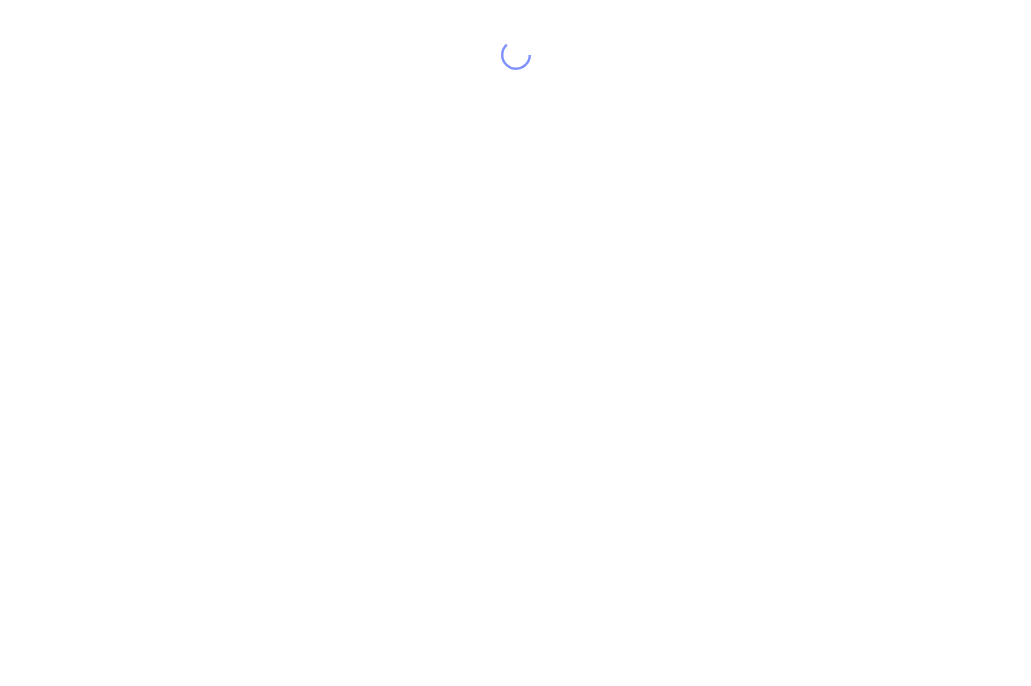 scroll, scrollTop: 0, scrollLeft: 0, axis: both 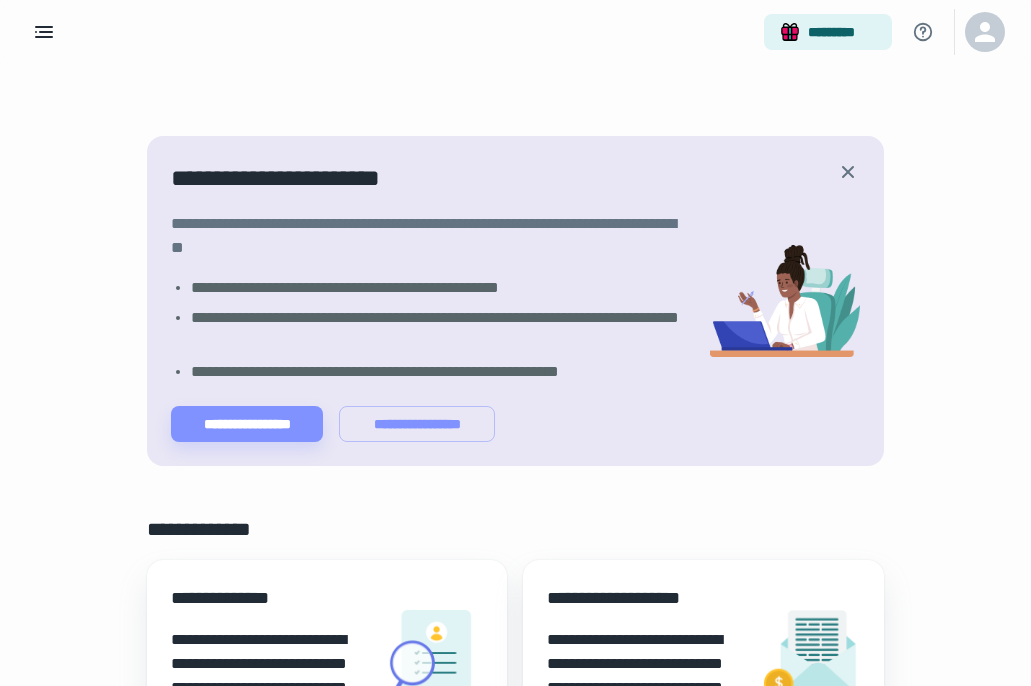 click on "**********" at bounding box center [645, 598] 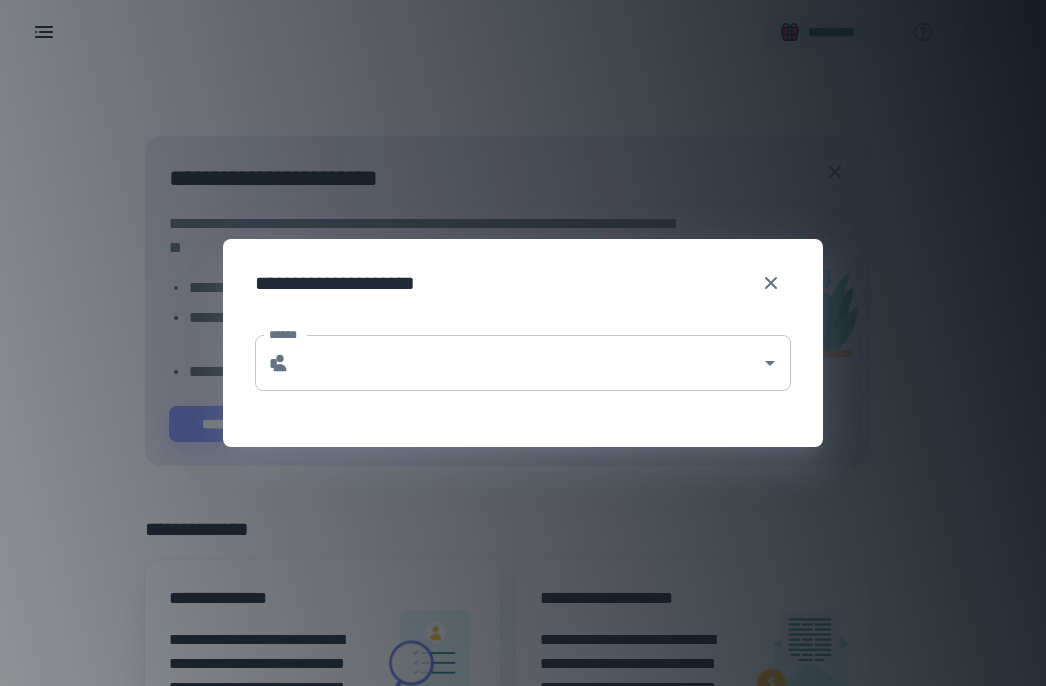 click on "* ******" at bounding box center (523, 363) 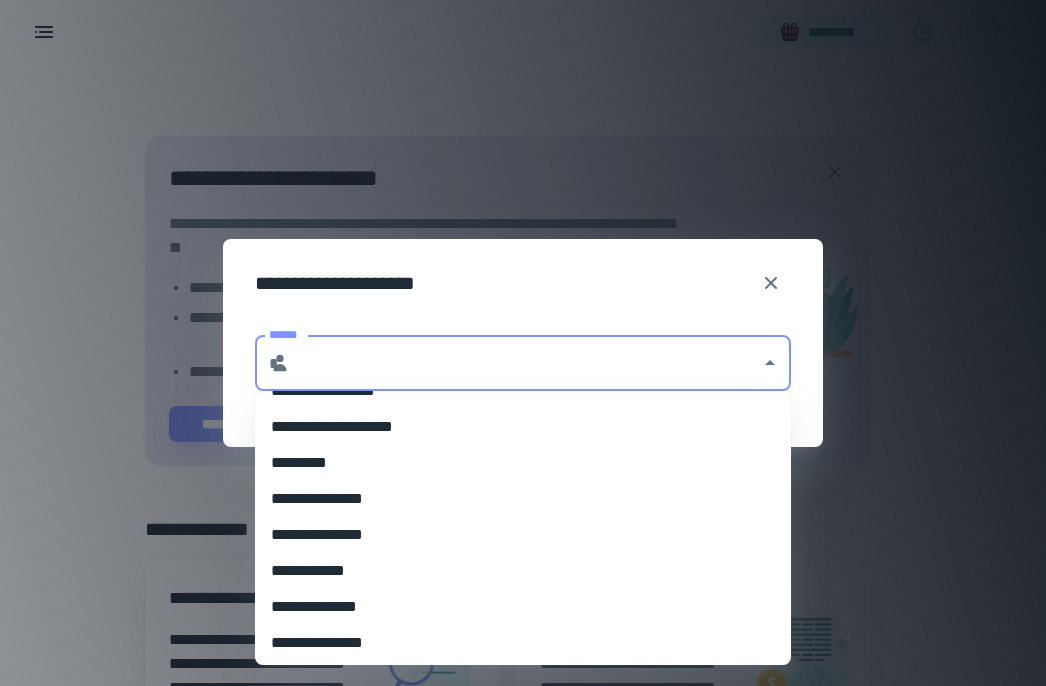 scroll, scrollTop: 425, scrollLeft: 0, axis: vertical 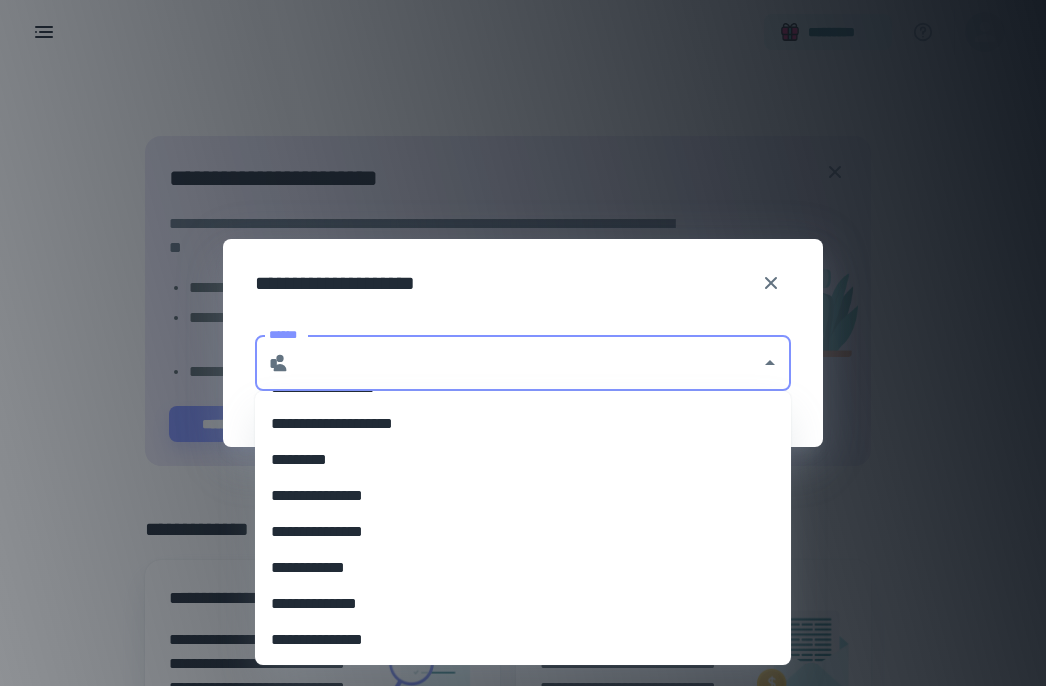 click on "**********" at bounding box center [515, 604] 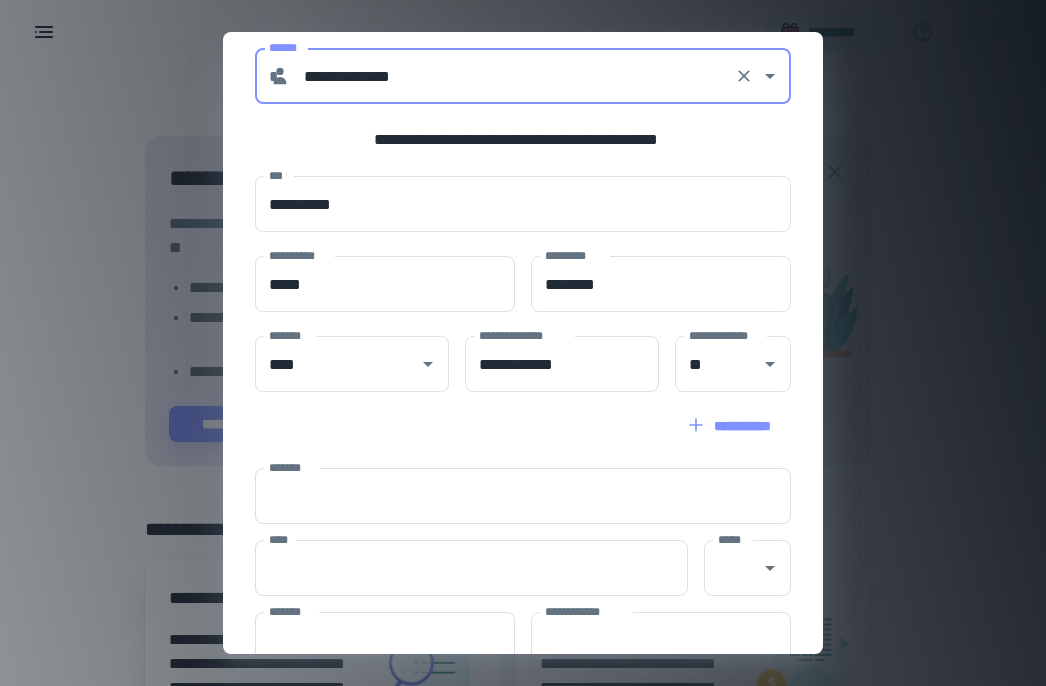 scroll, scrollTop: 186, scrollLeft: 0, axis: vertical 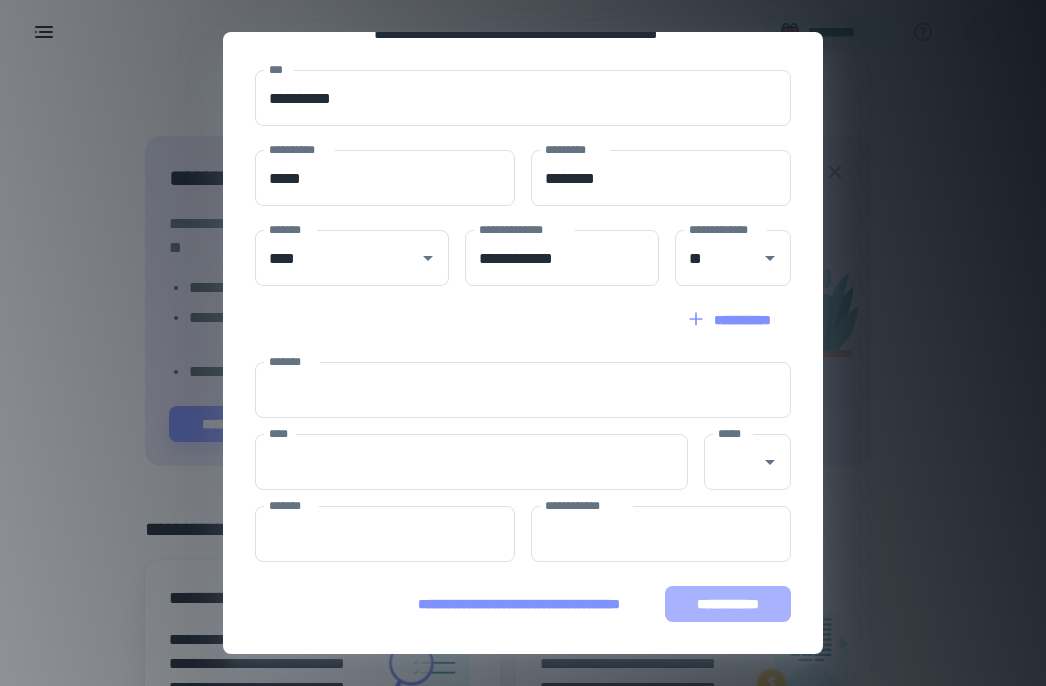 click on "**********" at bounding box center (728, 604) 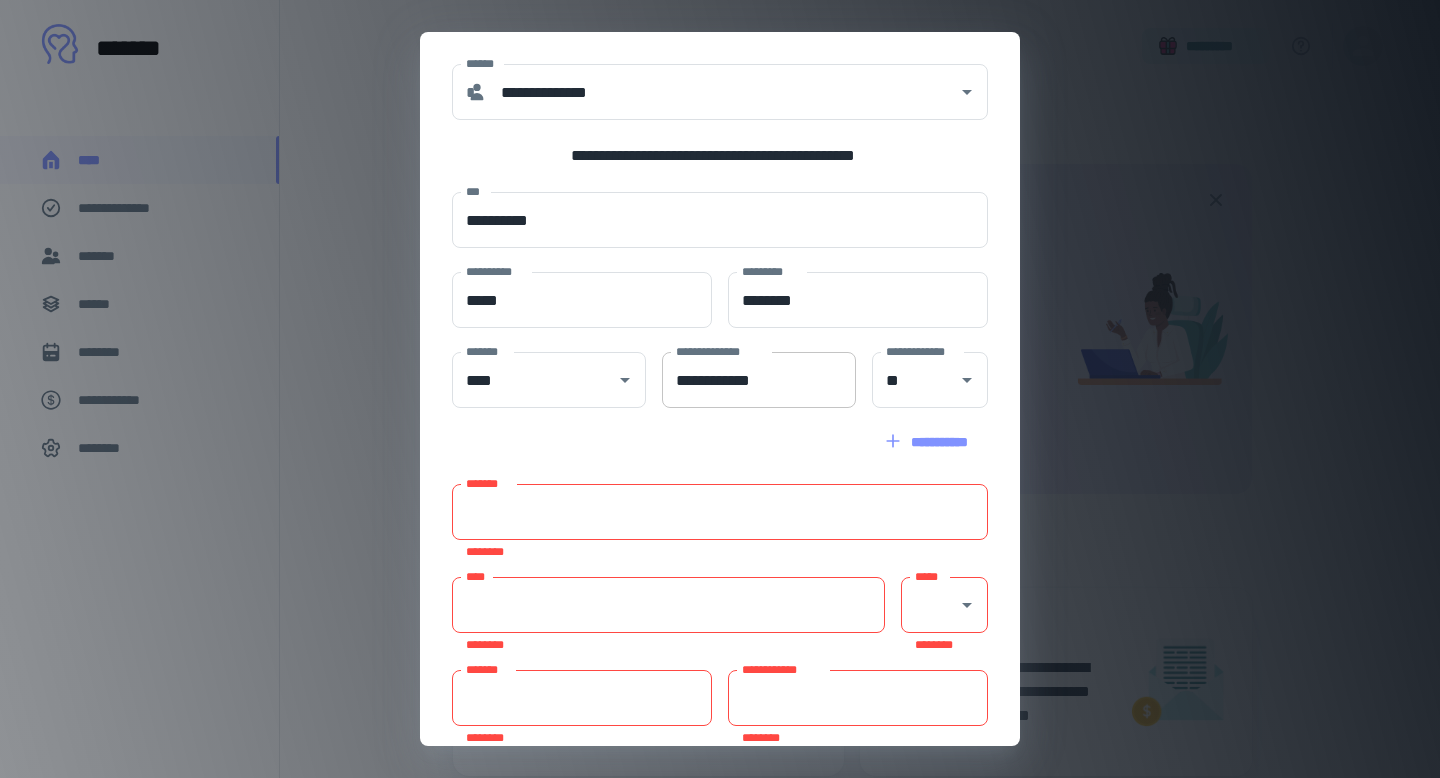 scroll, scrollTop: 157, scrollLeft: 0, axis: vertical 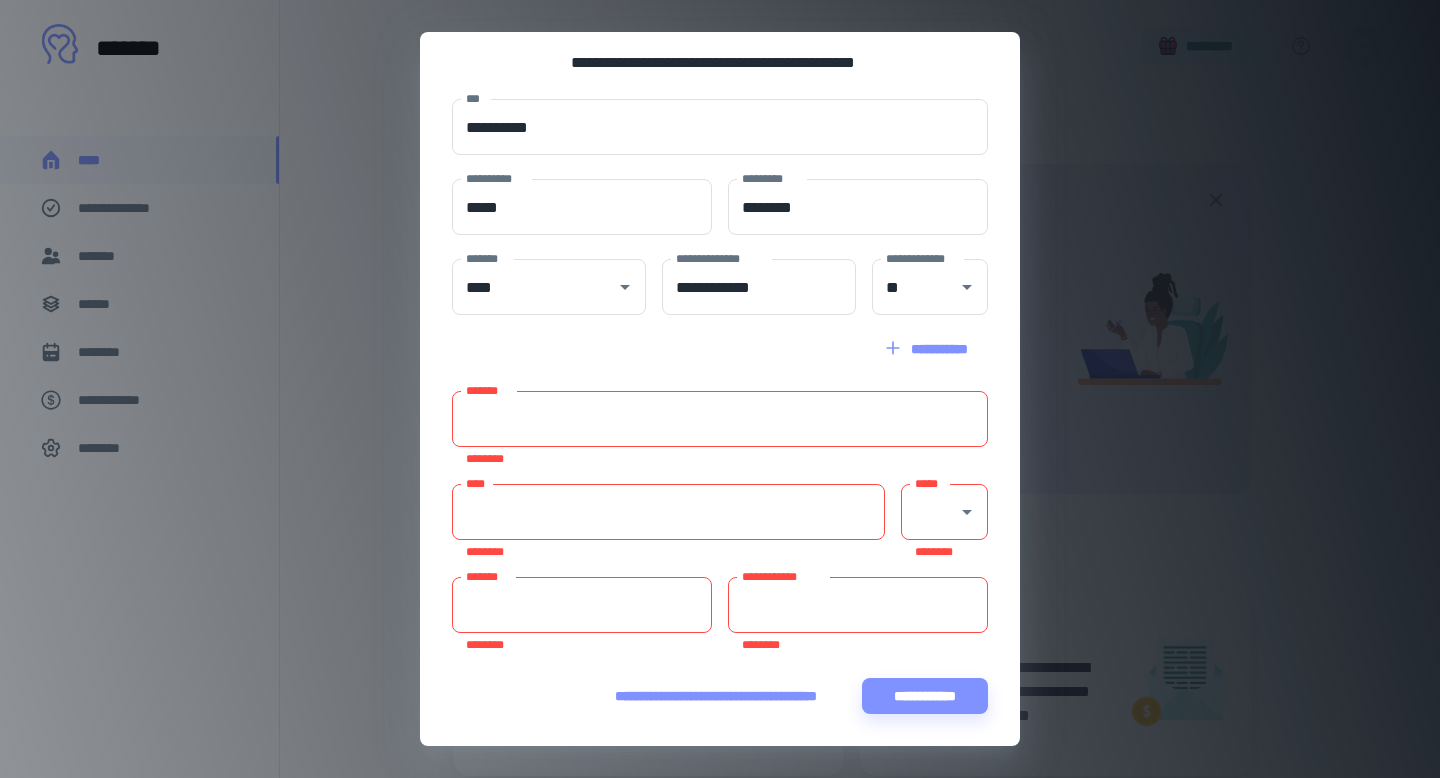 click on "*******" at bounding box center (720, 419) 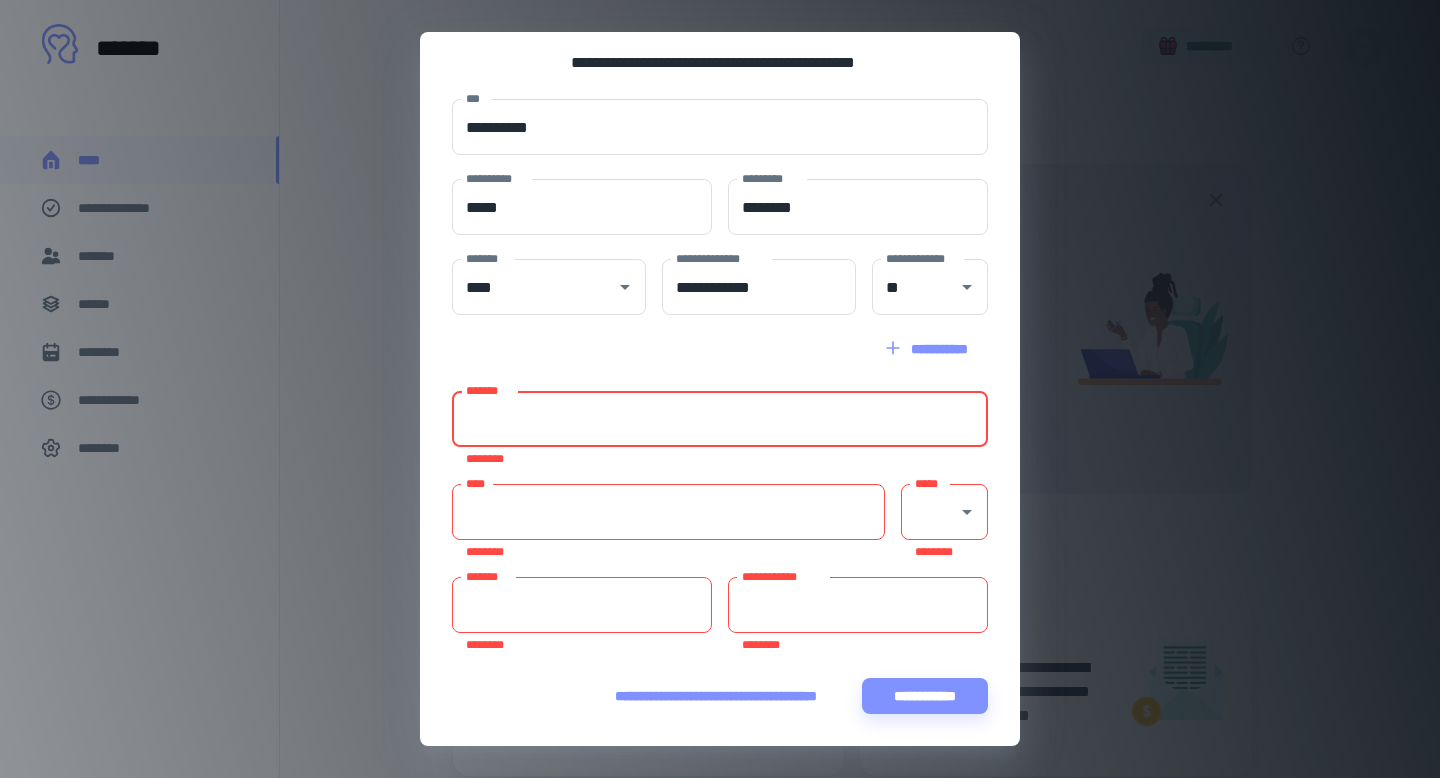 type on "**********" 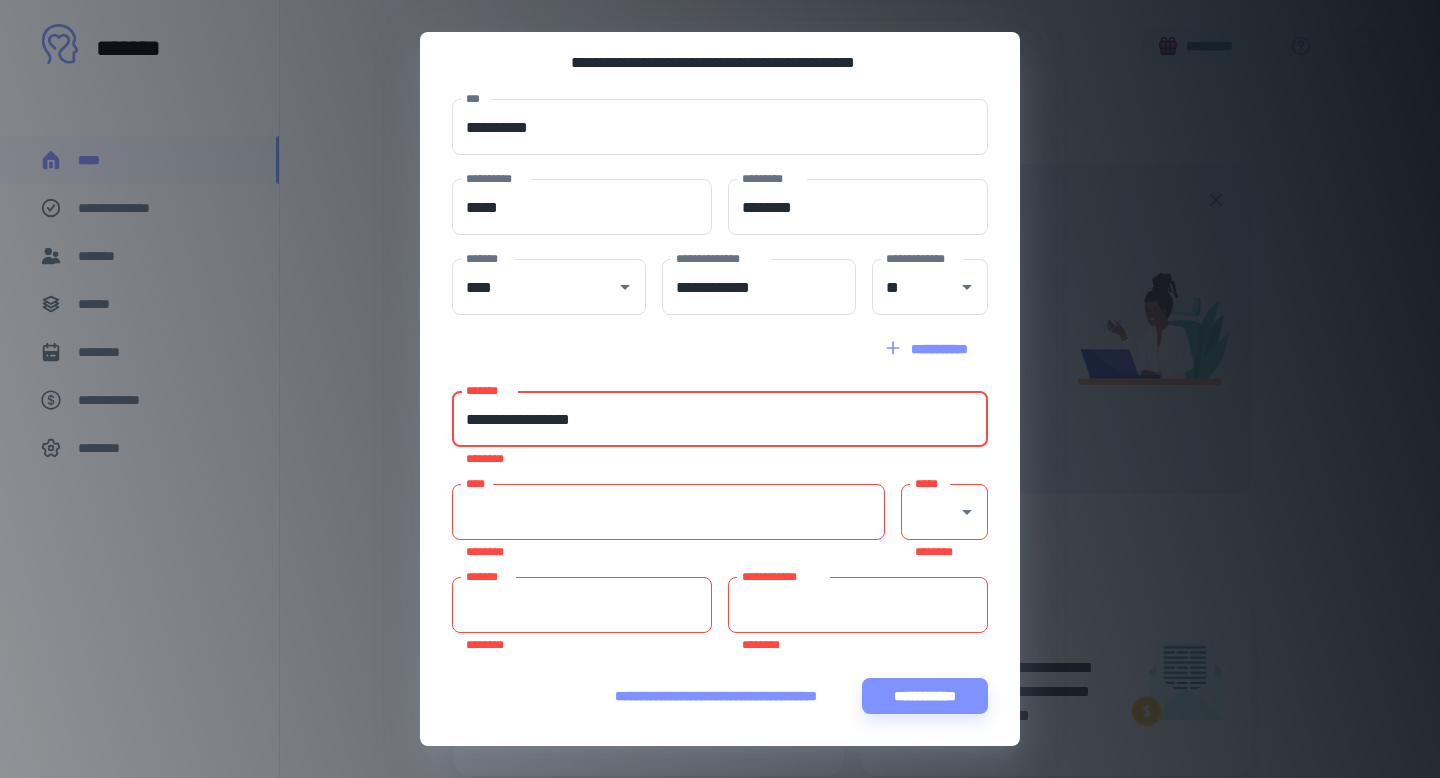type on "**********" 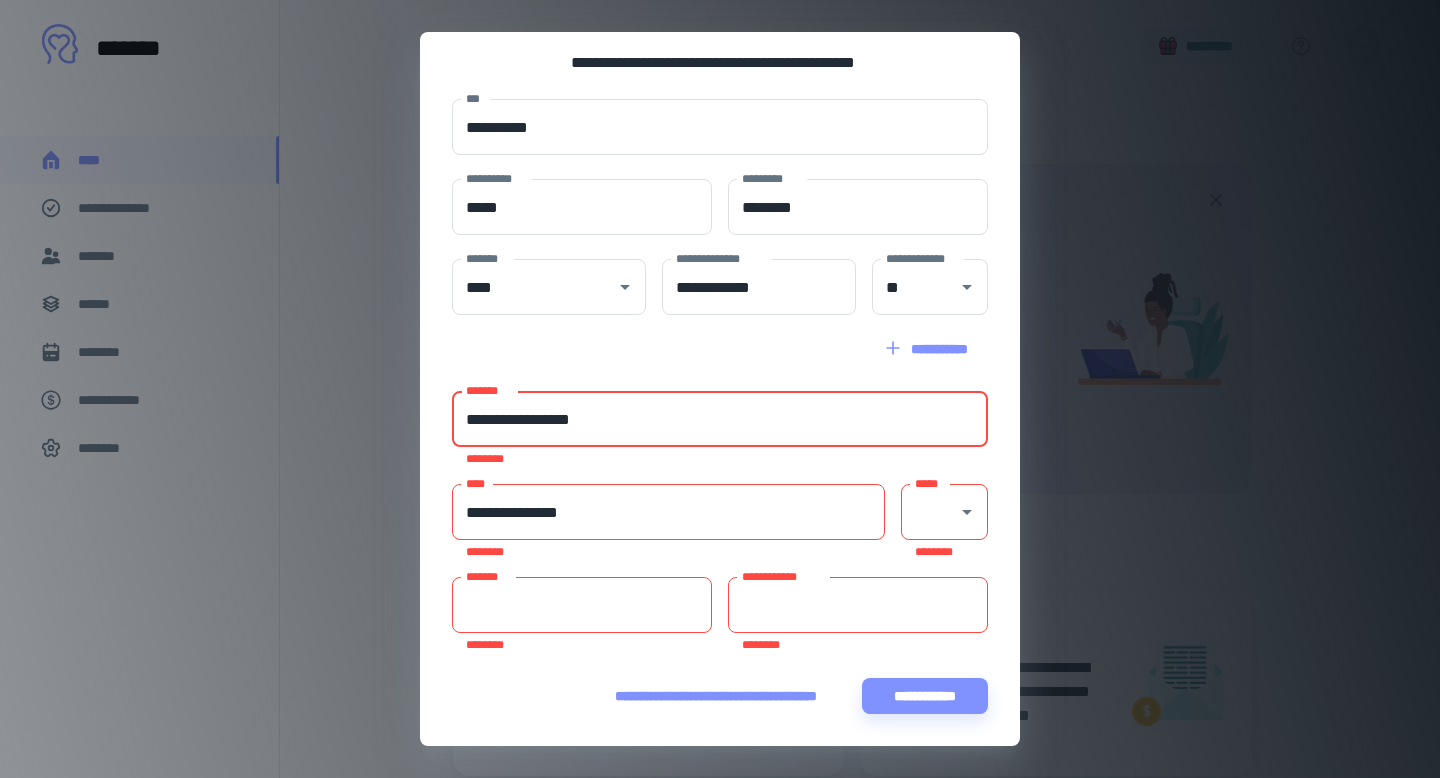 type on "**********" 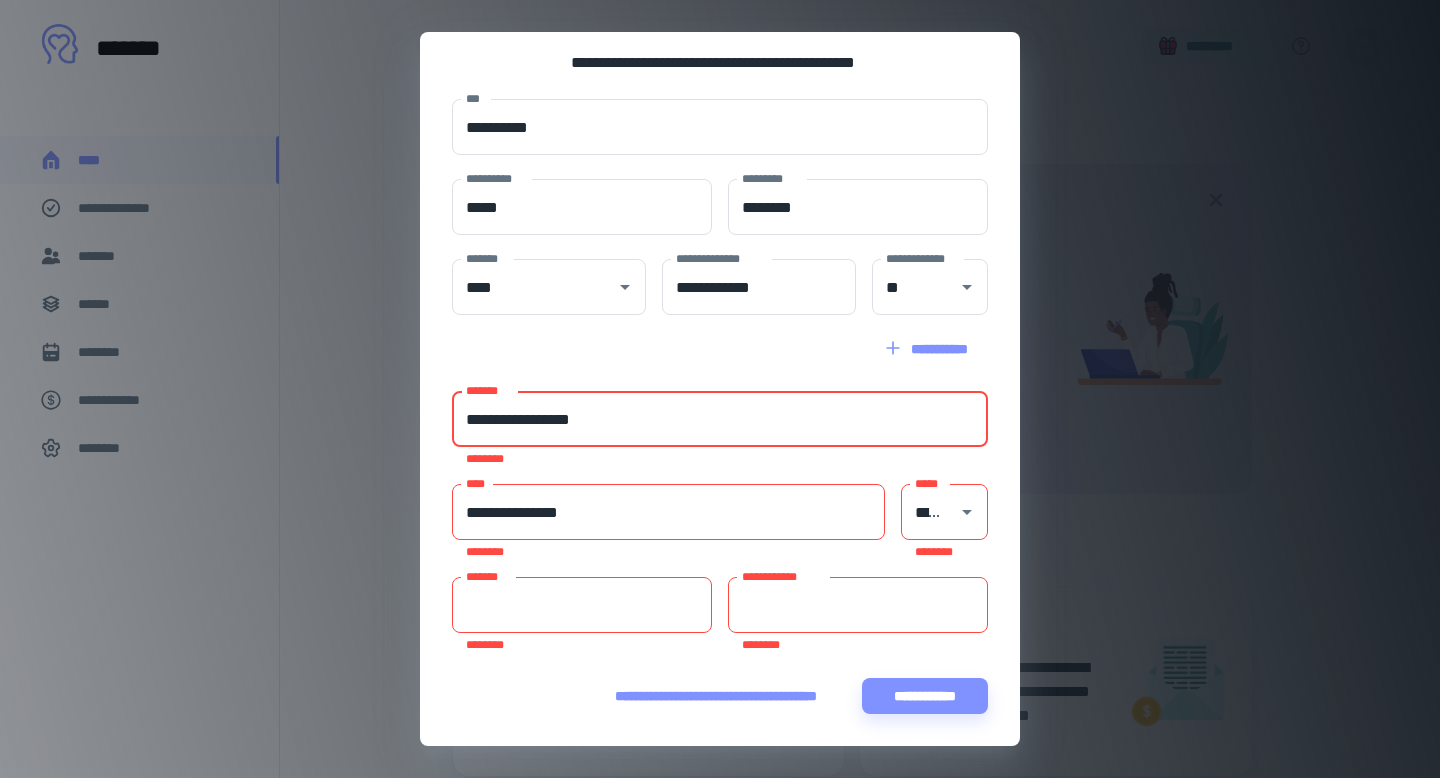type on "*****" 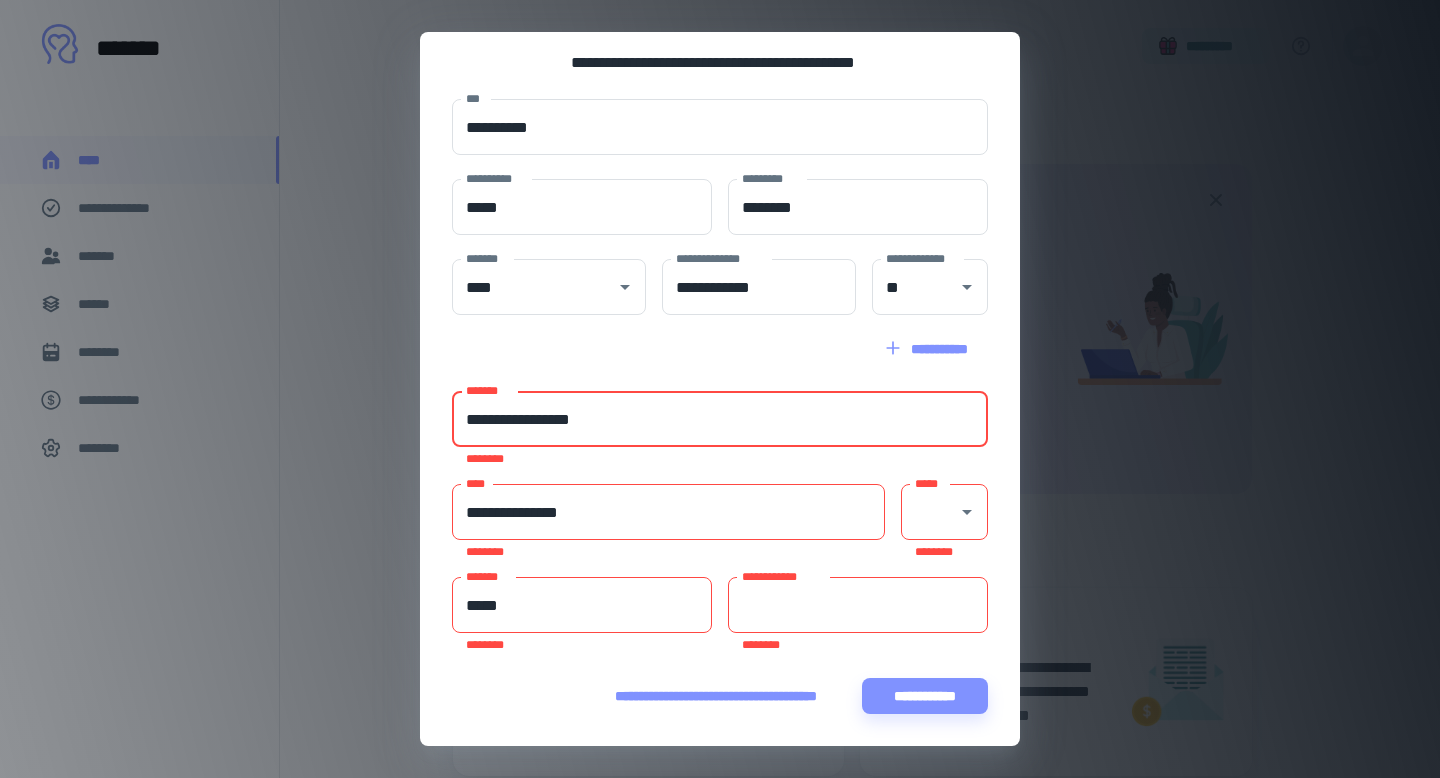 scroll, scrollTop: 136, scrollLeft: 0, axis: vertical 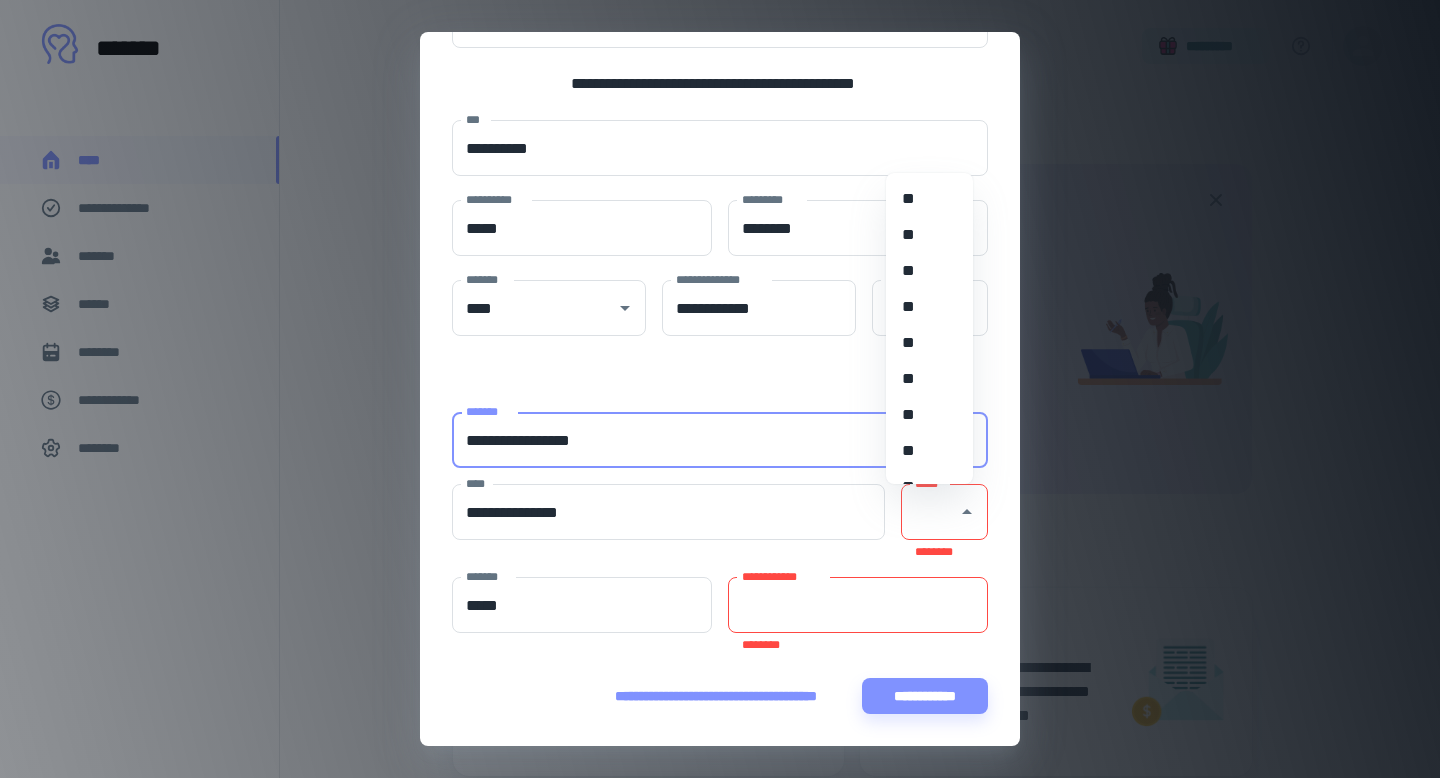 click on "**********" at bounding box center (720, 417) 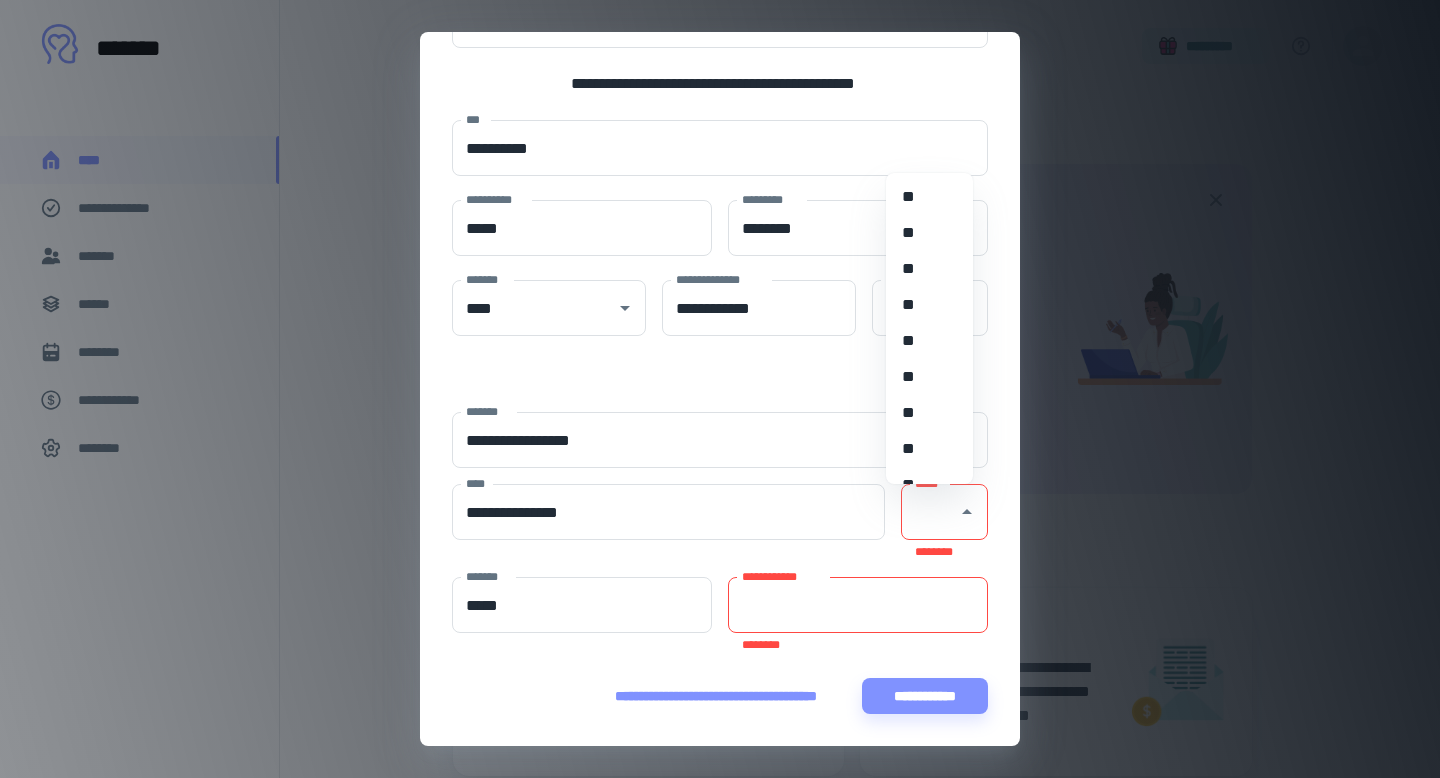 scroll, scrollTop: 1014, scrollLeft: 0, axis: vertical 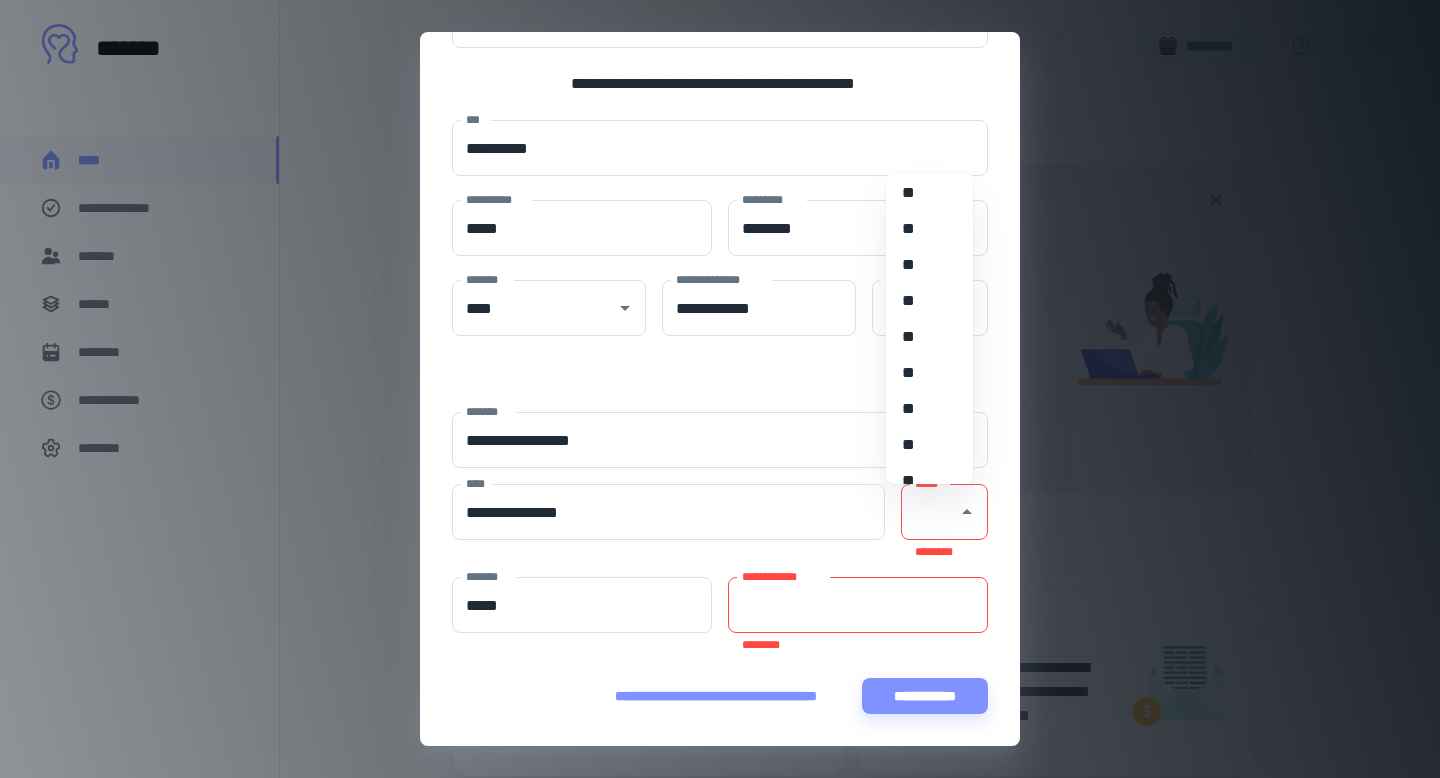 click on "**" at bounding box center [922, 409] 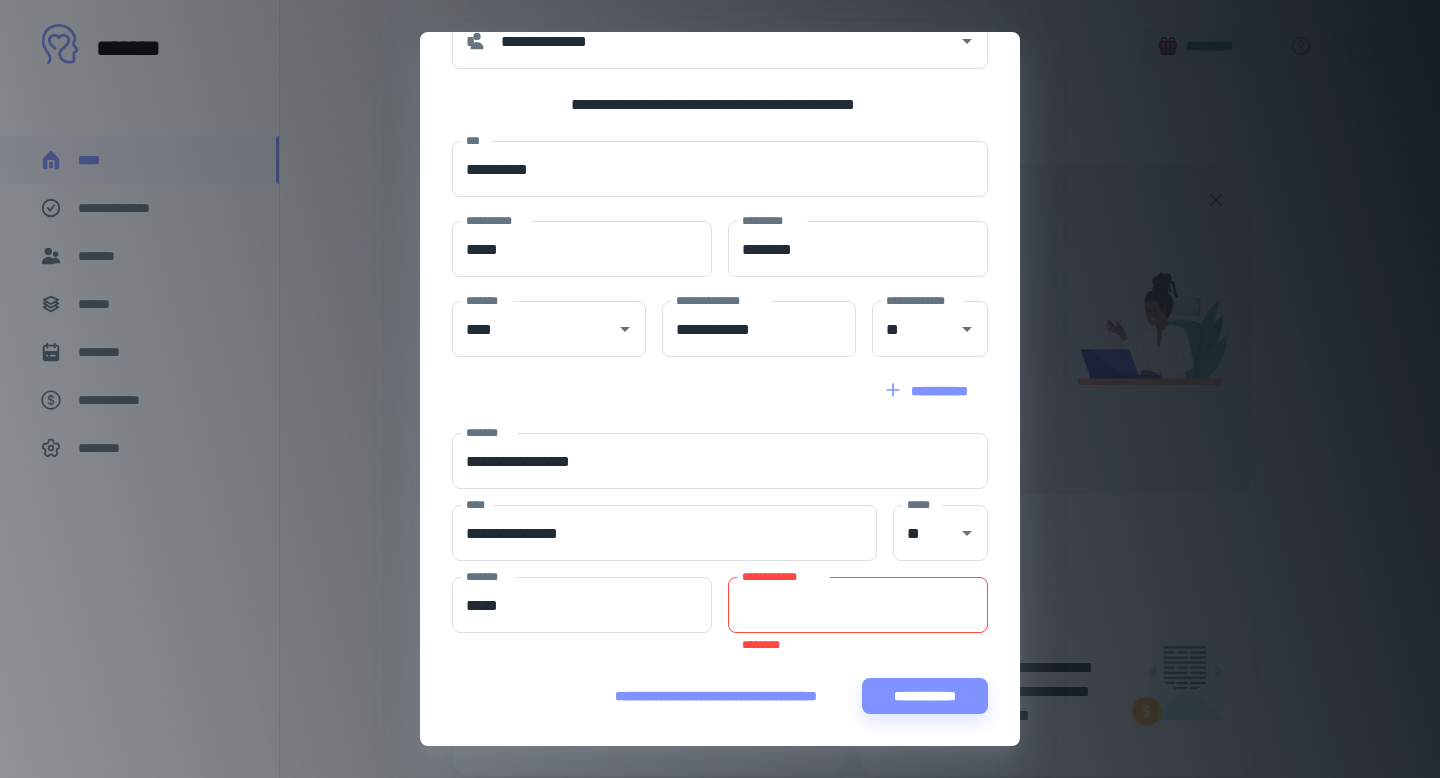 scroll, scrollTop: 115, scrollLeft: 0, axis: vertical 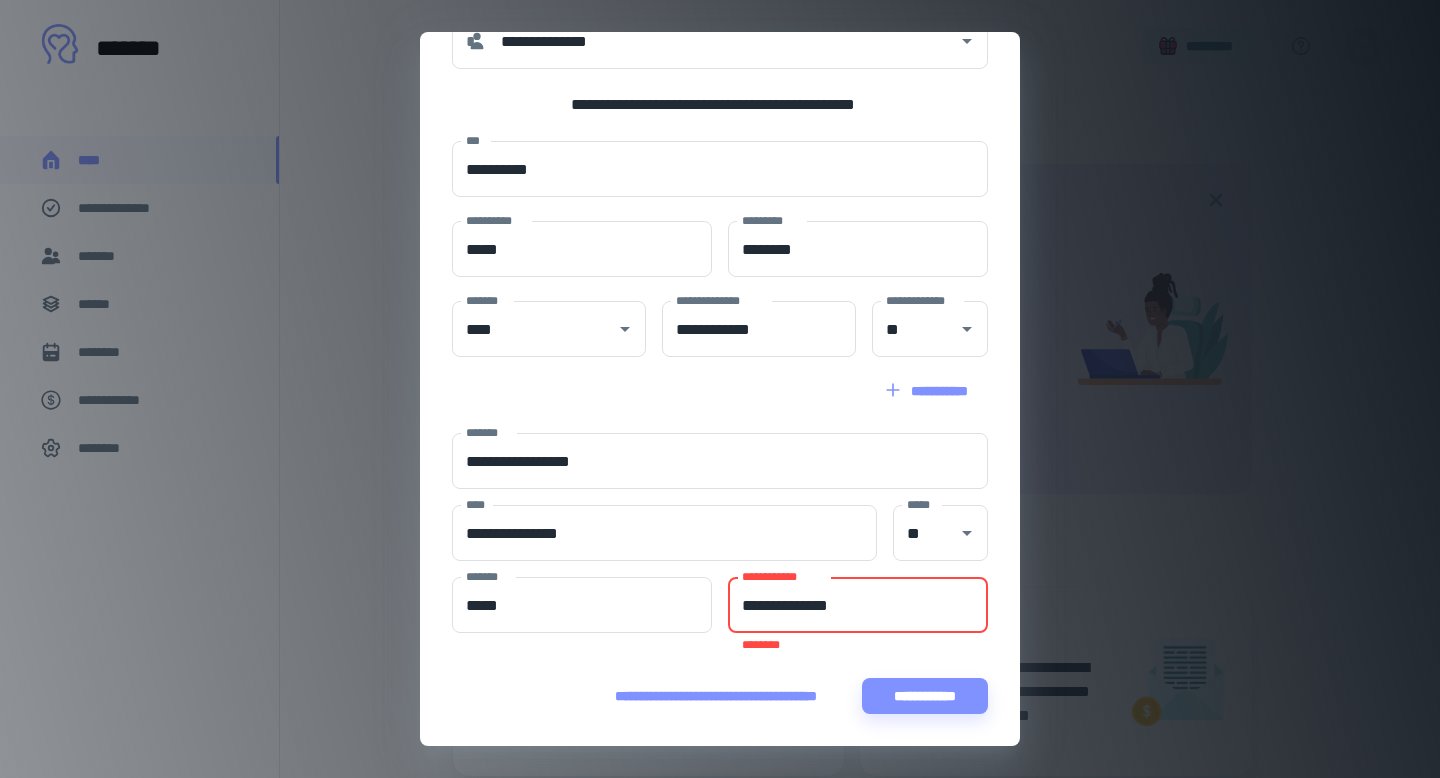 click on "**********" at bounding box center [858, 605] 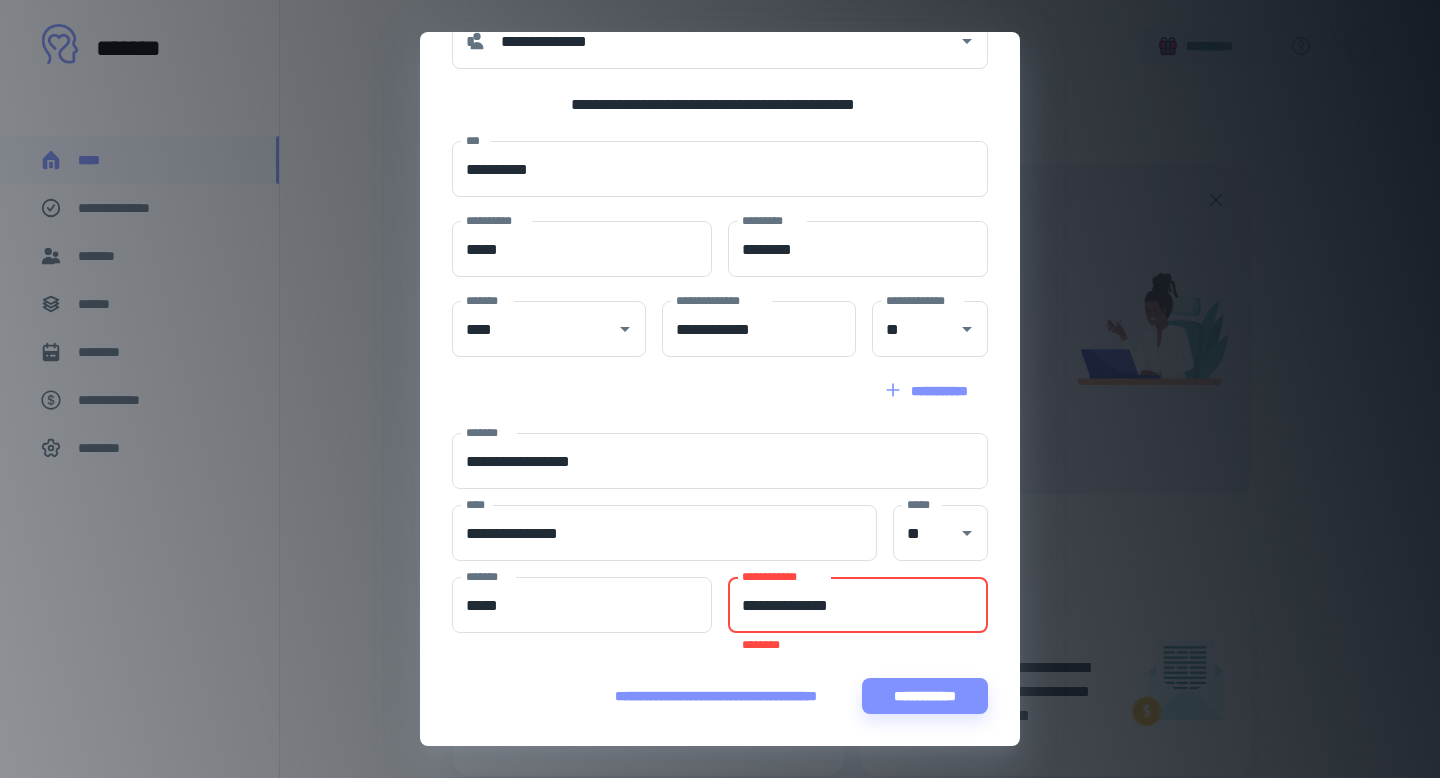 type on "**********" 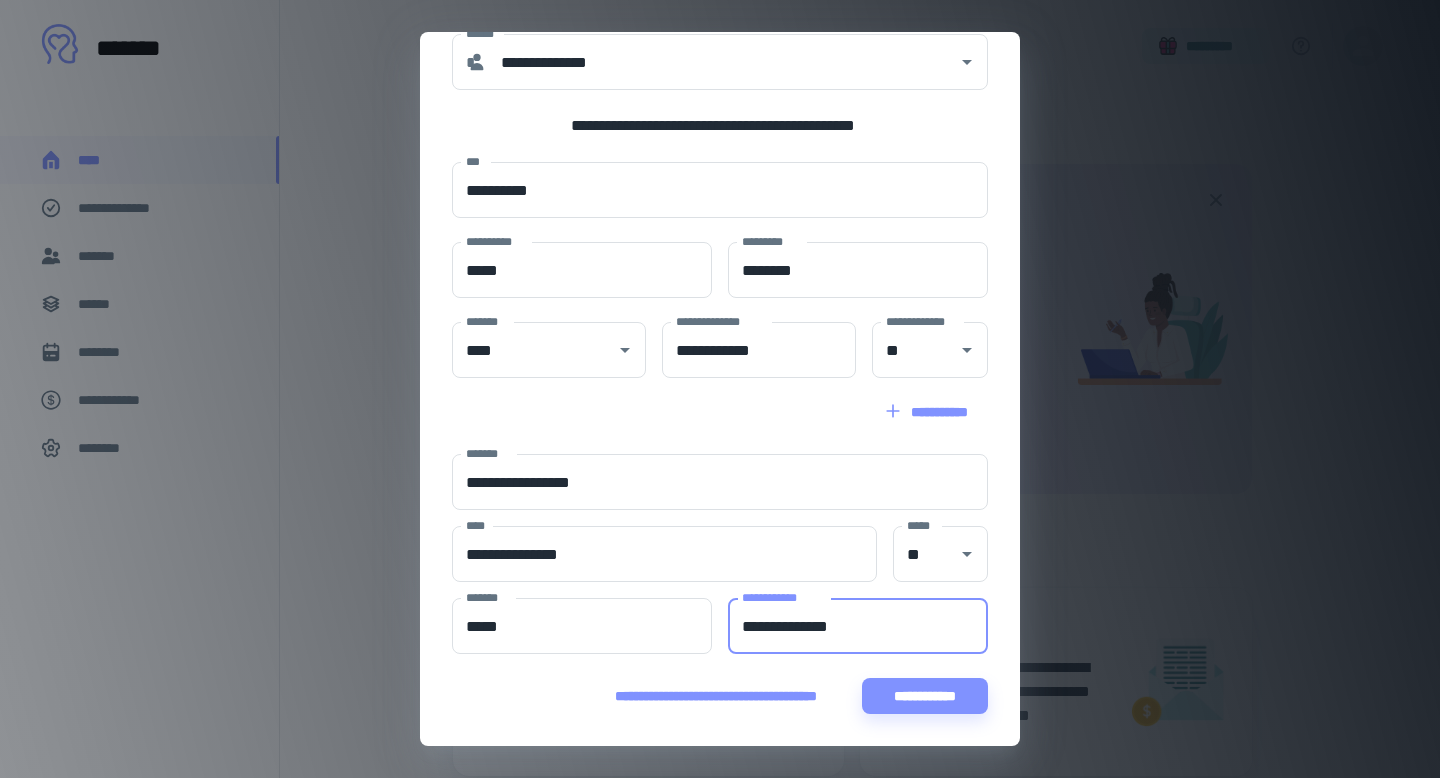 scroll, scrollTop: 94, scrollLeft: 0, axis: vertical 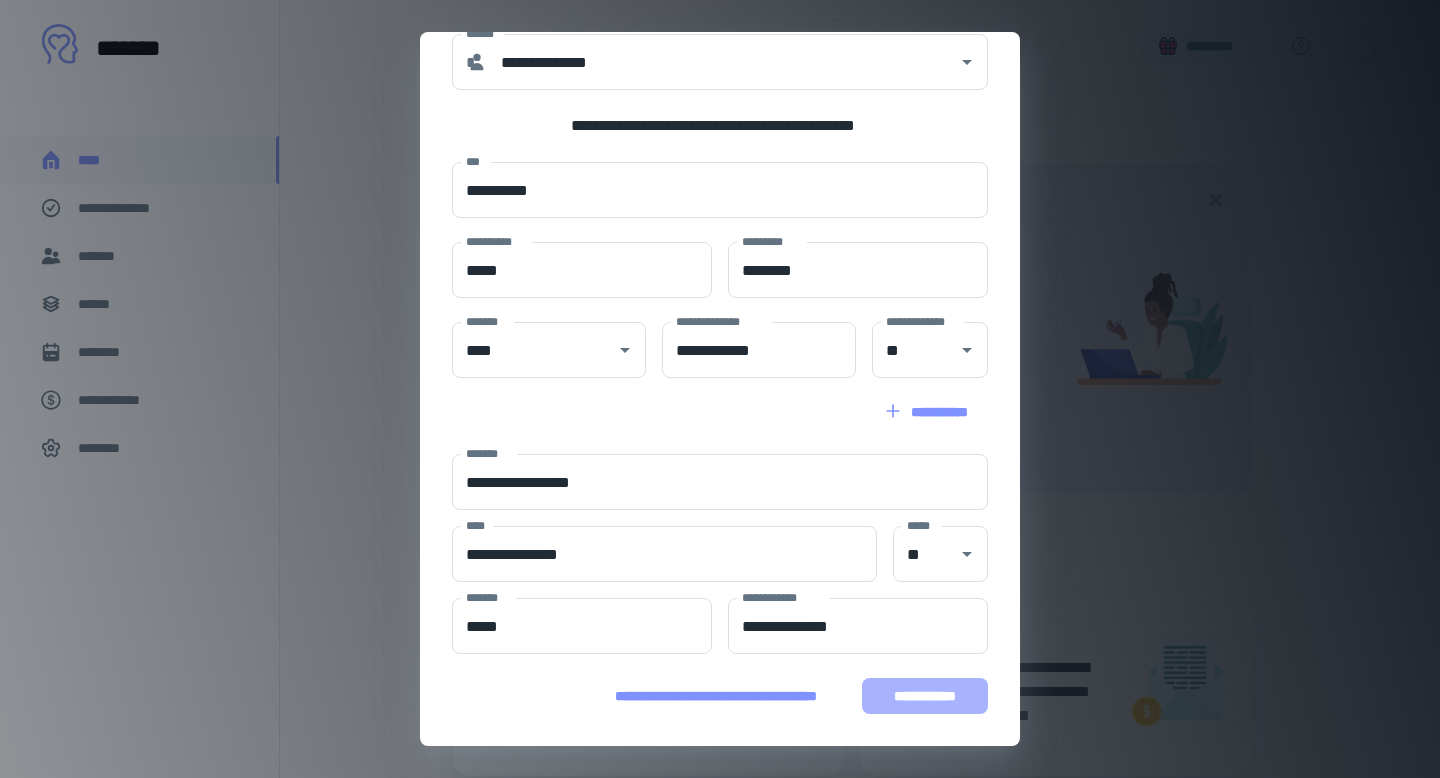 click on "**********" at bounding box center (925, 696) 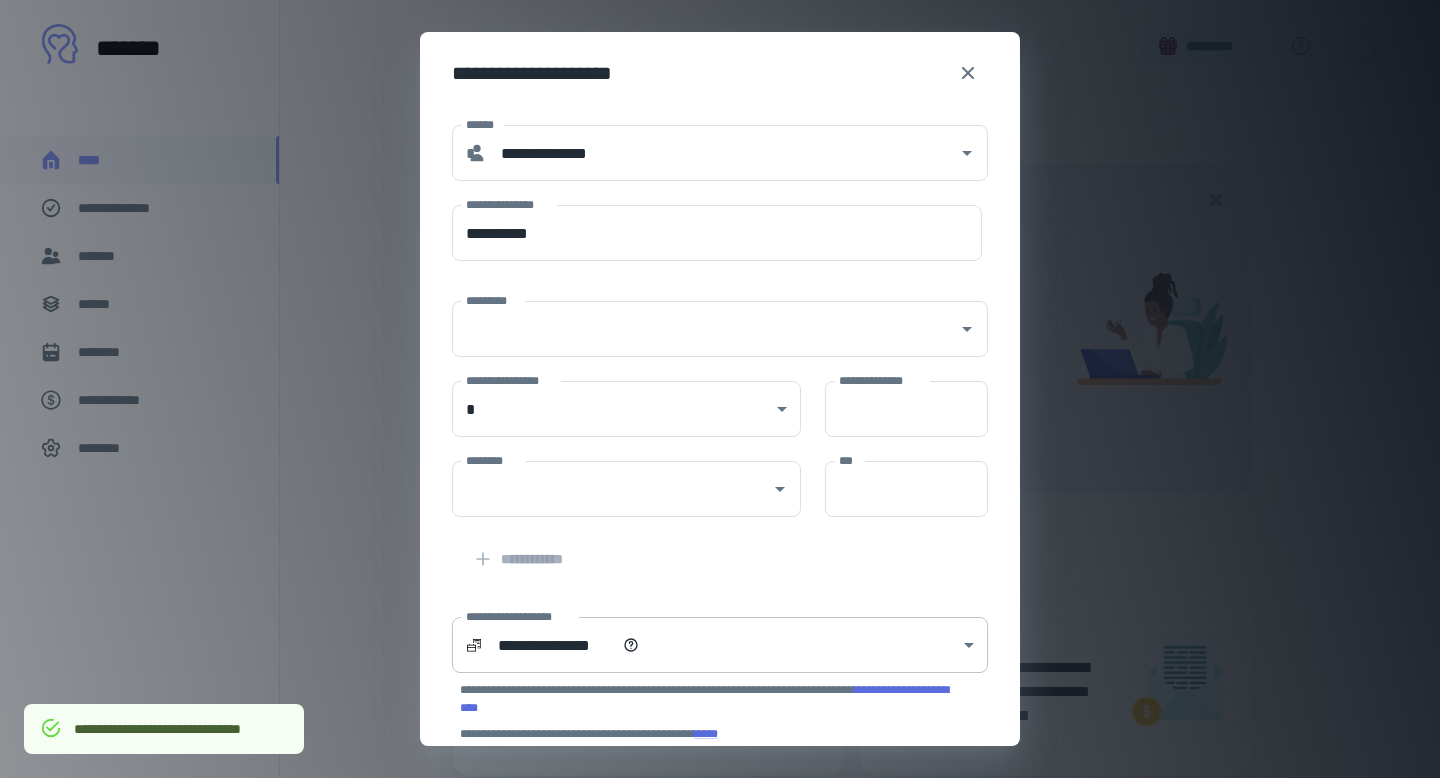 scroll, scrollTop: 0, scrollLeft: 0, axis: both 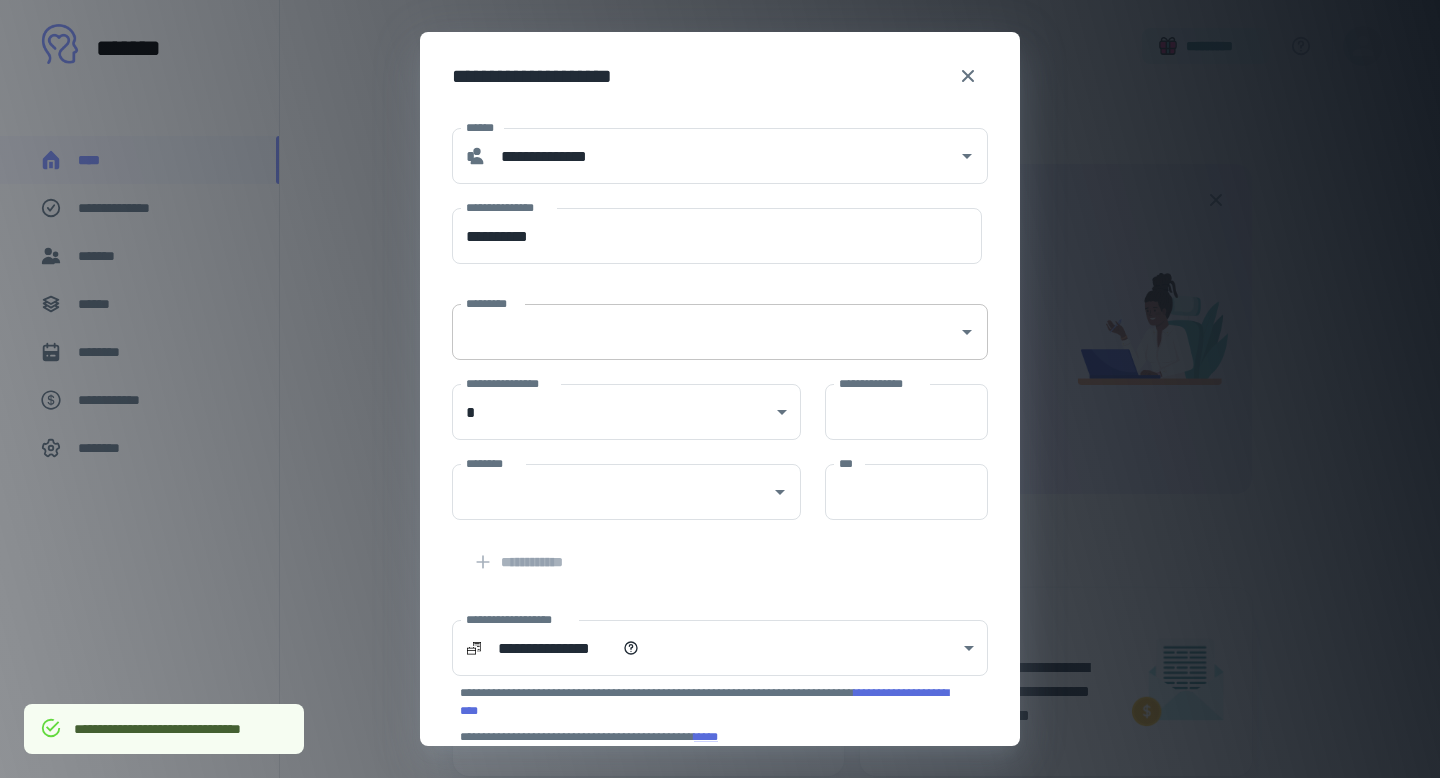 click on "*********" at bounding box center (720, 332) 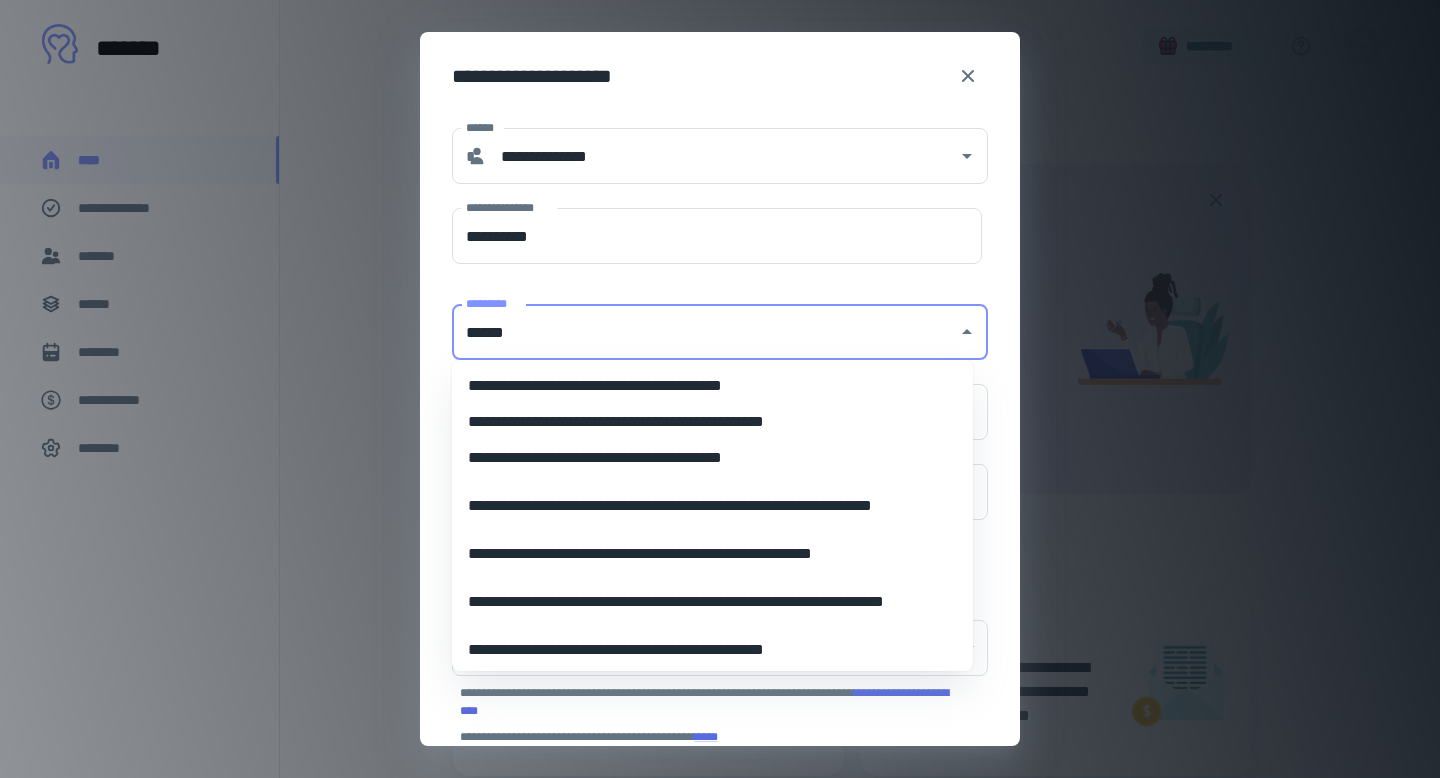 click on "**********" at bounding box center [705, 458] 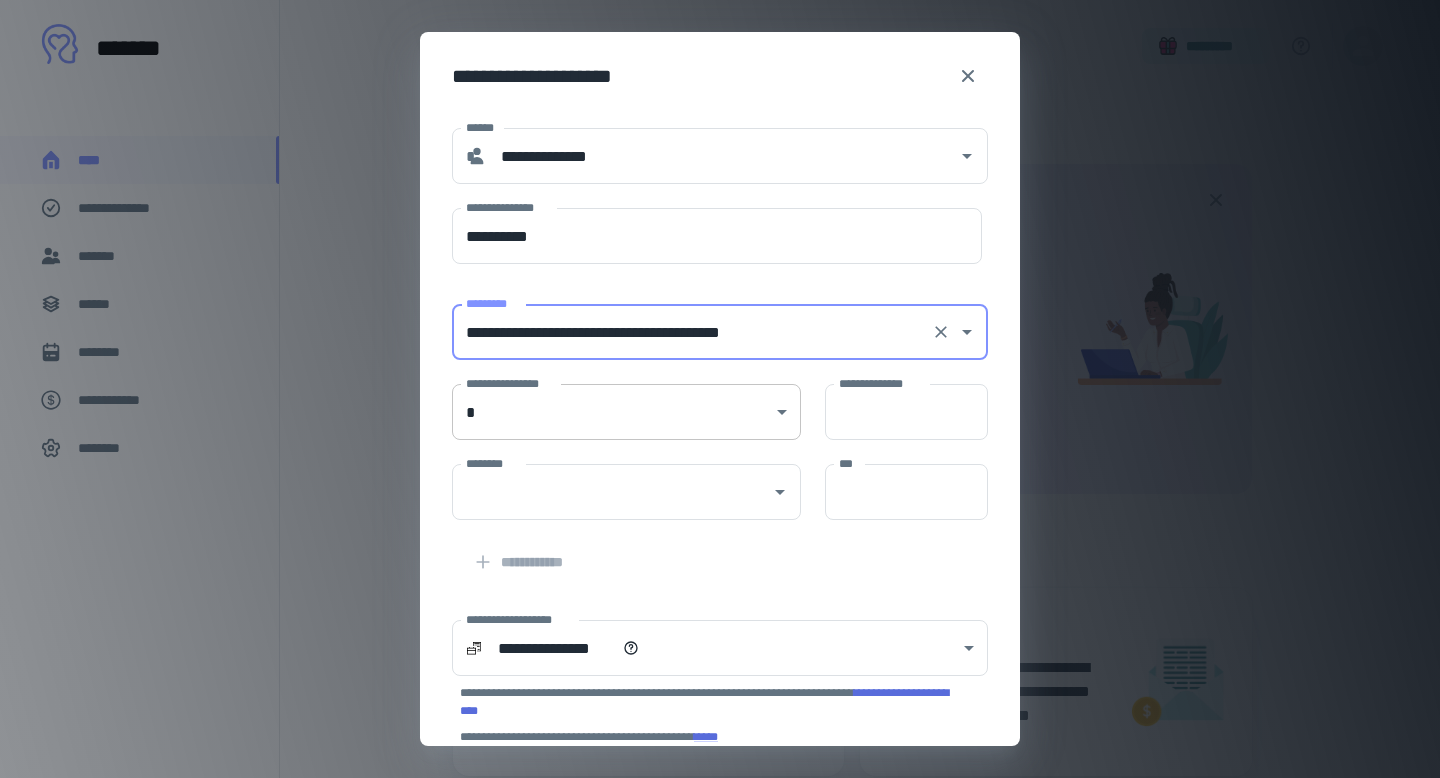 type on "**********" 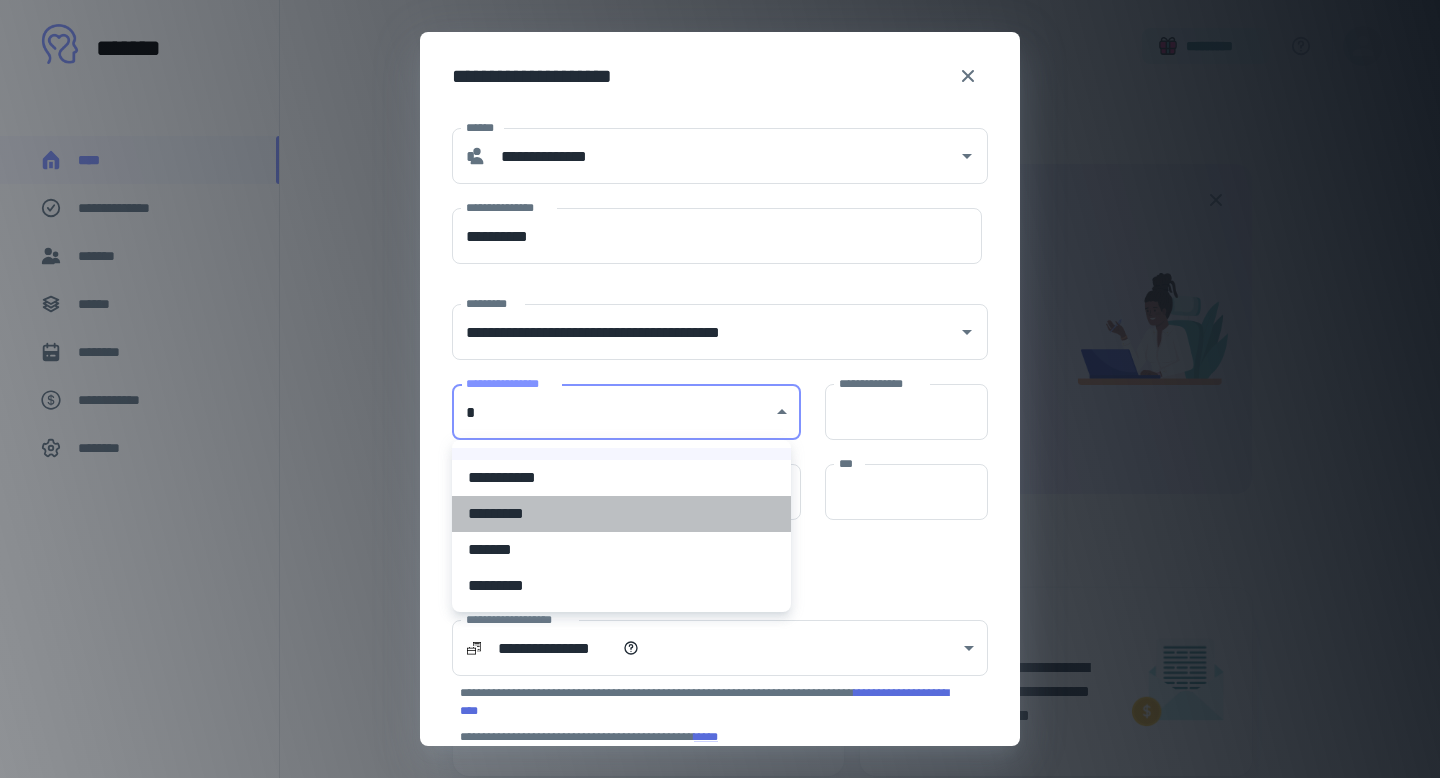 click on "*********" at bounding box center [621, 514] 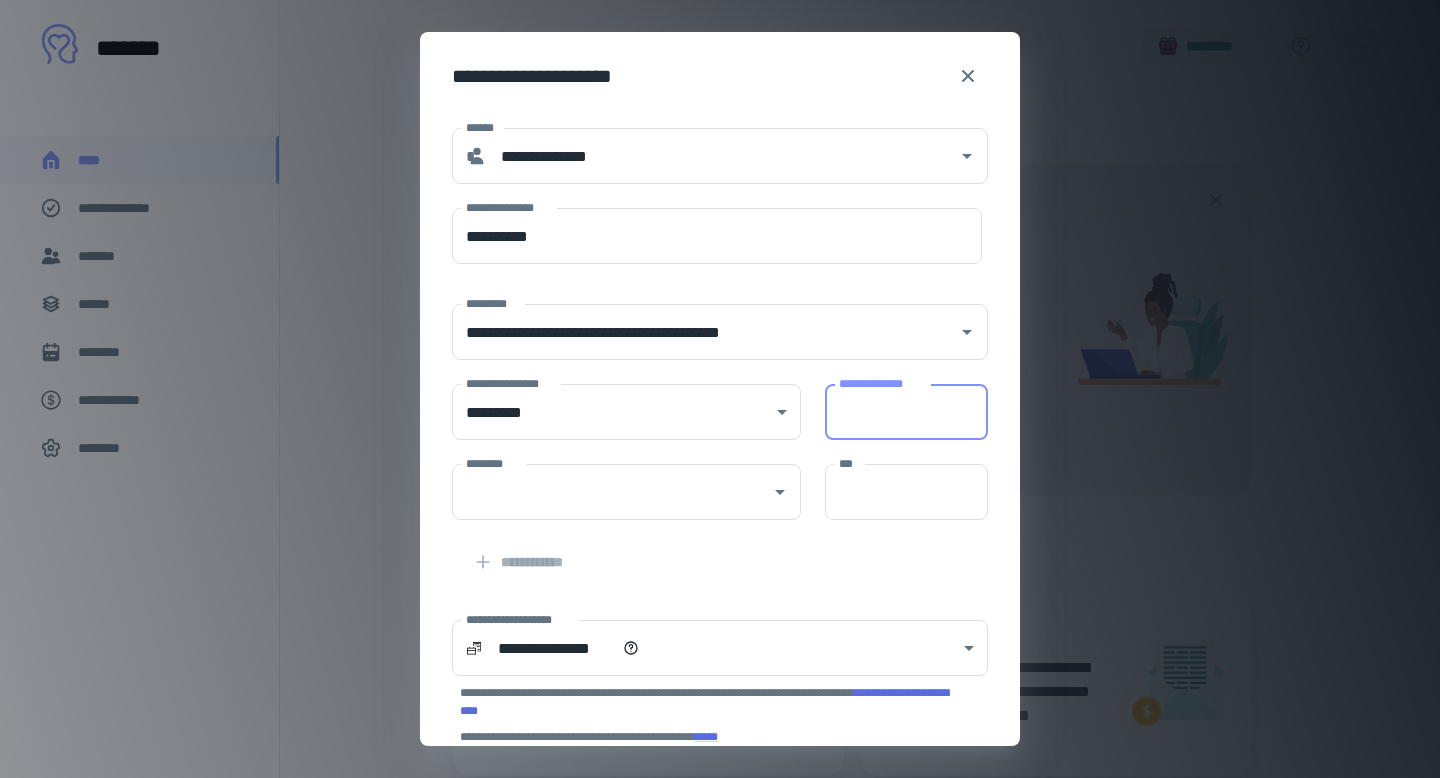click on "**********" at bounding box center (906, 412) 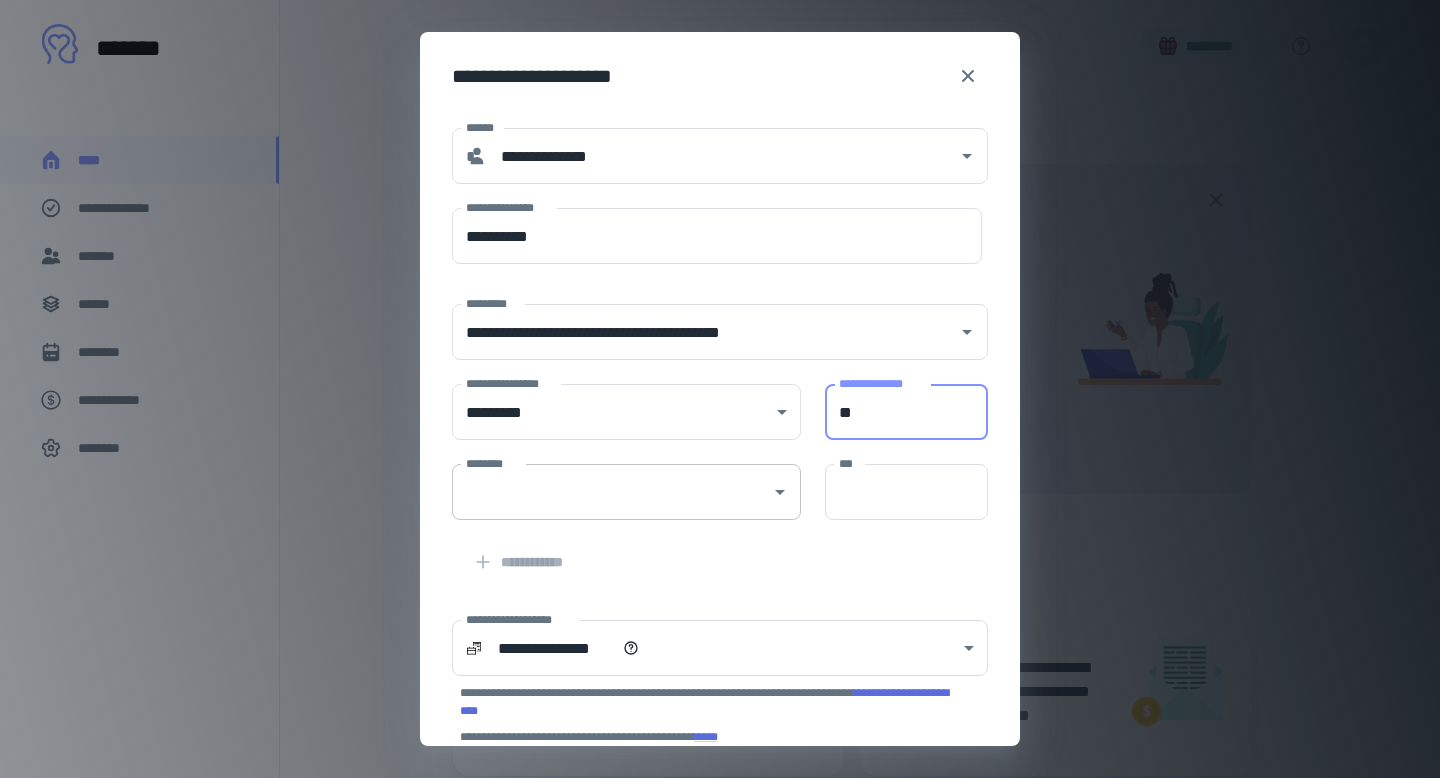 type on "**" 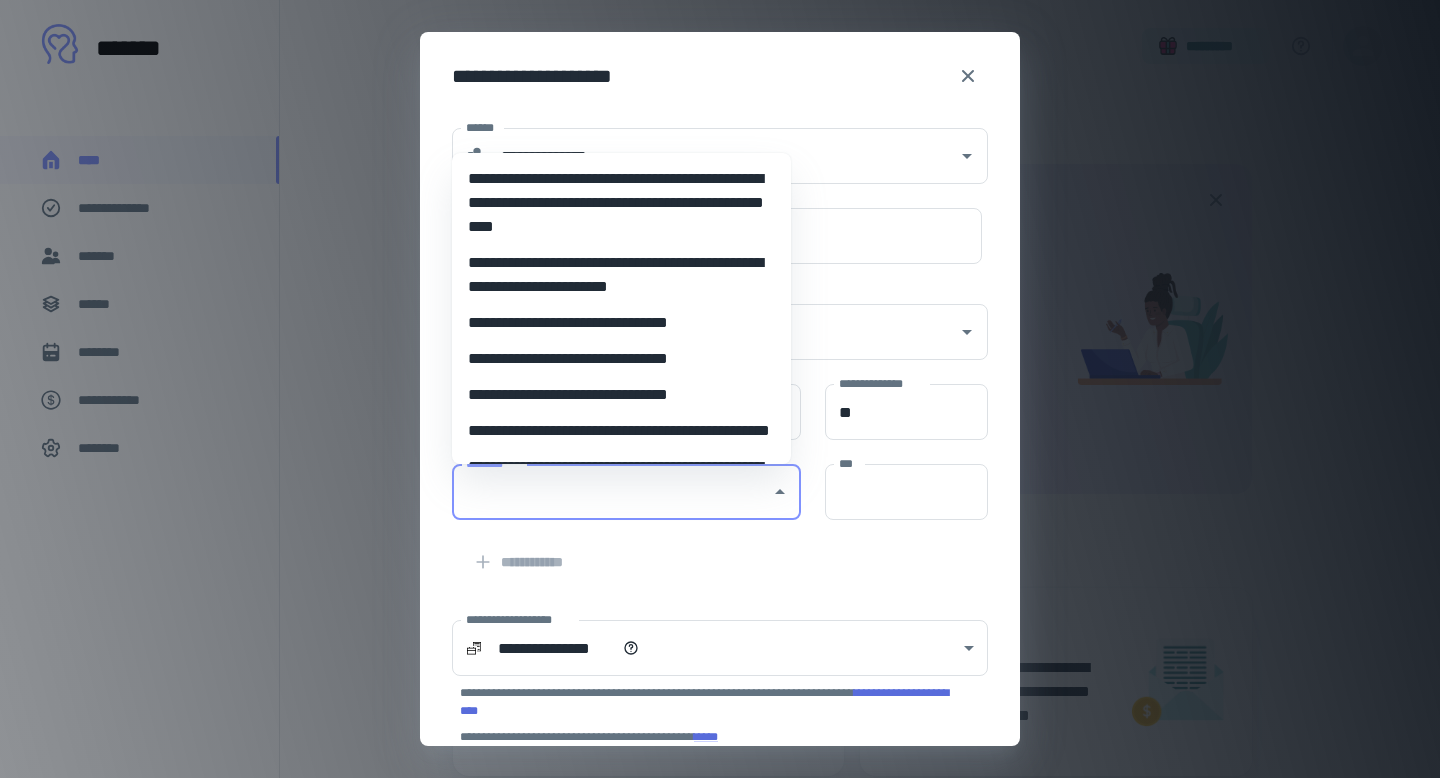 click on "********" at bounding box center (611, 492) 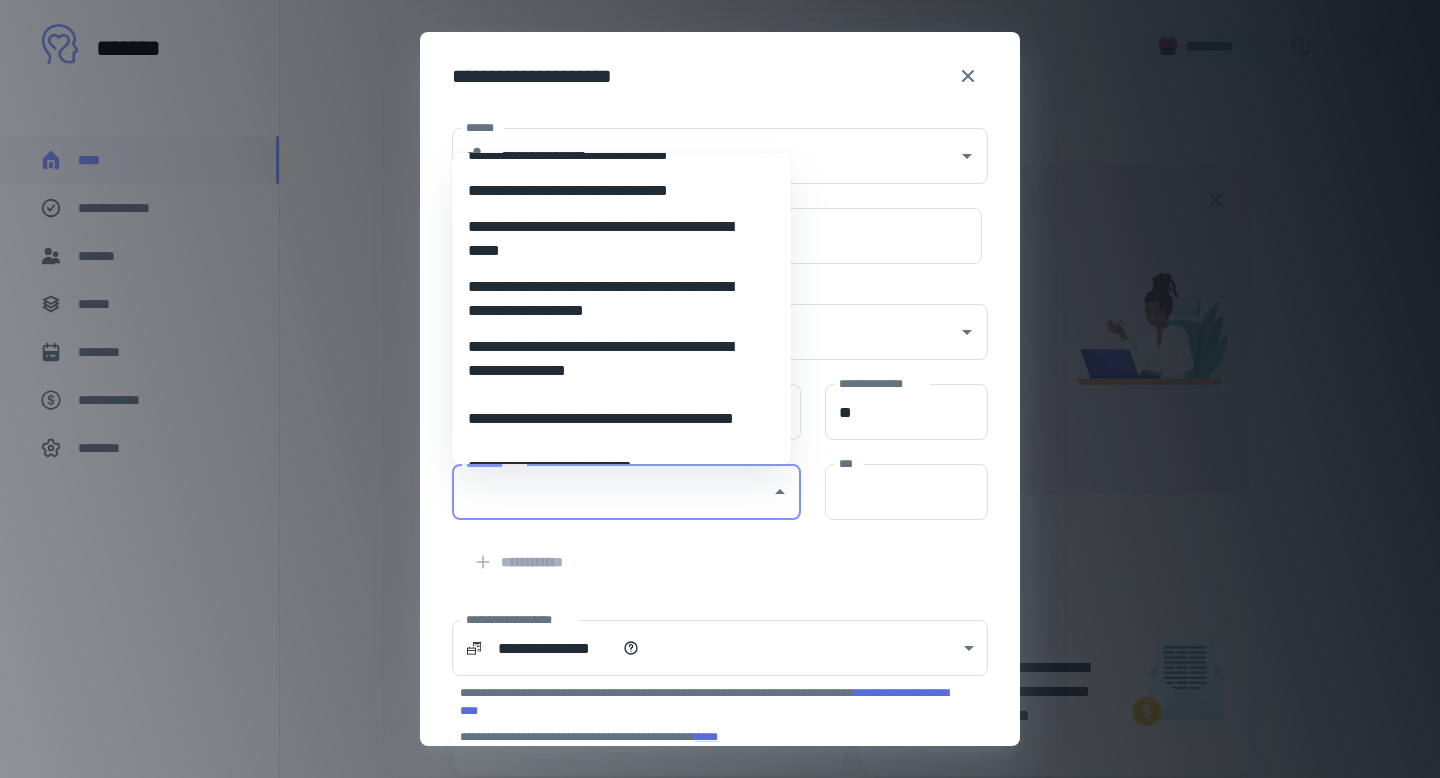 scroll, scrollTop: 229, scrollLeft: 0, axis: vertical 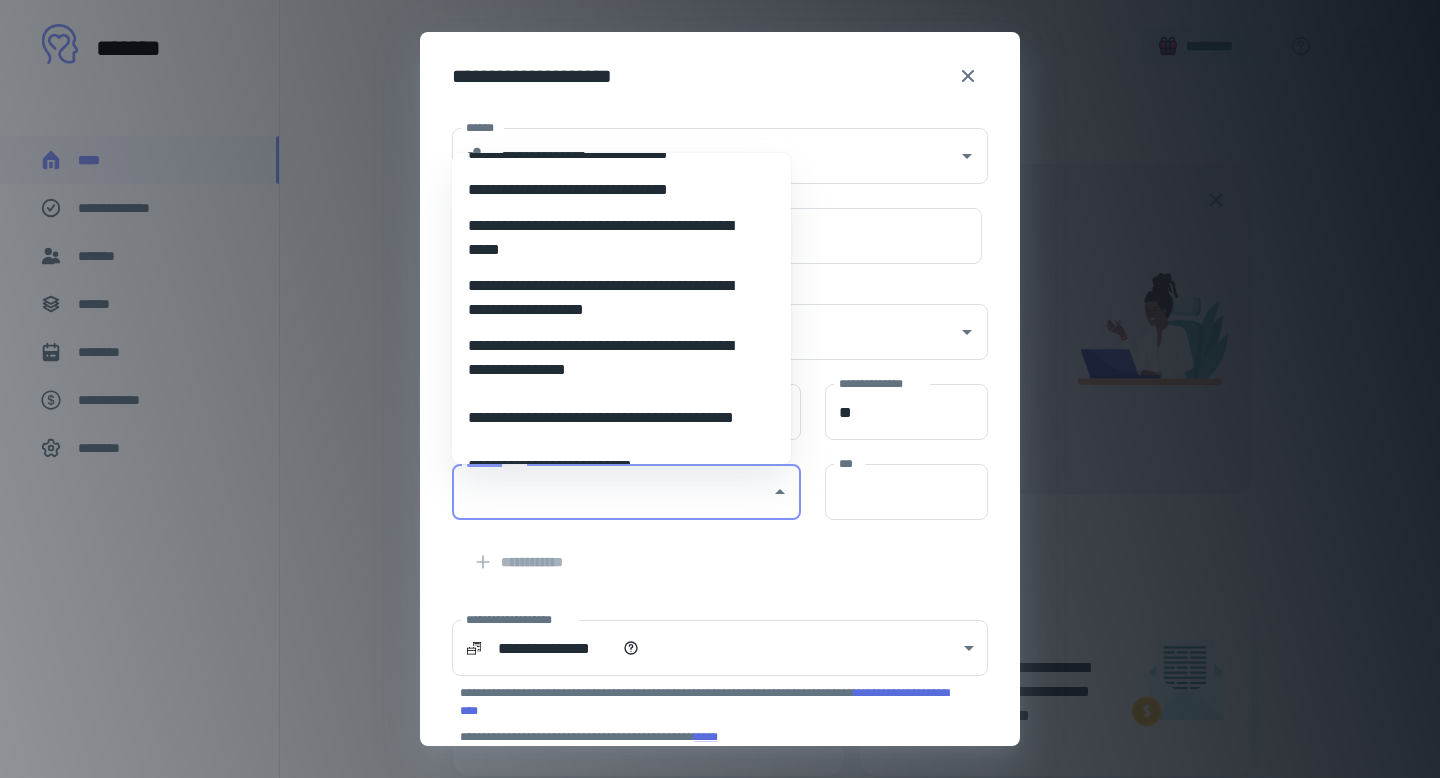 click on "**********" at bounding box center [614, 358] 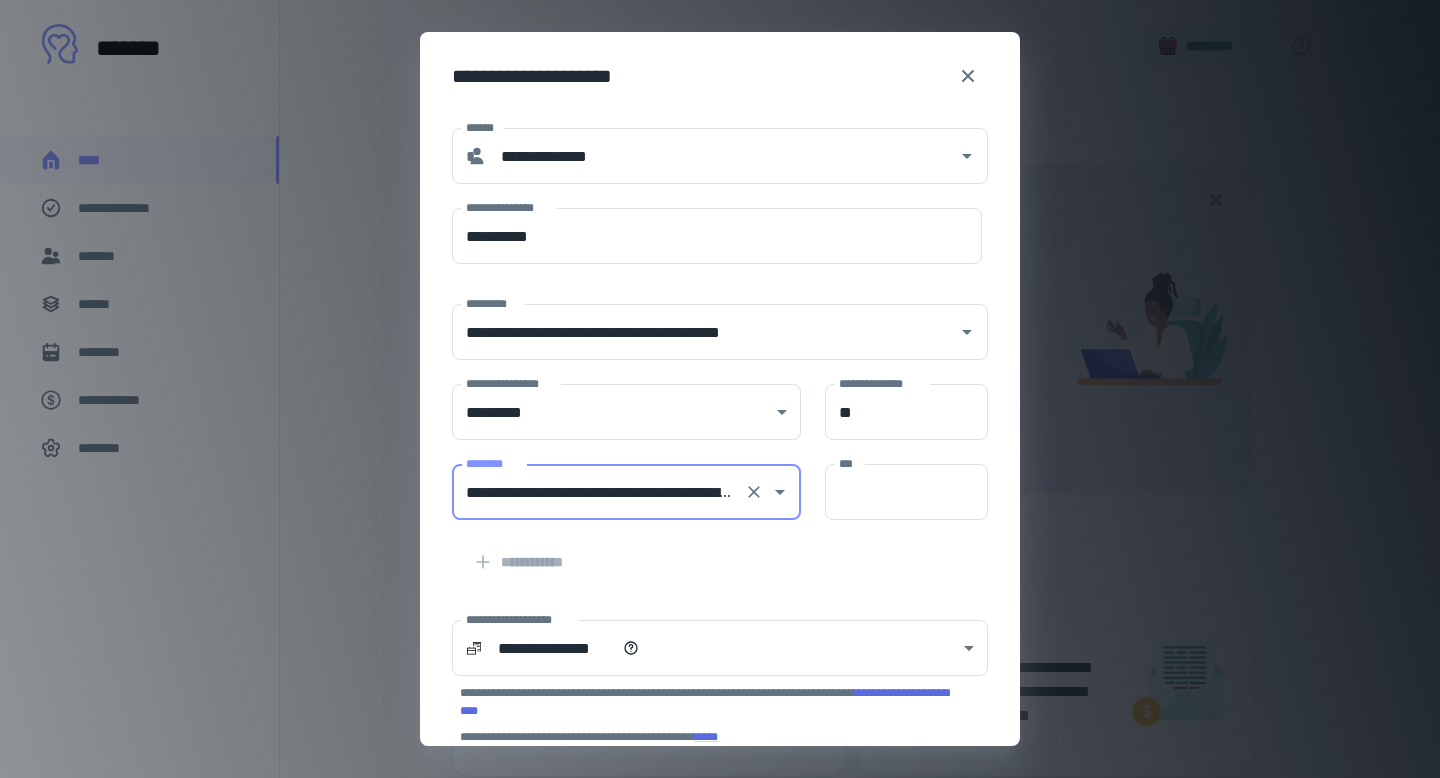 scroll, scrollTop: 4, scrollLeft: 0, axis: vertical 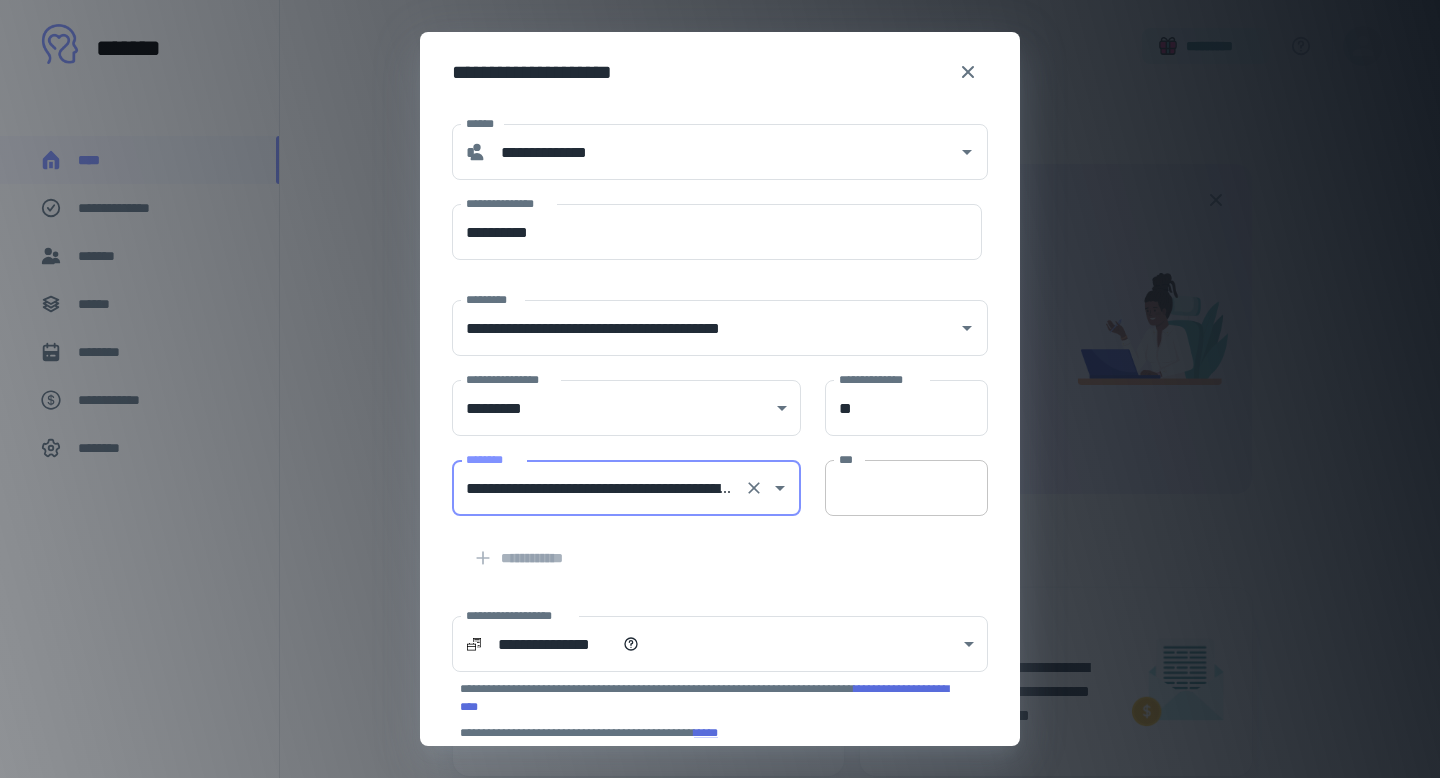 click on "***" at bounding box center [906, 488] 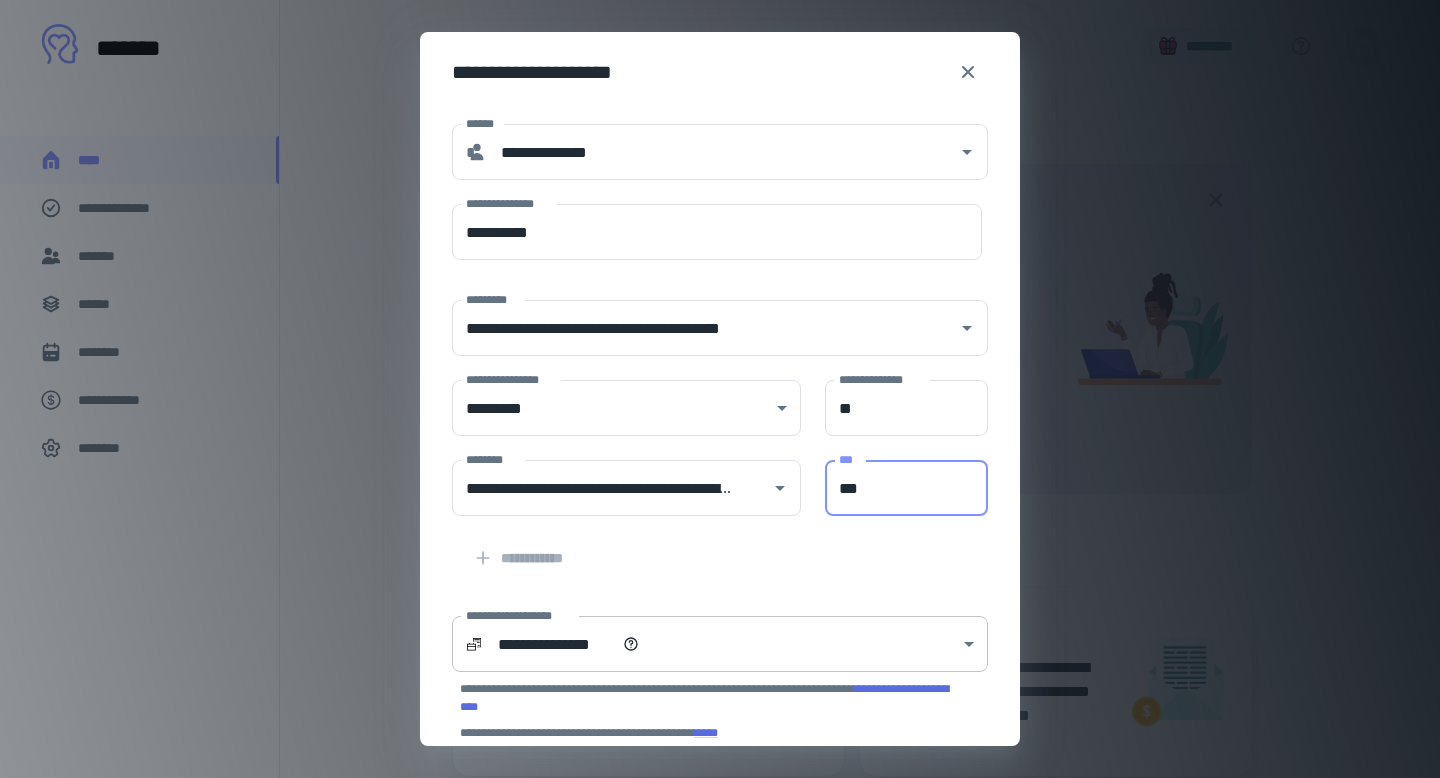 type on "***" 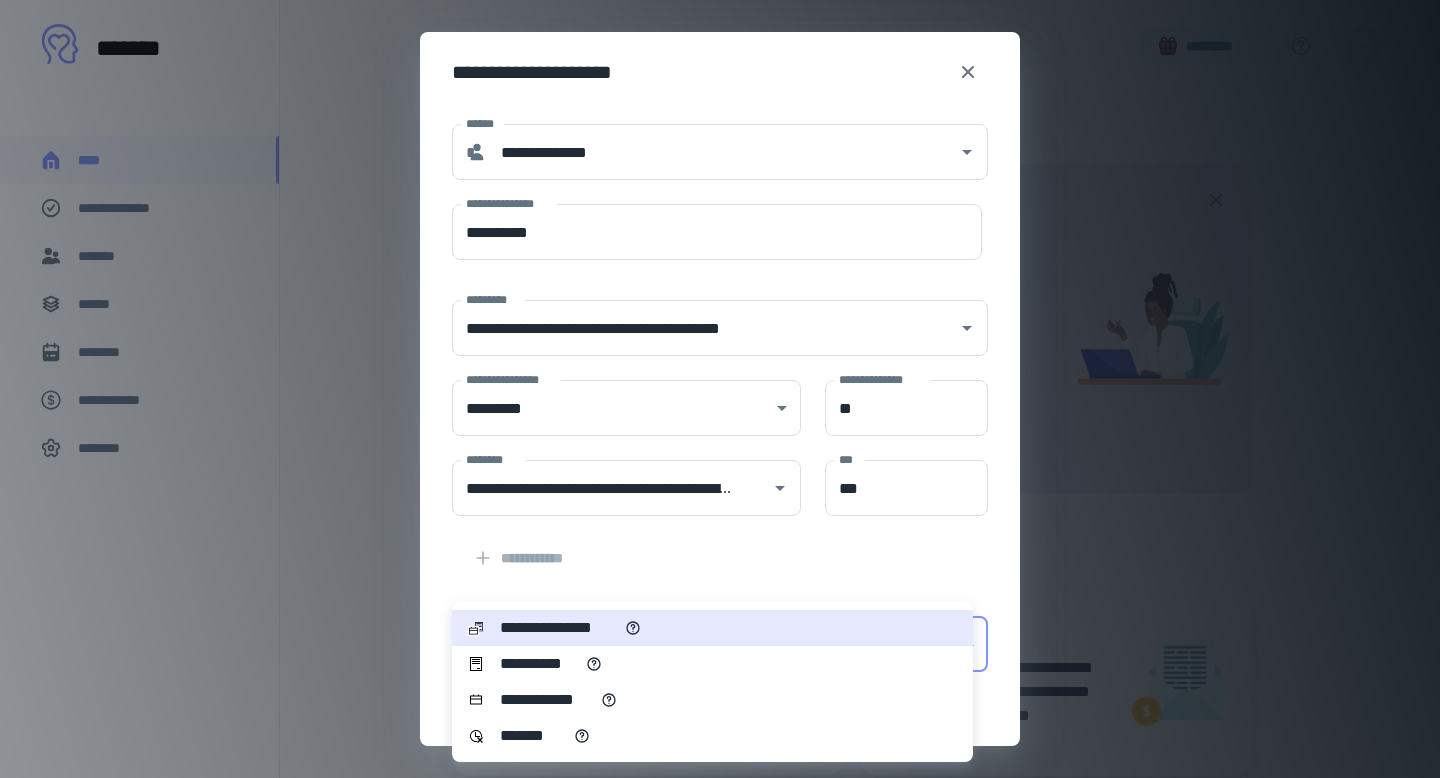 click on "**********" at bounding box center [539, 664] 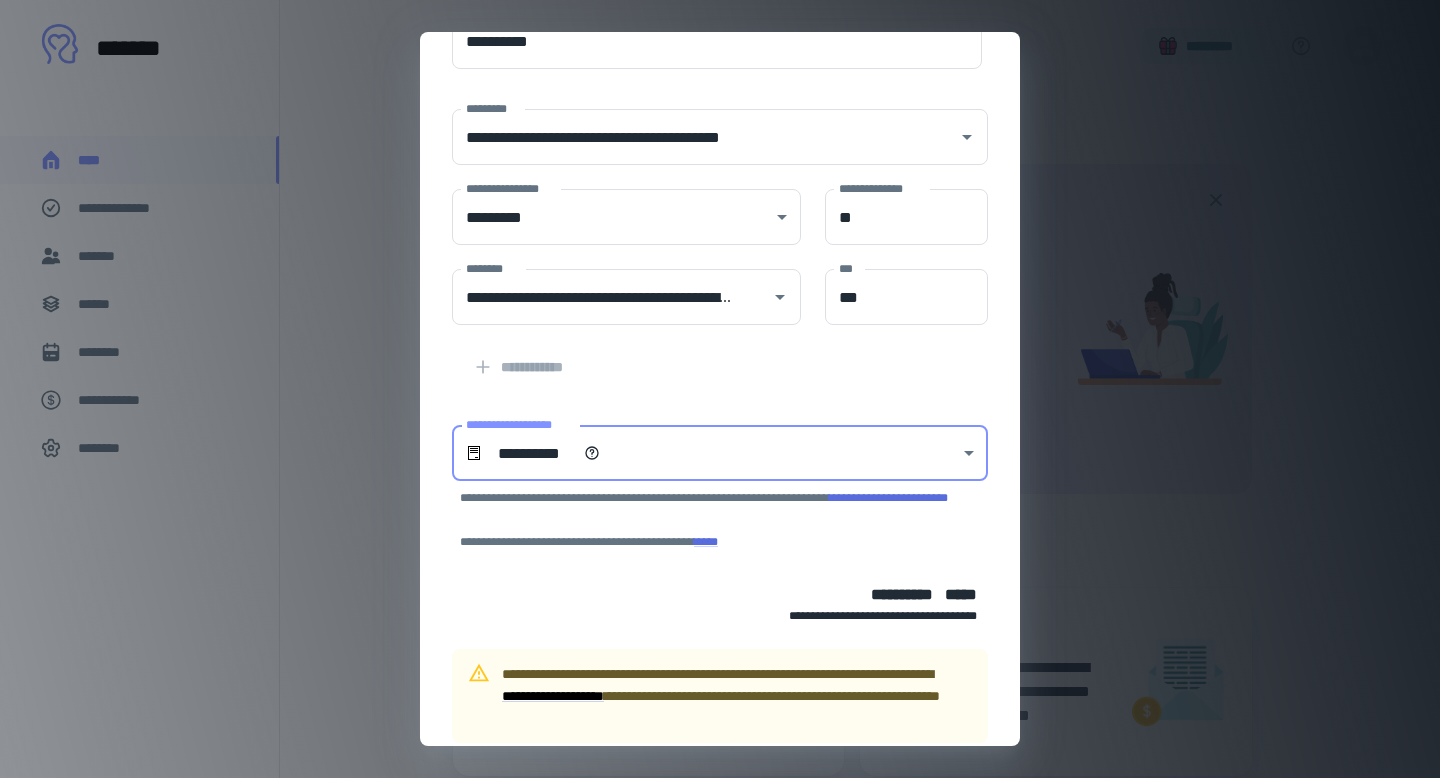 scroll, scrollTop: 284, scrollLeft: 0, axis: vertical 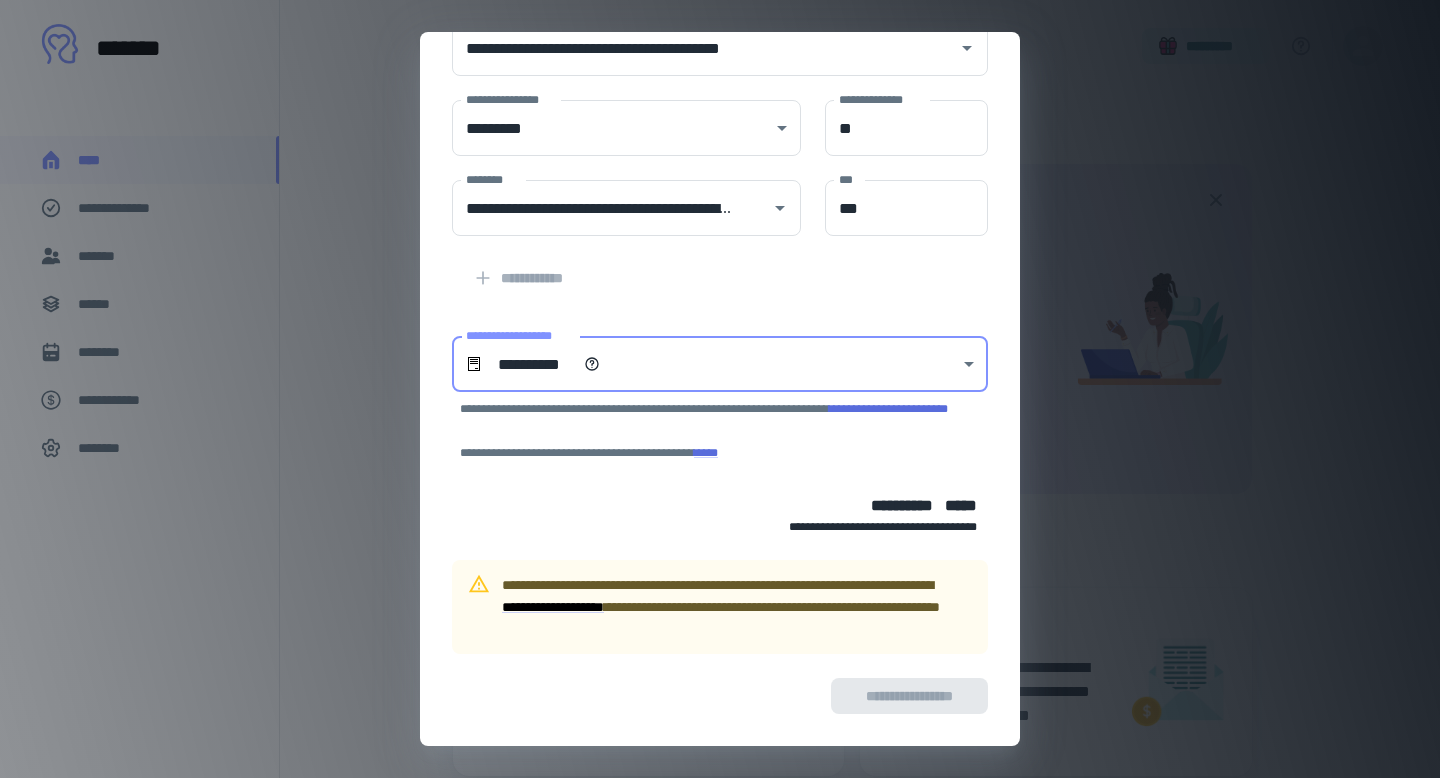 click on "**********" at bounding box center [708, 684] 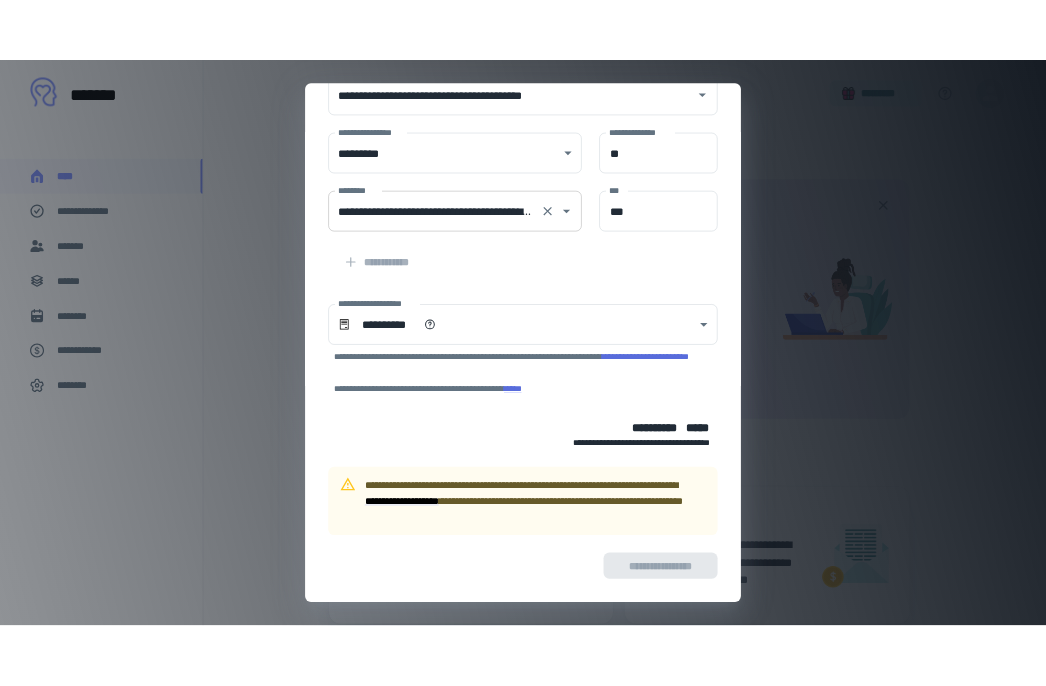 scroll, scrollTop: 0, scrollLeft: 0, axis: both 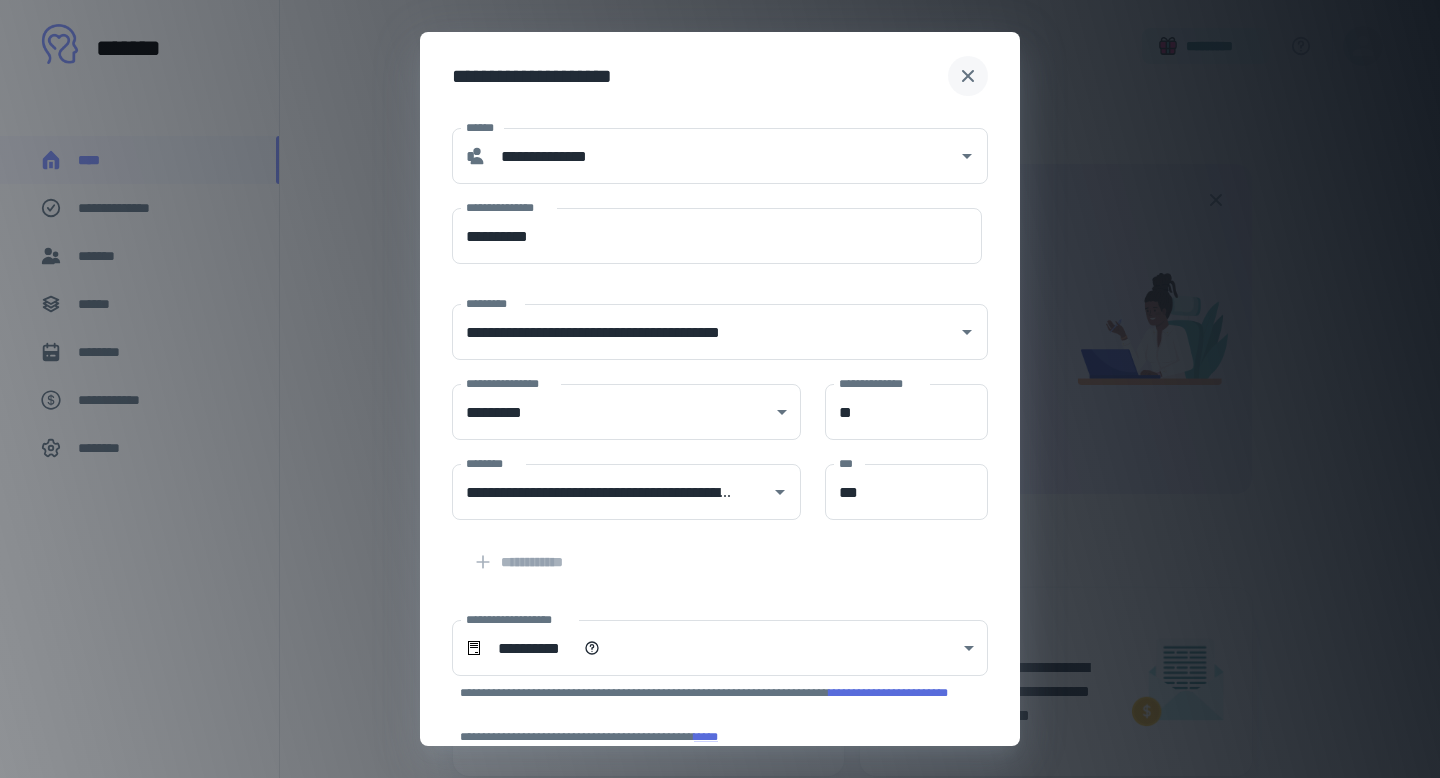 click 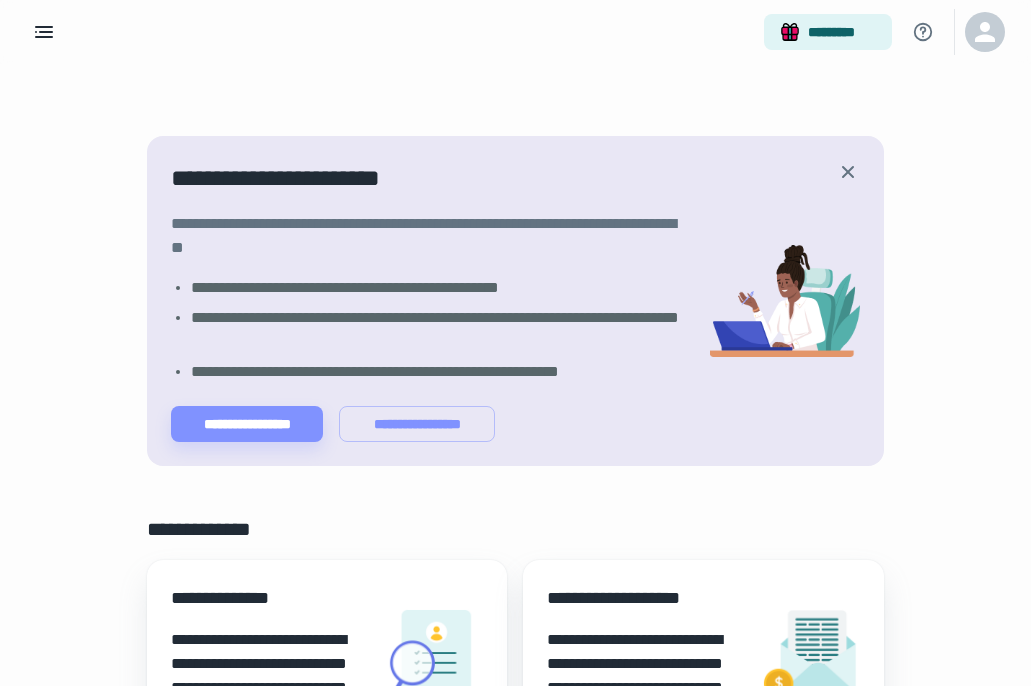 click on "**********" at bounding box center (645, 598) 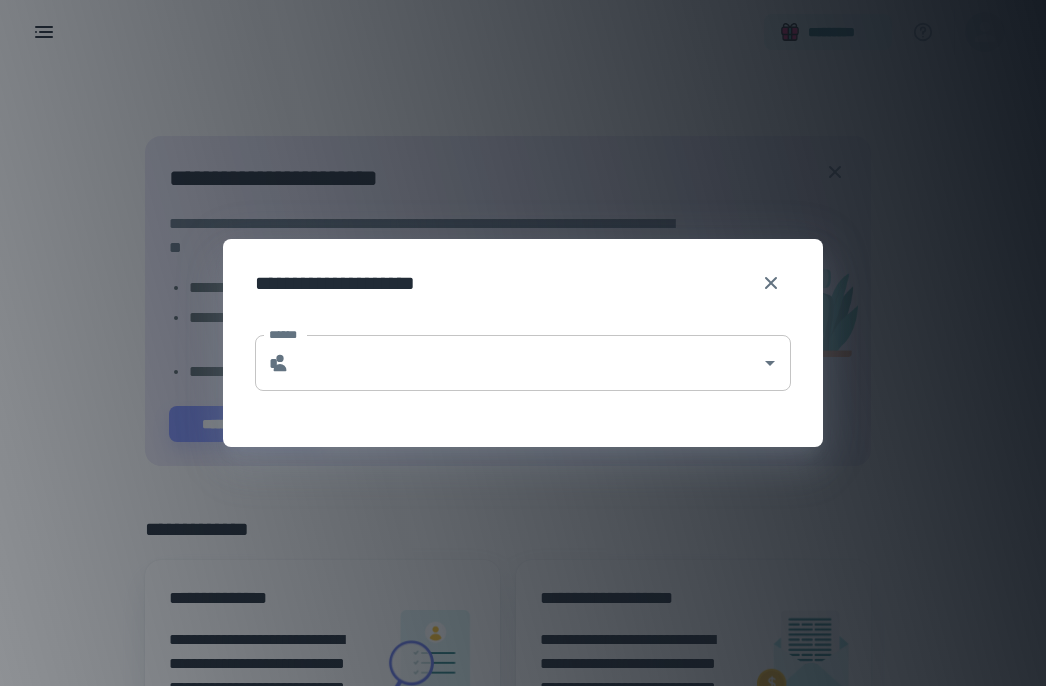click on "******" at bounding box center (525, 363) 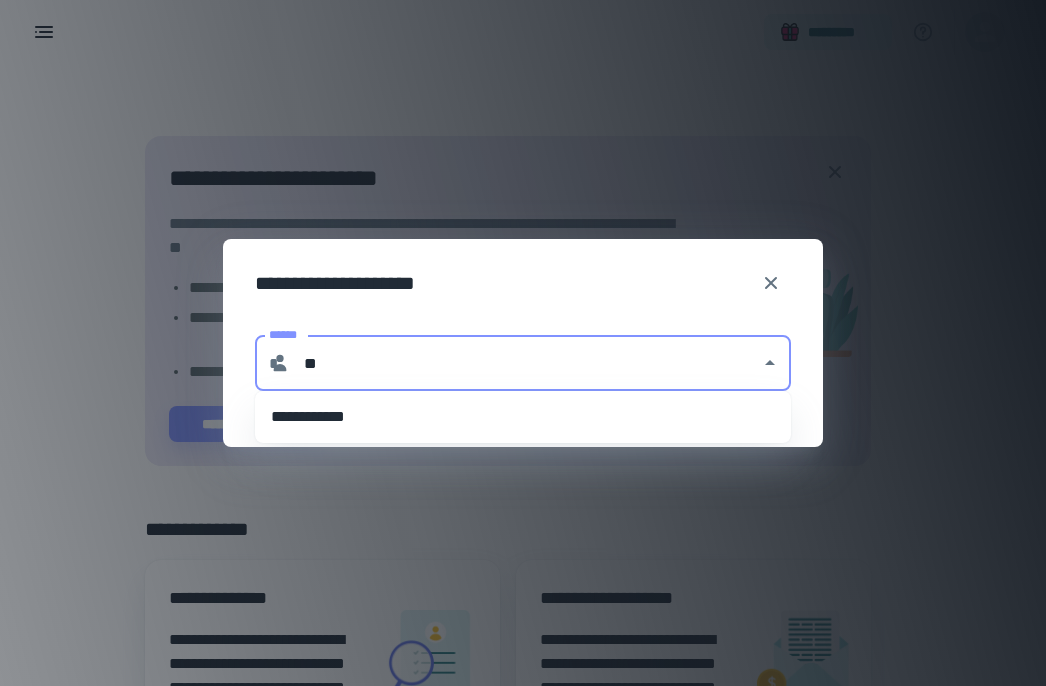 click on "**********" at bounding box center (523, 417) 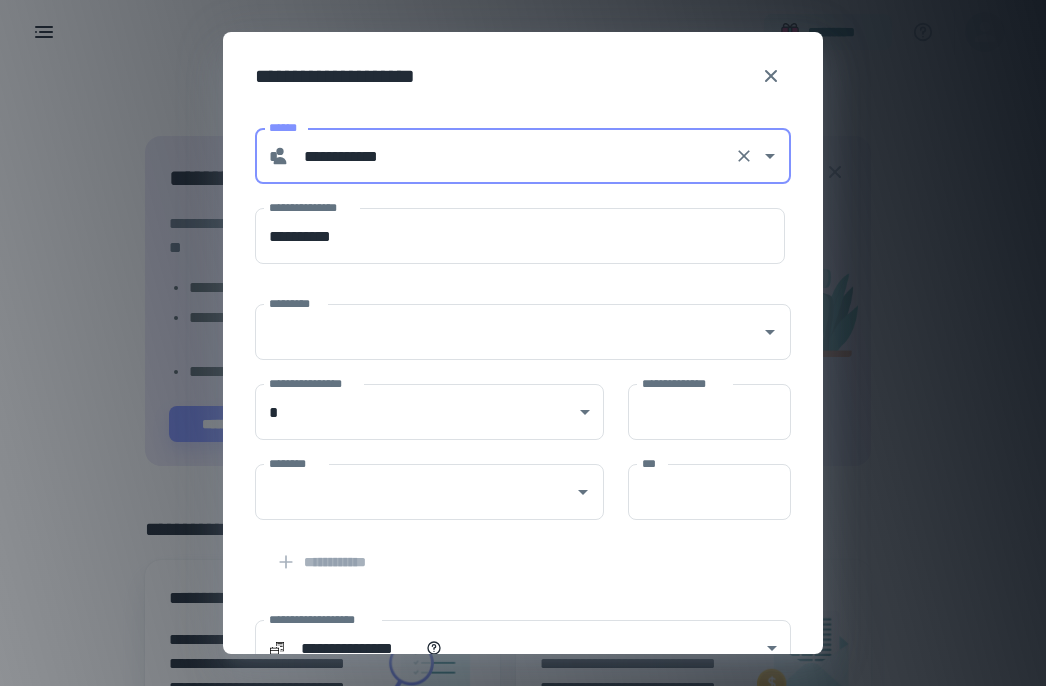 type on "**********" 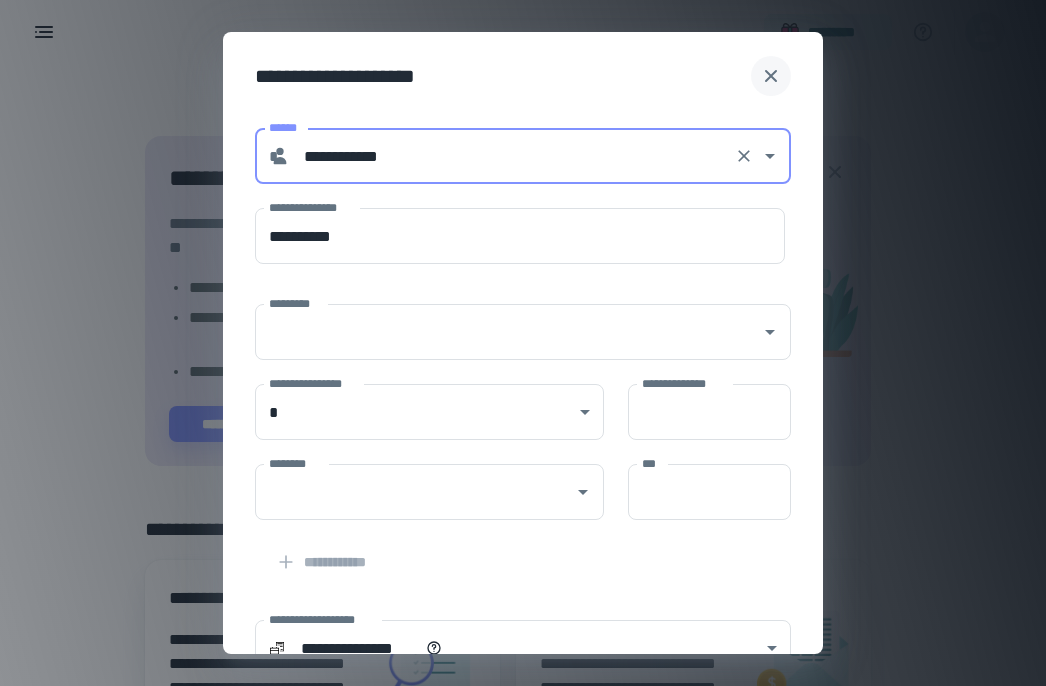 click 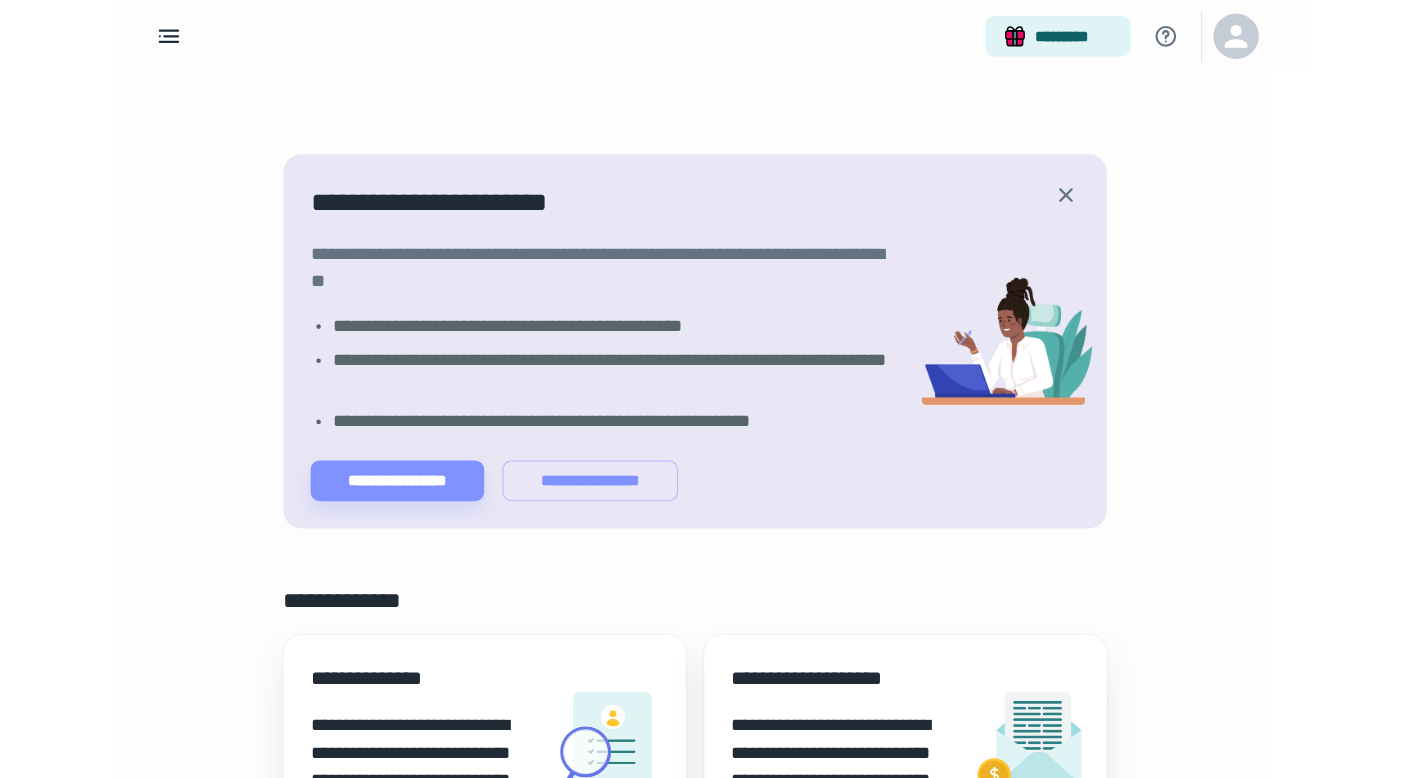 scroll, scrollTop: 38, scrollLeft: 0, axis: vertical 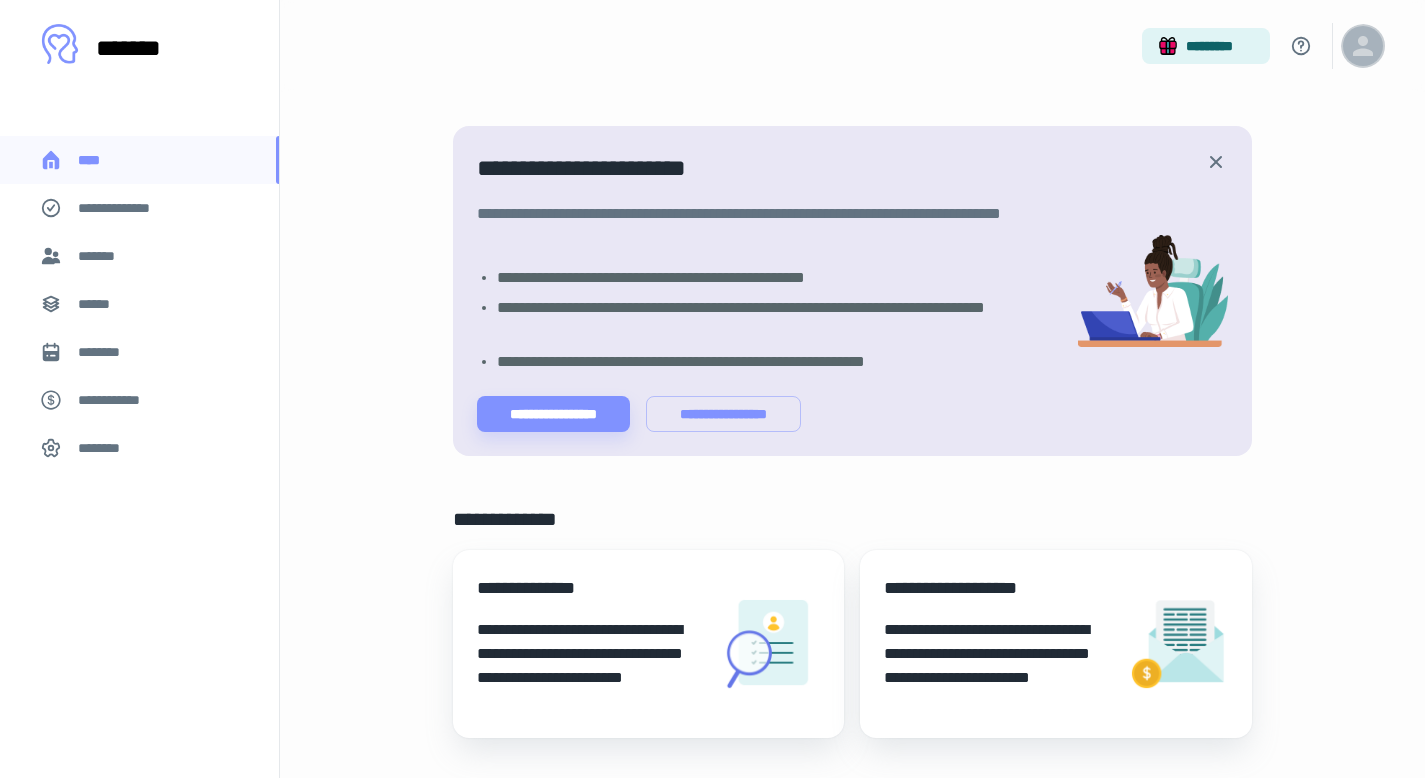 click 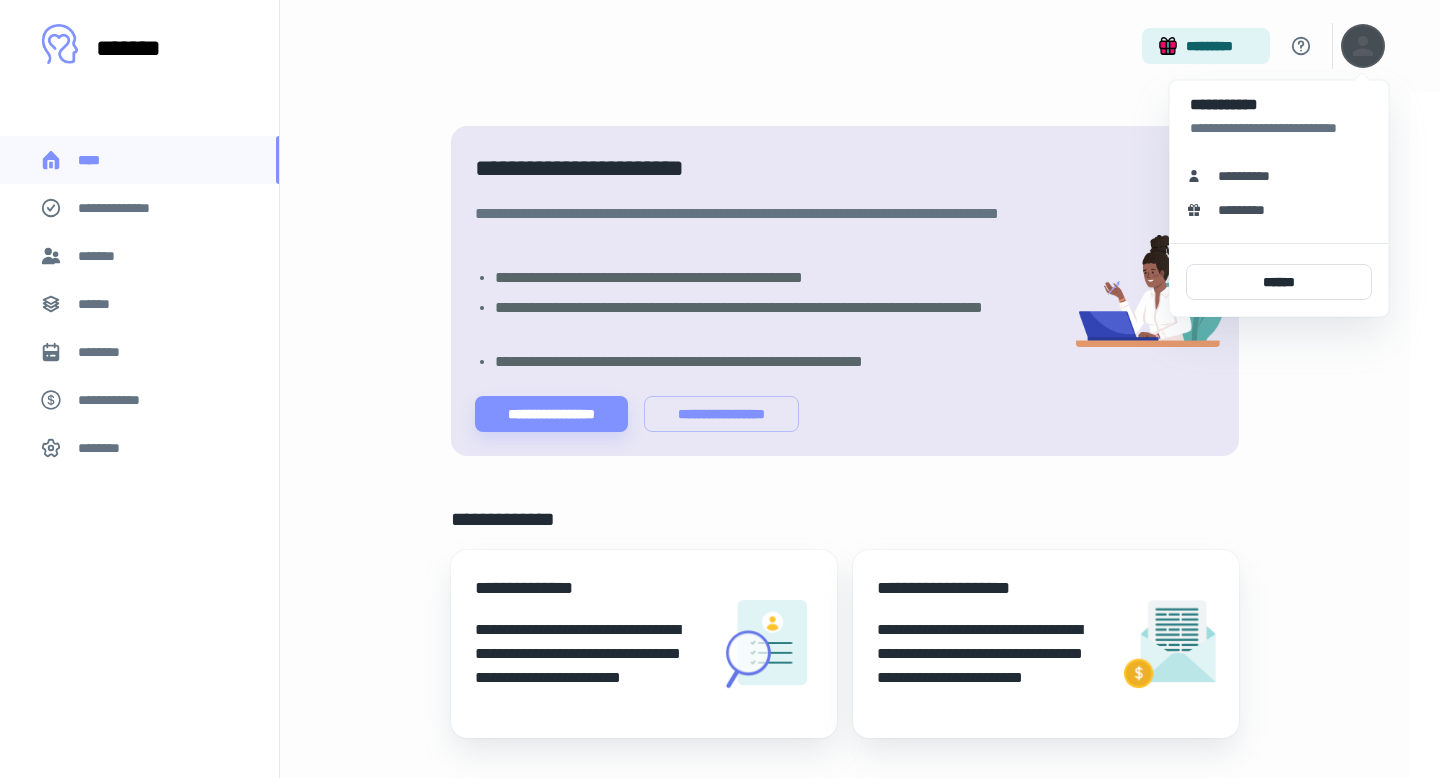 click at bounding box center [720, 389] 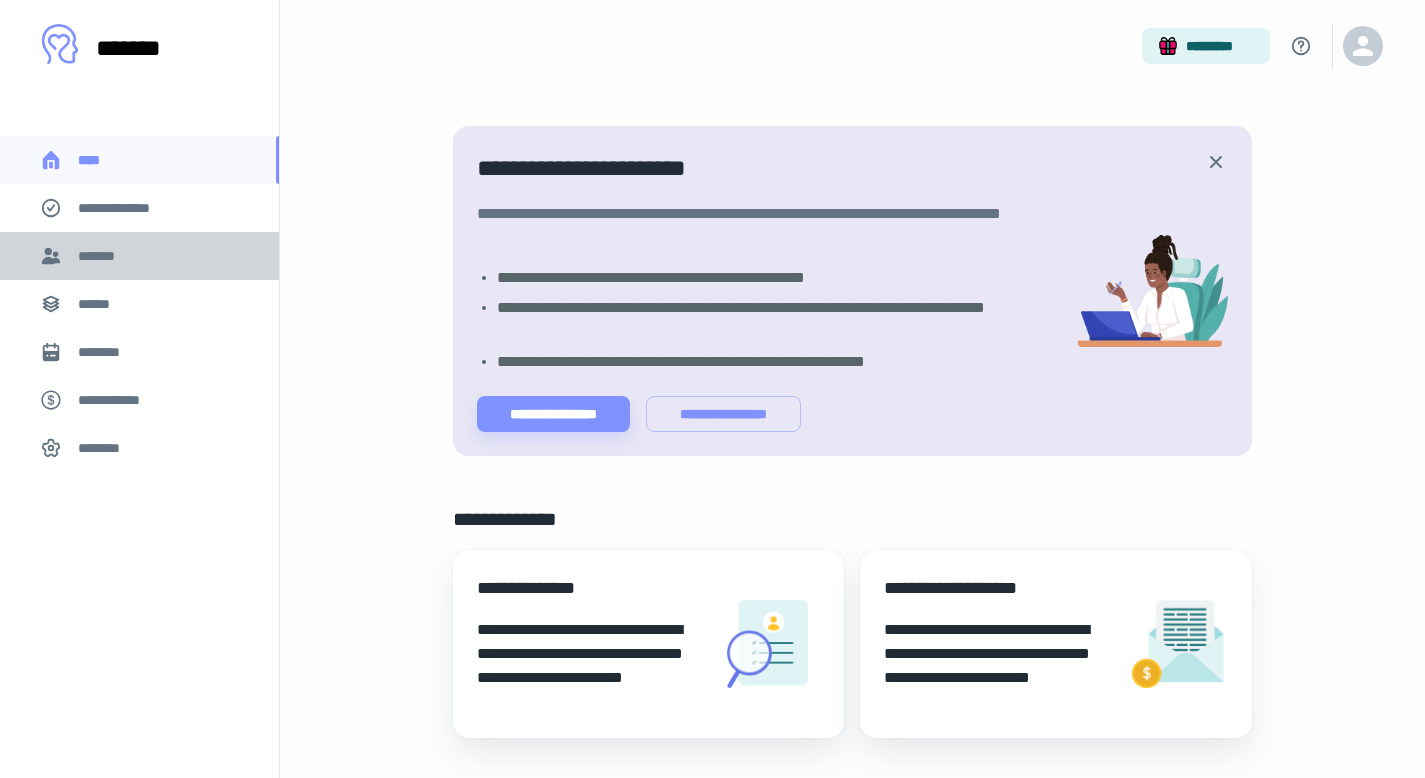 click on "*******" at bounding box center (100, 256) 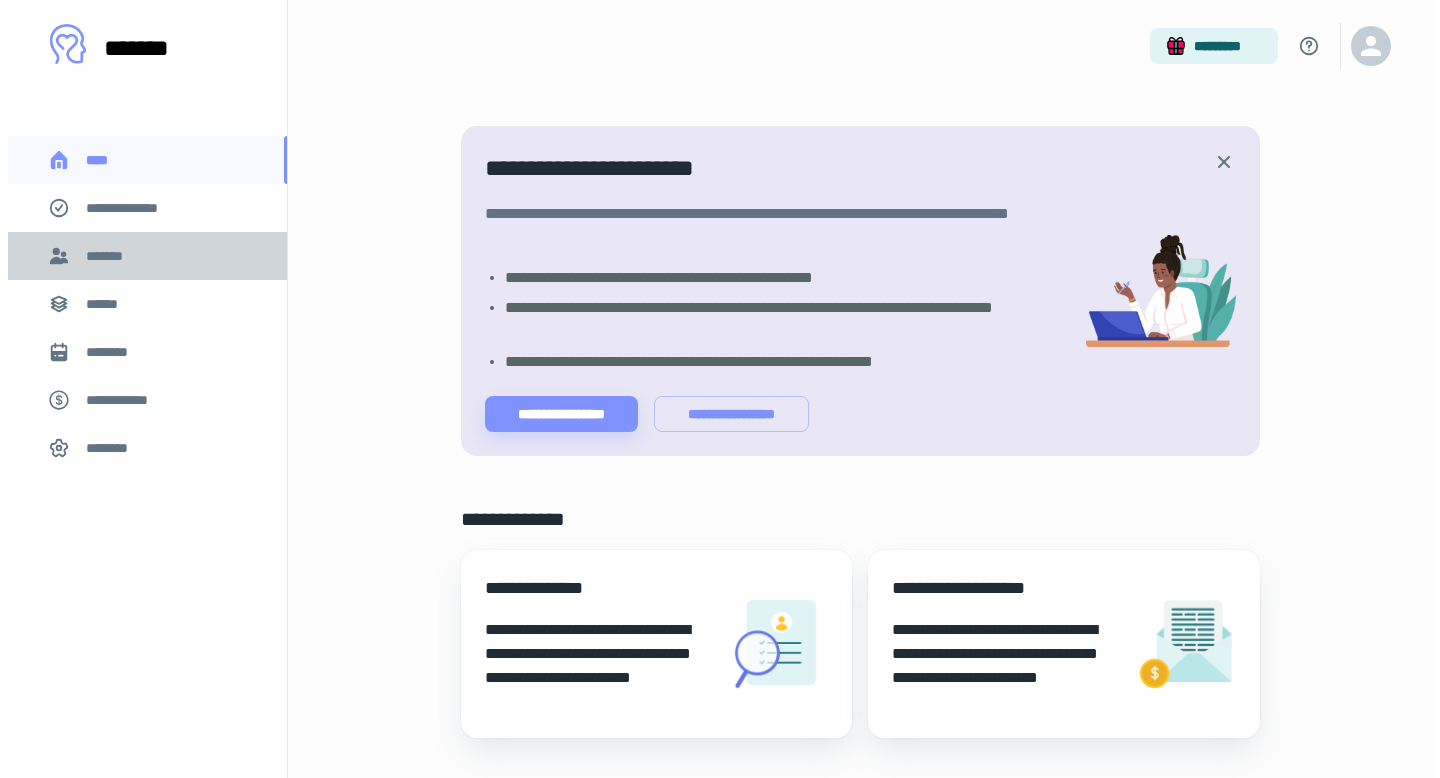 scroll, scrollTop: 0, scrollLeft: 0, axis: both 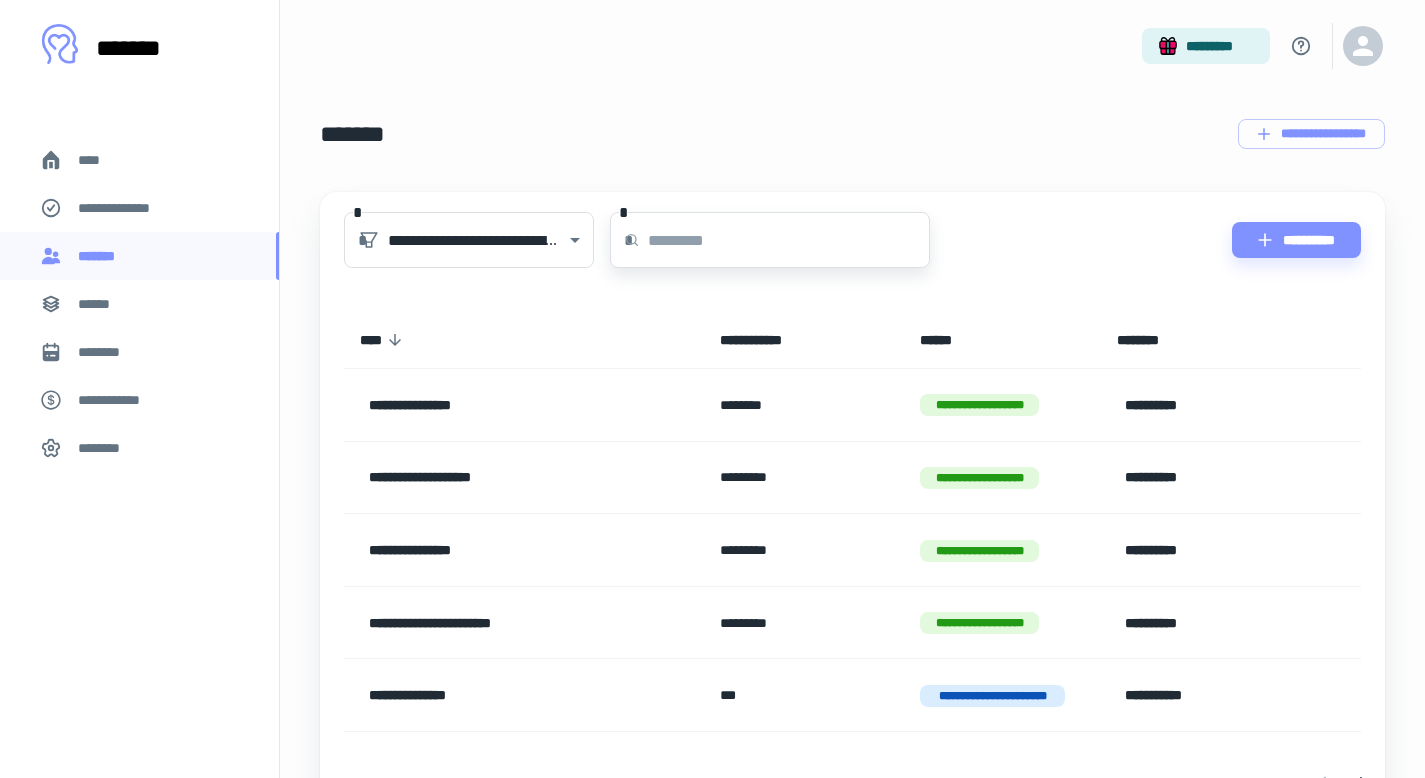 click at bounding box center (789, 240) 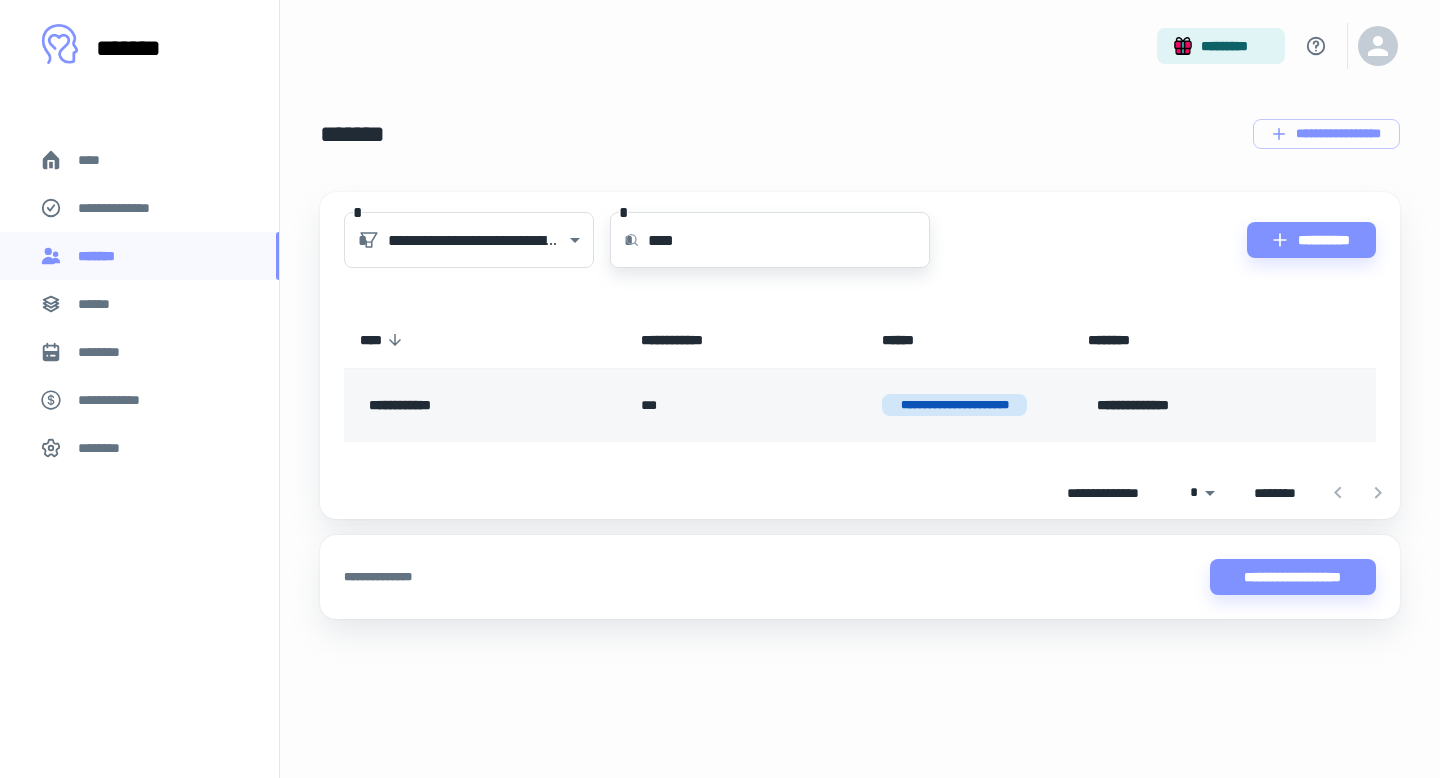 type on "****" 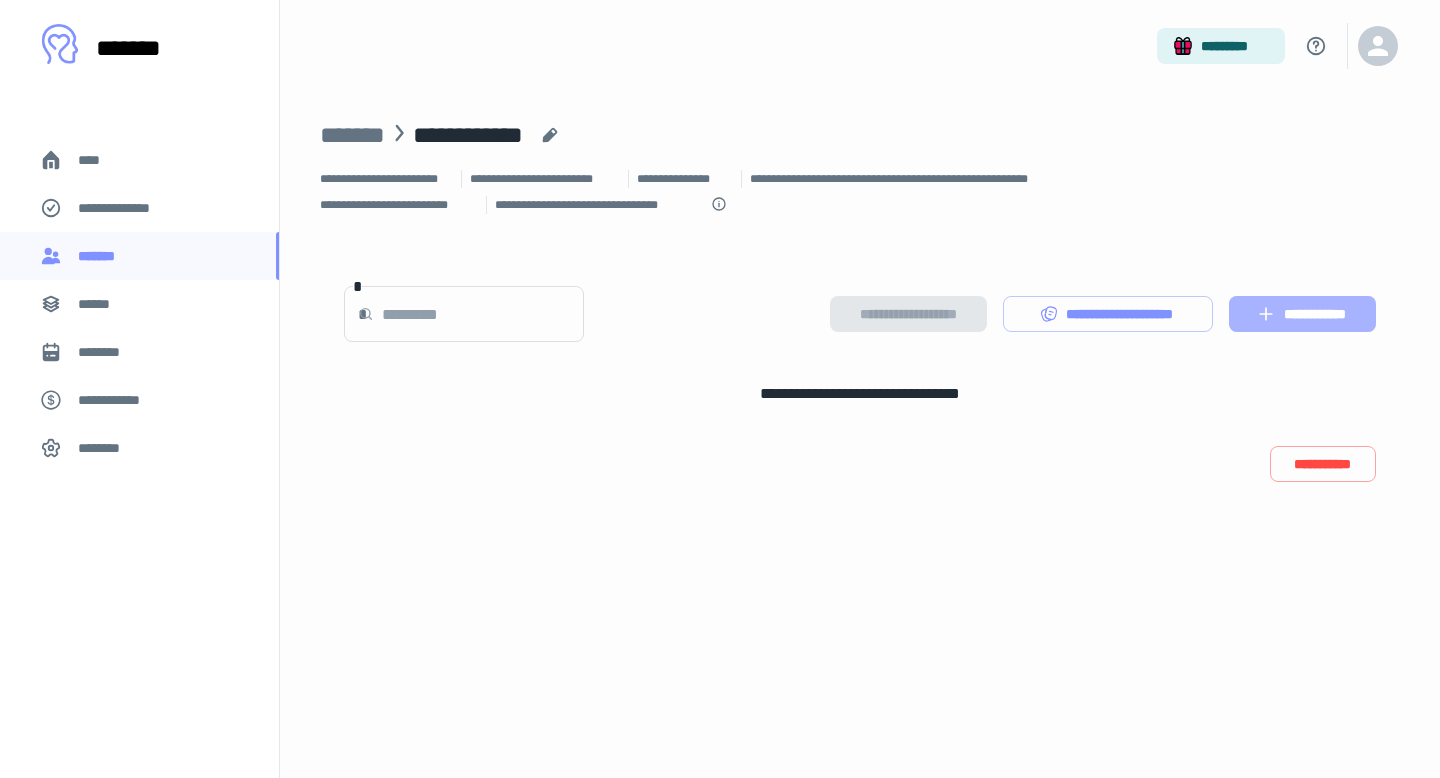 click on "**********" at bounding box center (1302, 314) 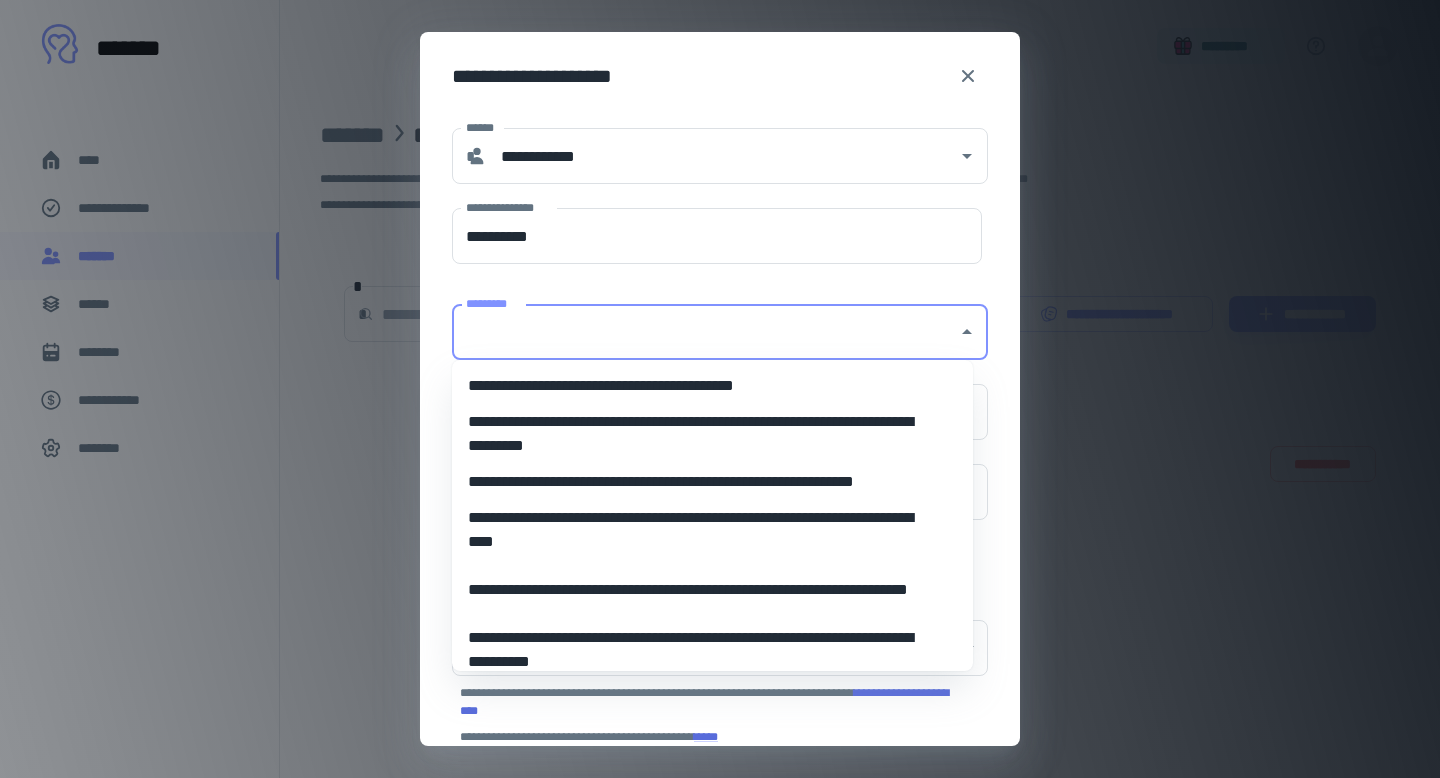 click on "*********" at bounding box center (705, 332) 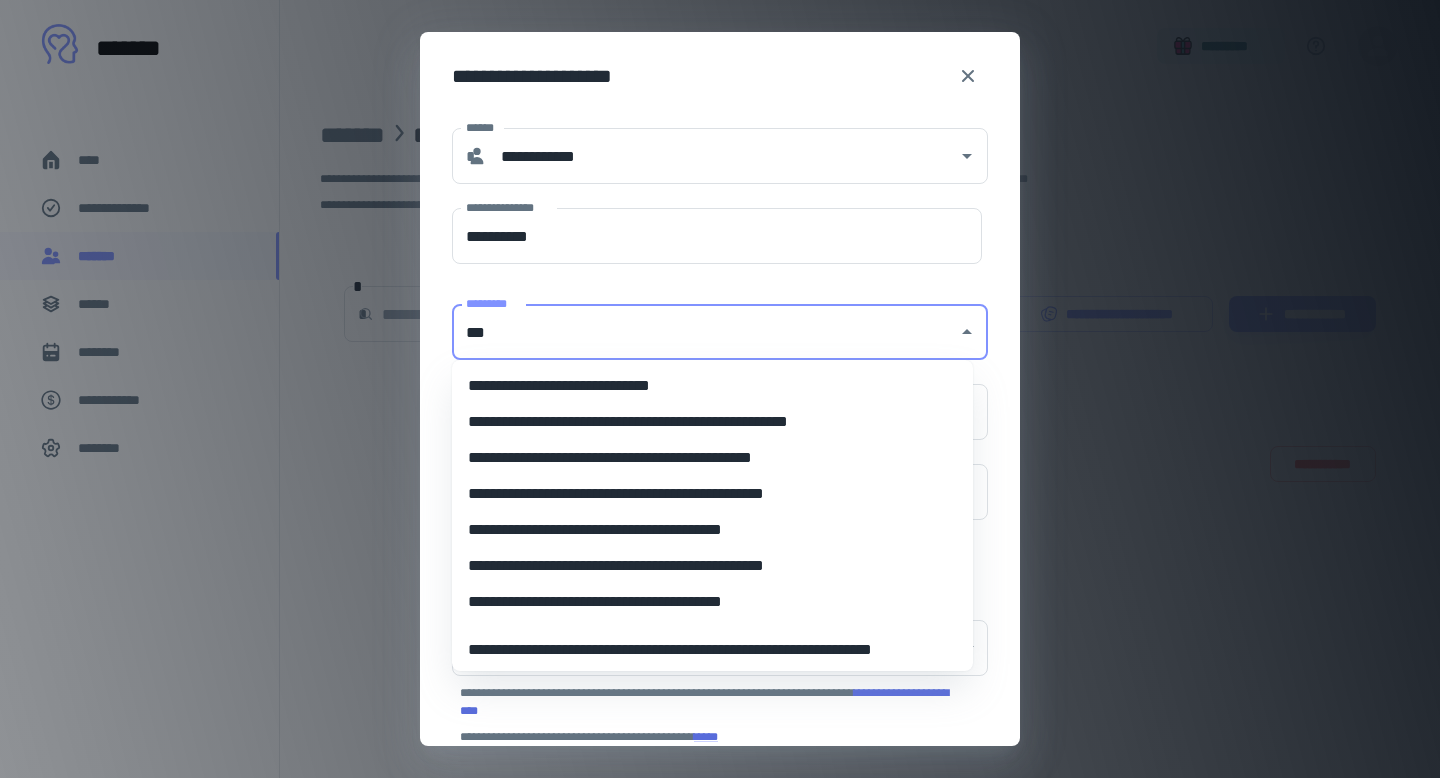 click on "**********" at bounding box center (705, 422) 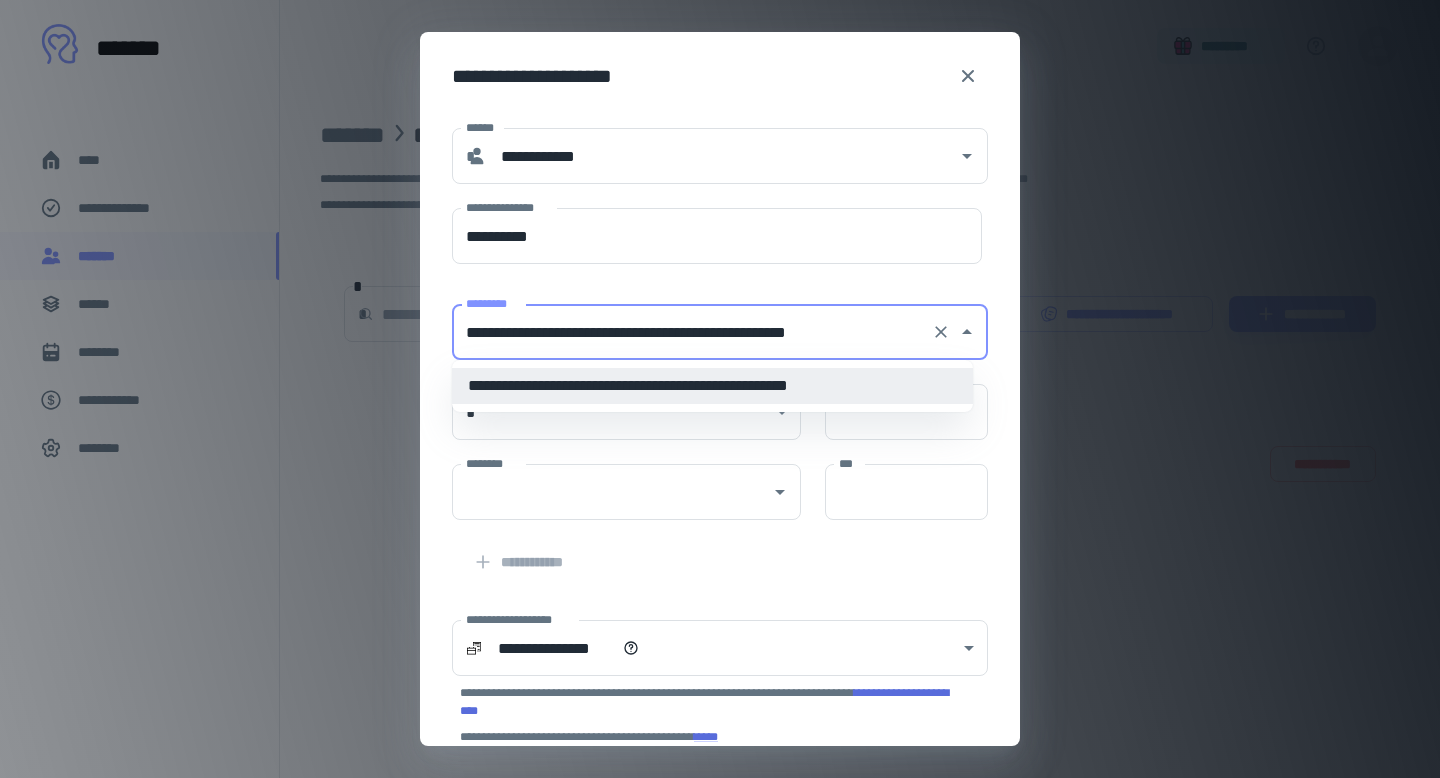 click on "**********" at bounding box center [712, 386] 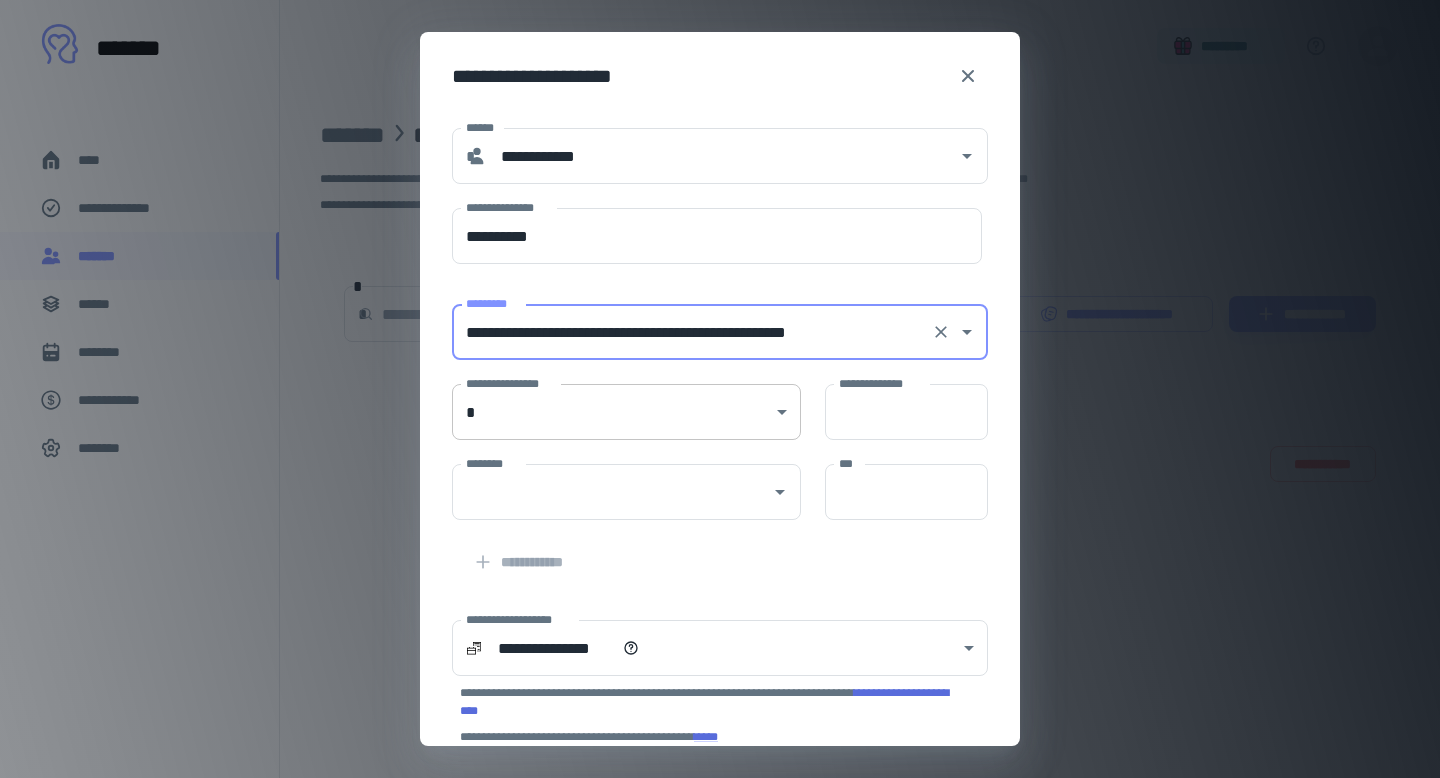 type on "**********" 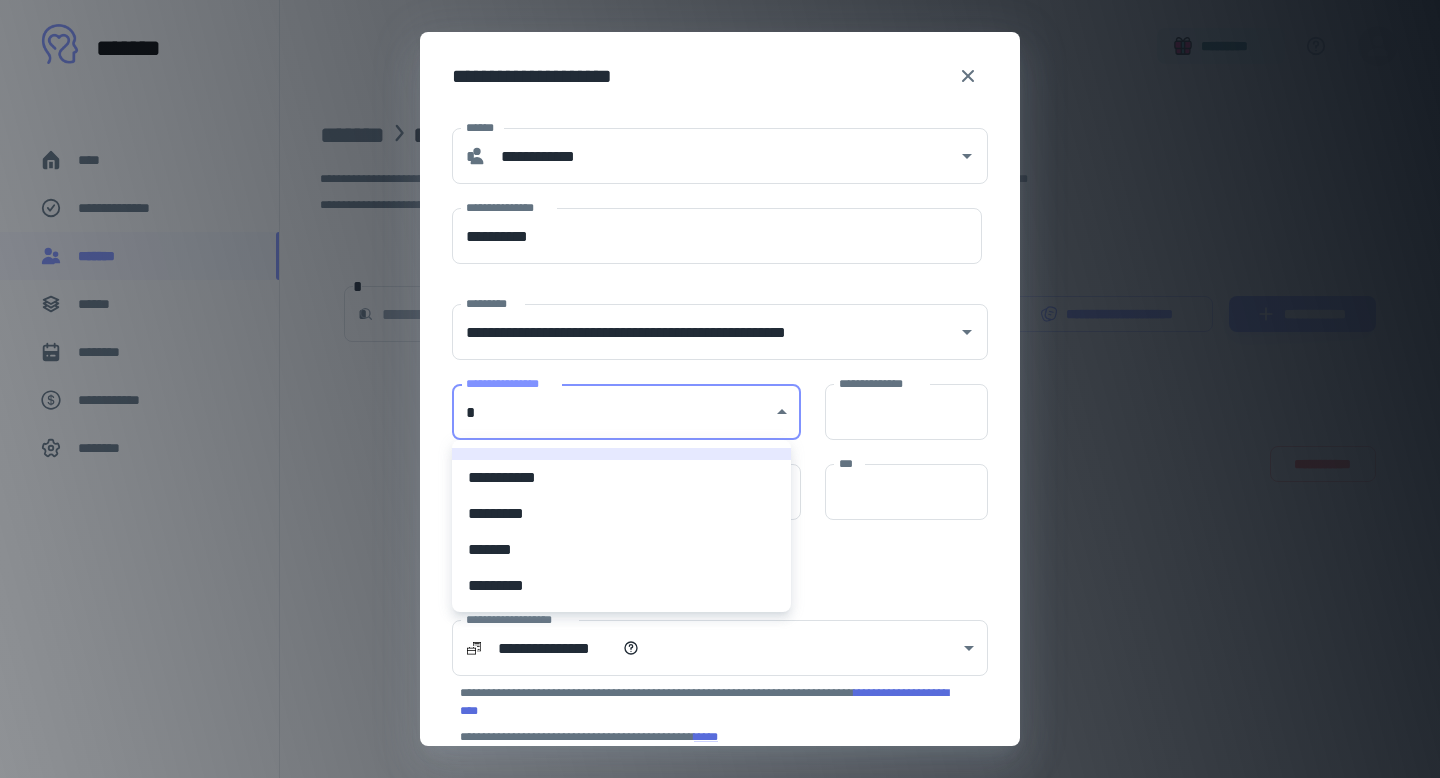 click on "**********" at bounding box center [720, 389] 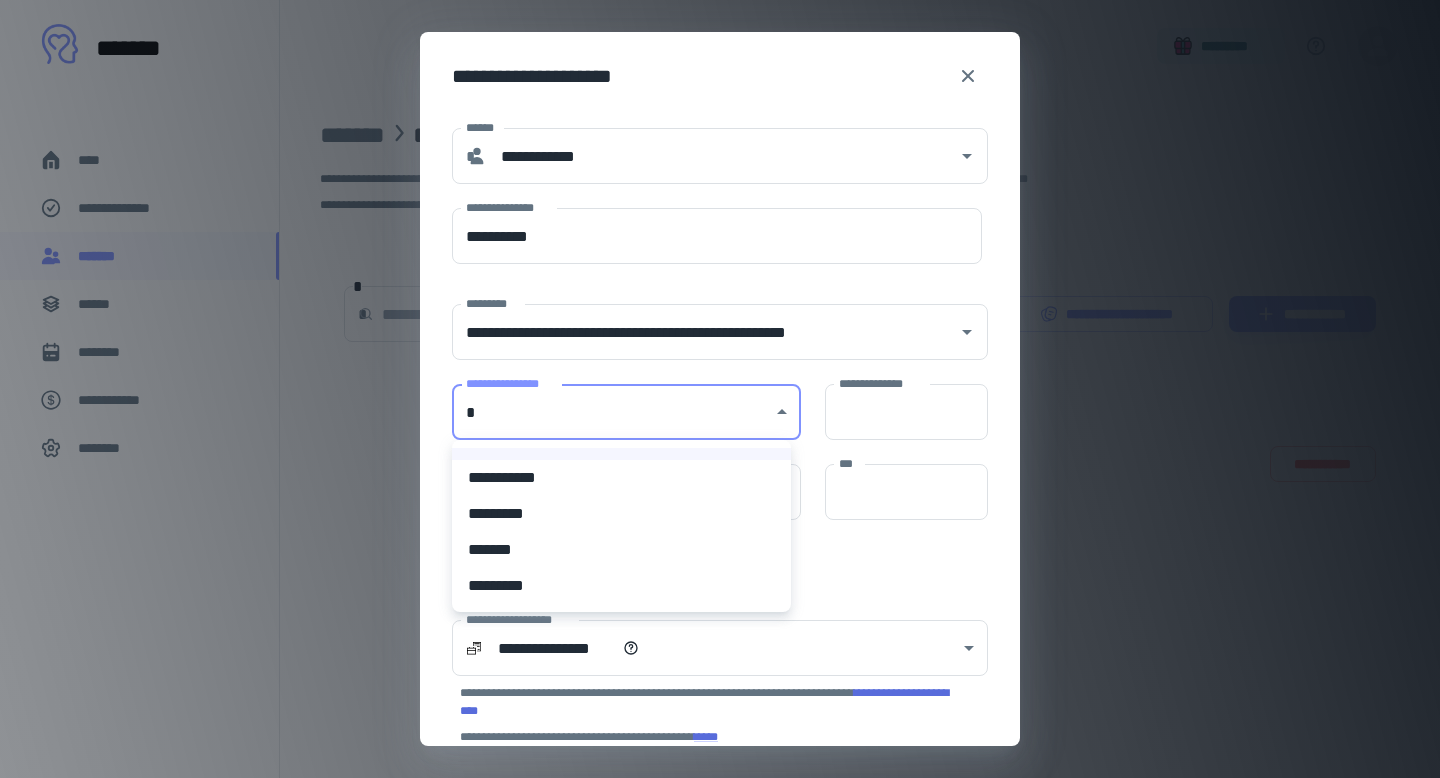 click at bounding box center (720, 389) 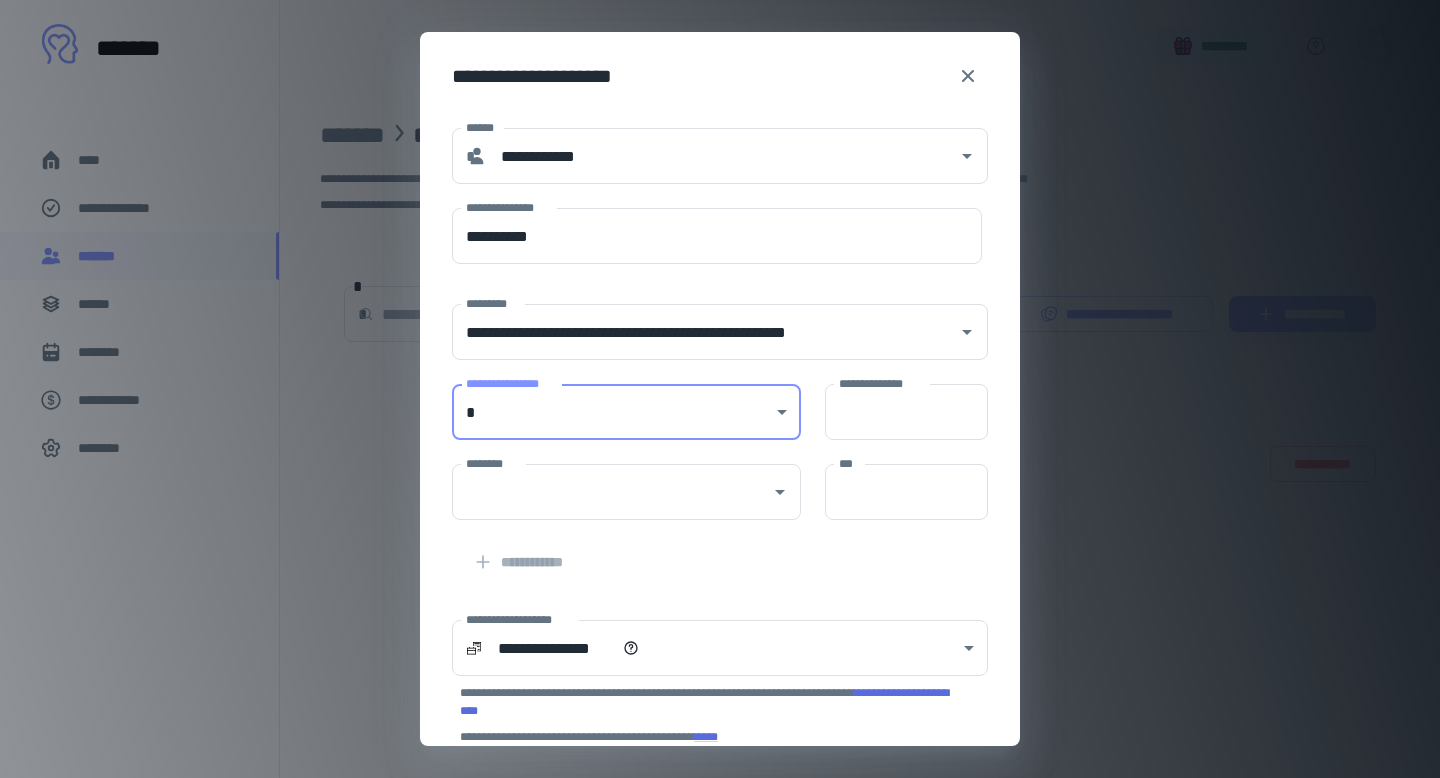 click on "**********" at bounding box center [720, 389] 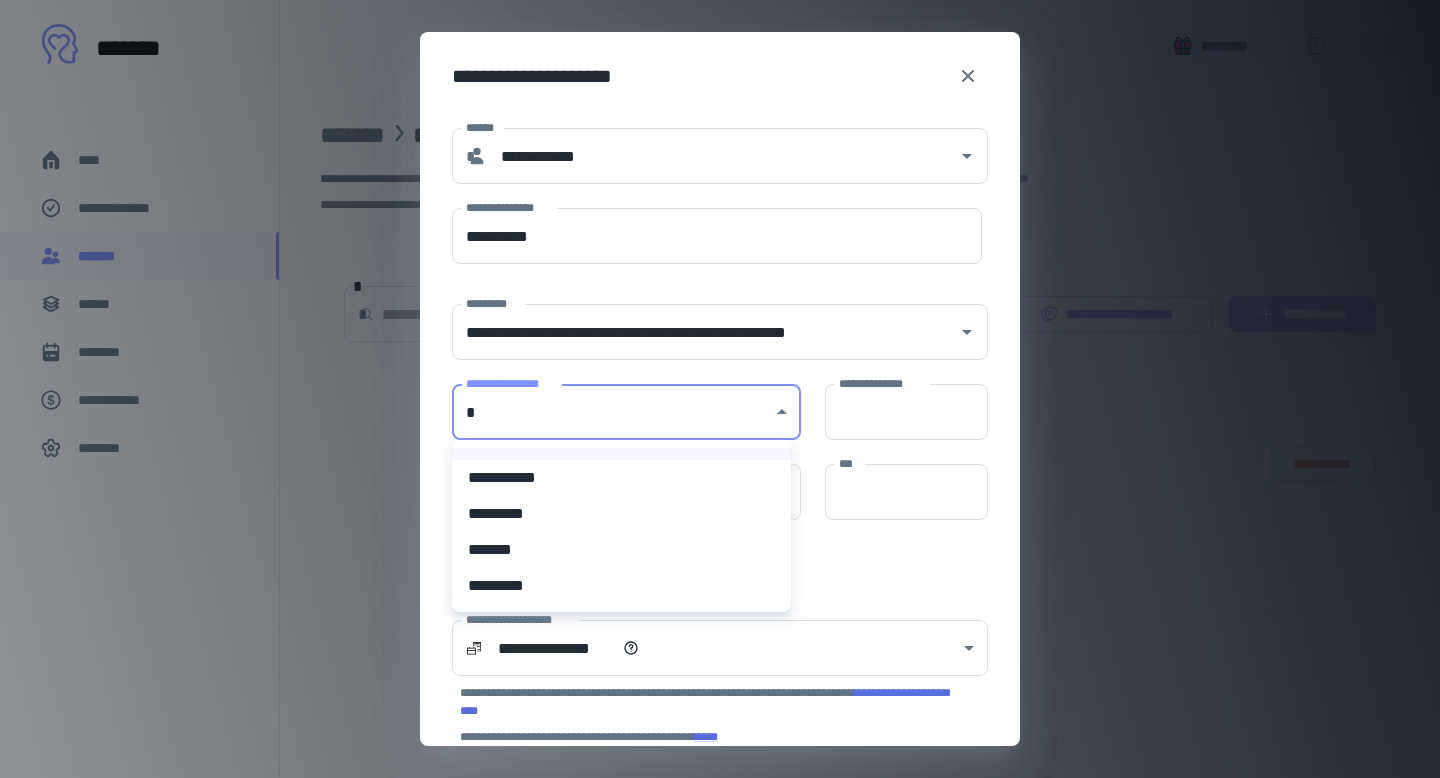 click on "*********" at bounding box center [621, 514] 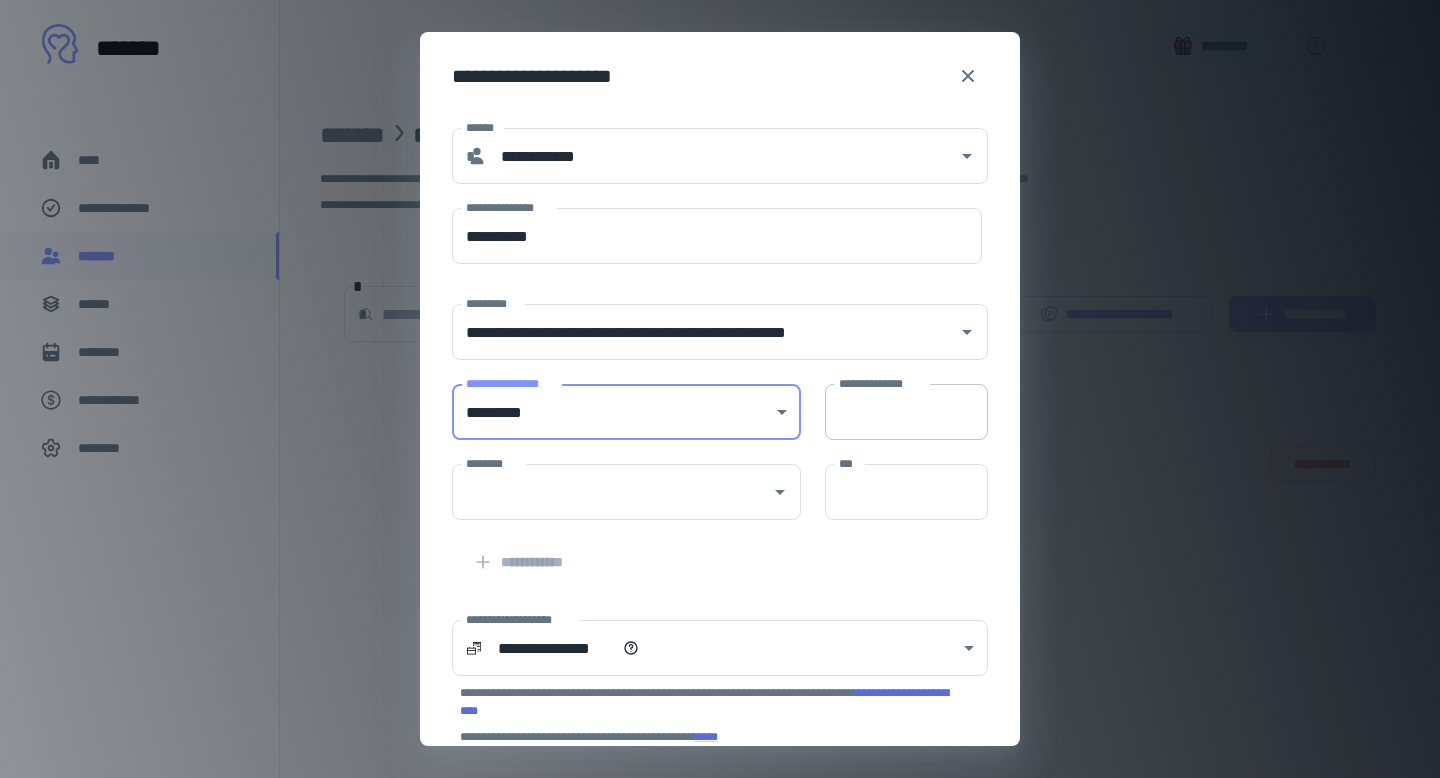 click on "**********" at bounding box center (906, 412) 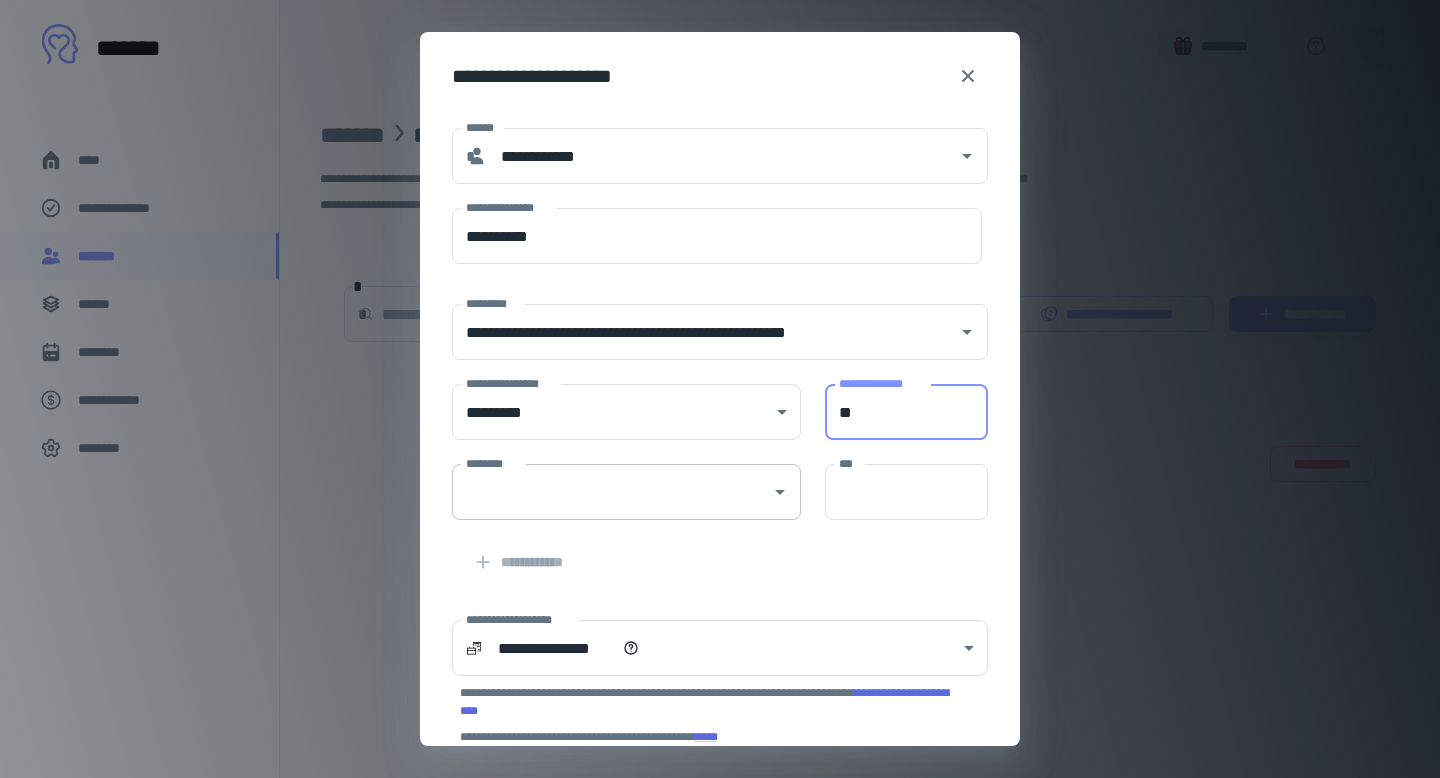 type on "**" 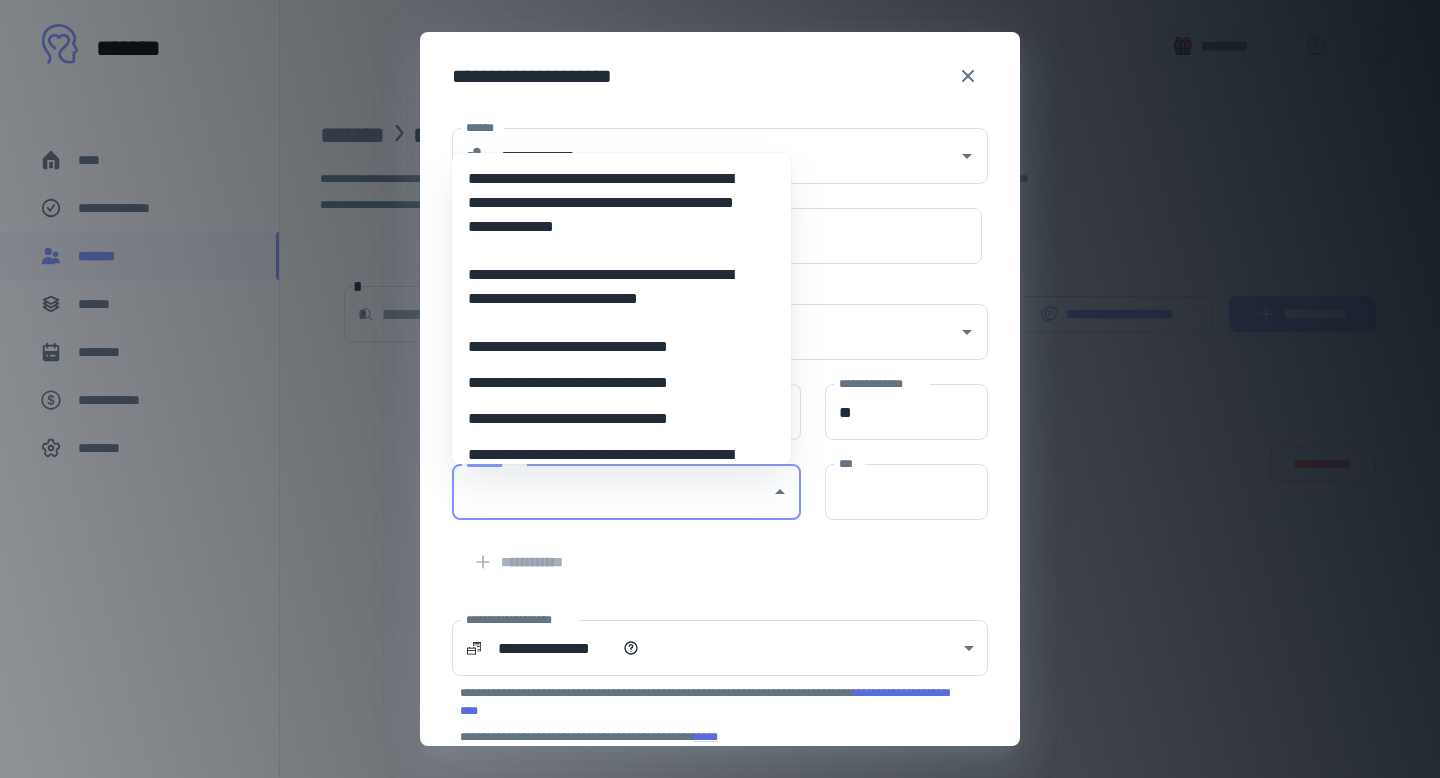 click on "**********" at bounding box center [614, 419] 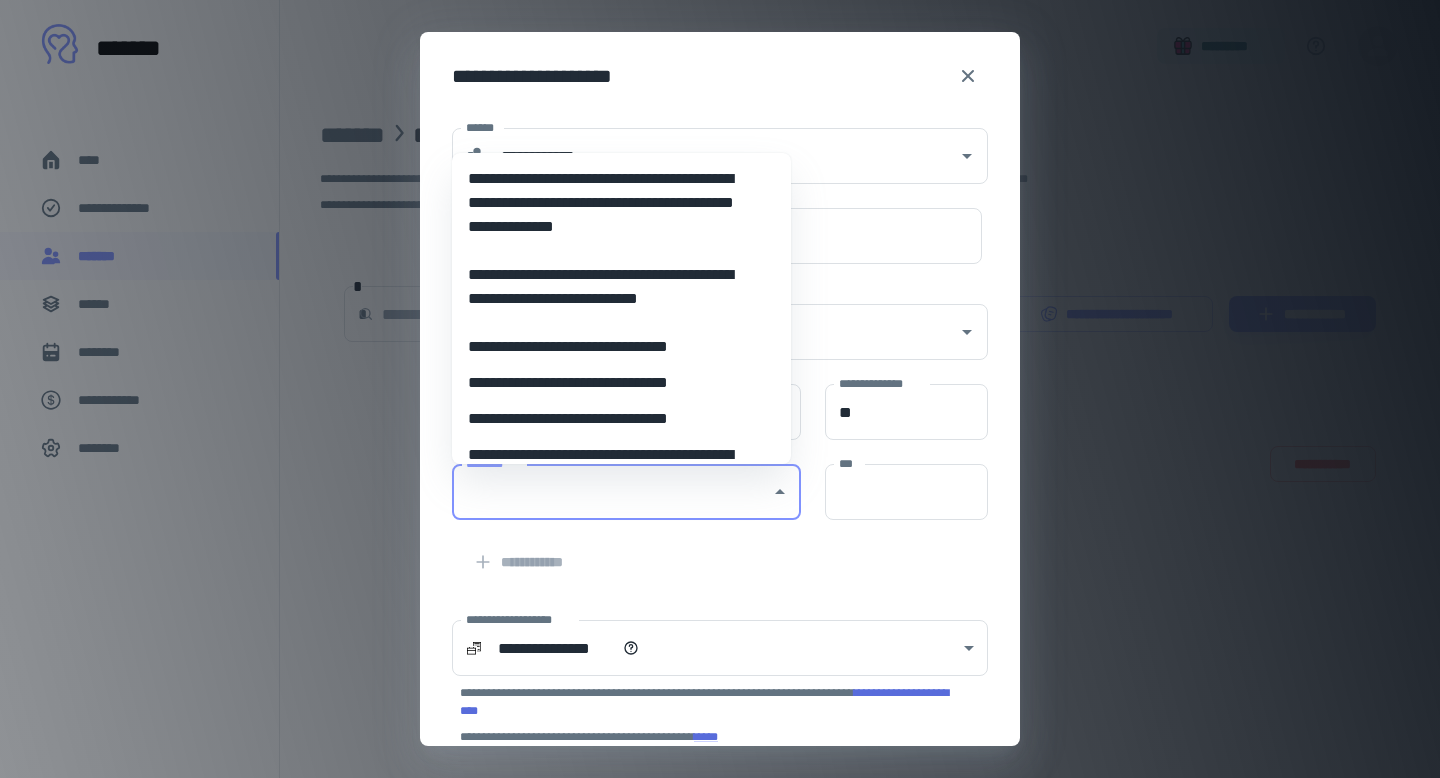 type on "**********" 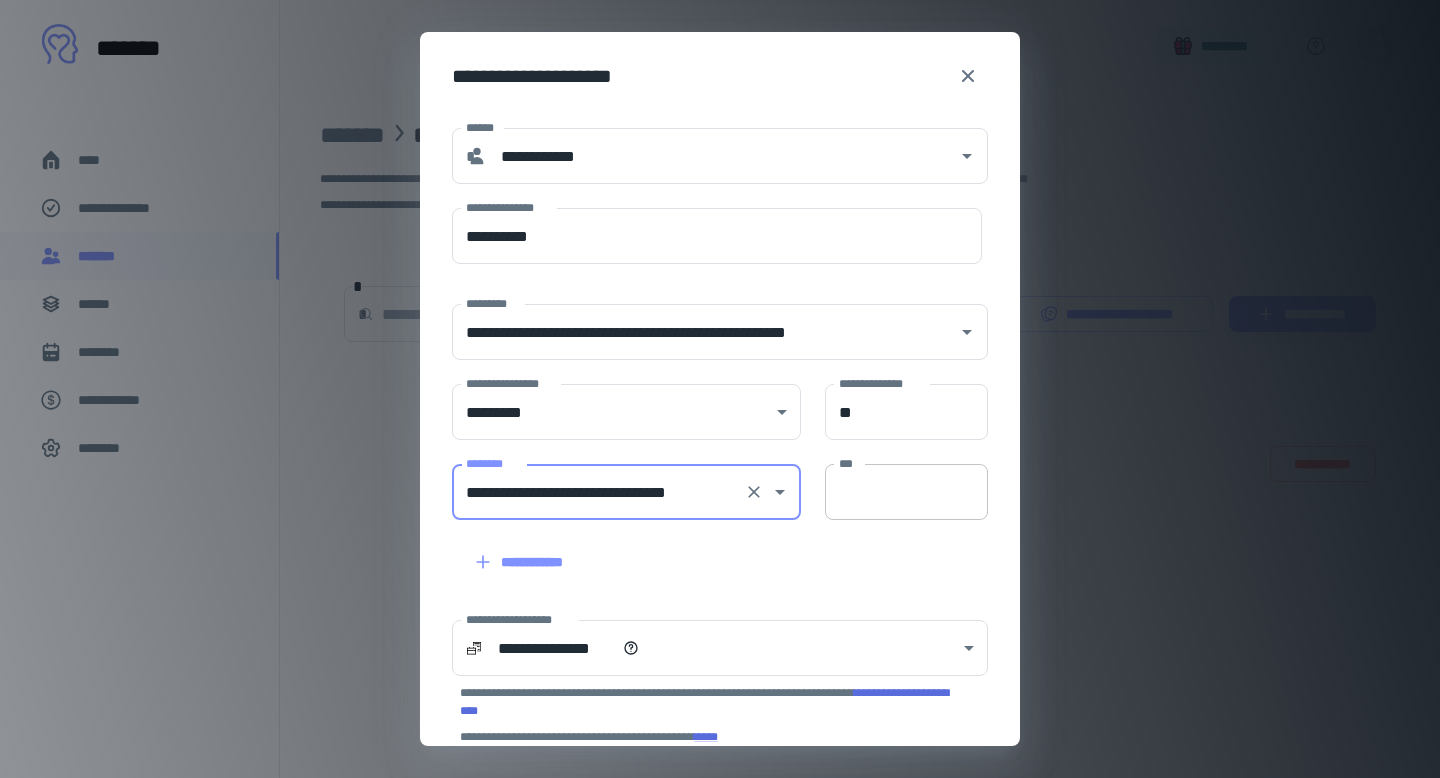 click on "***" at bounding box center [906, 492] 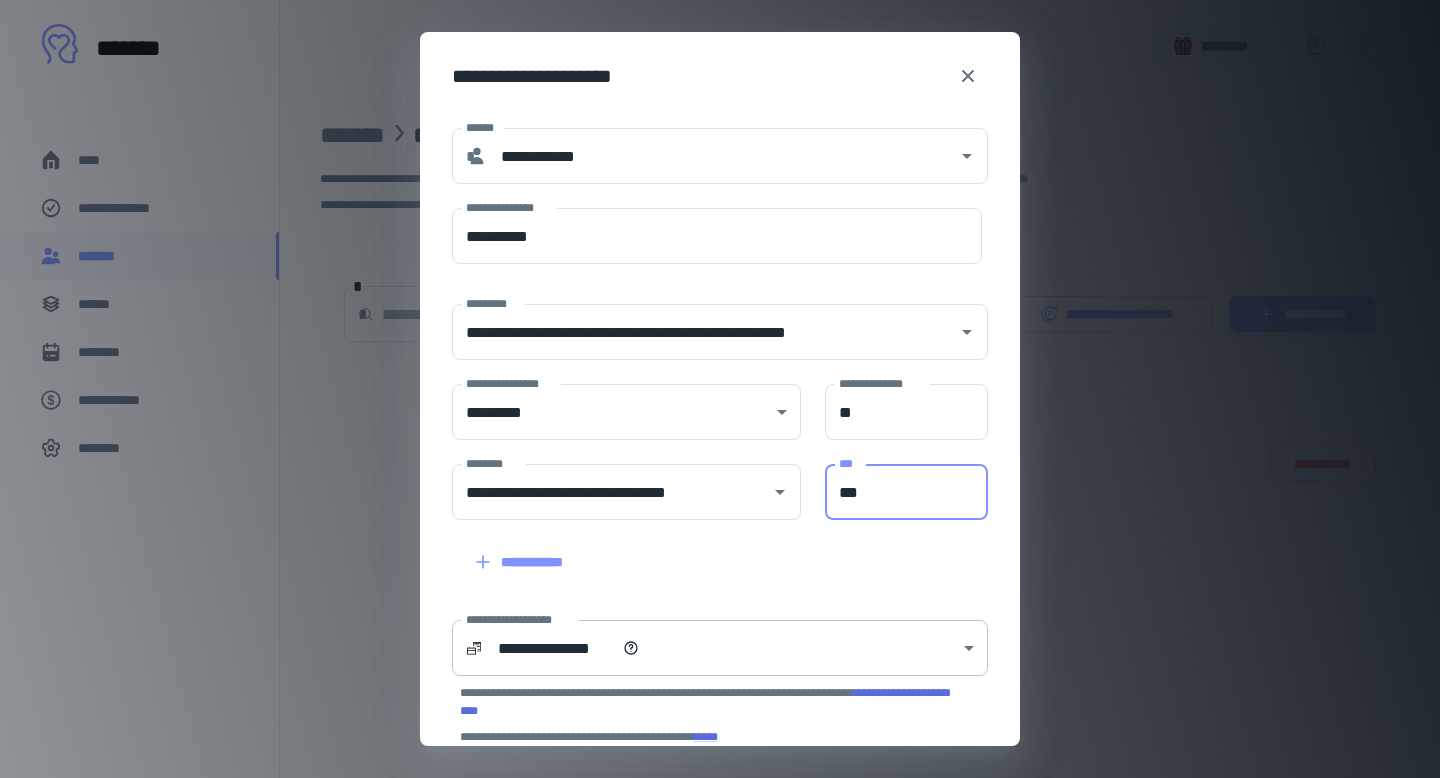 type on "***" 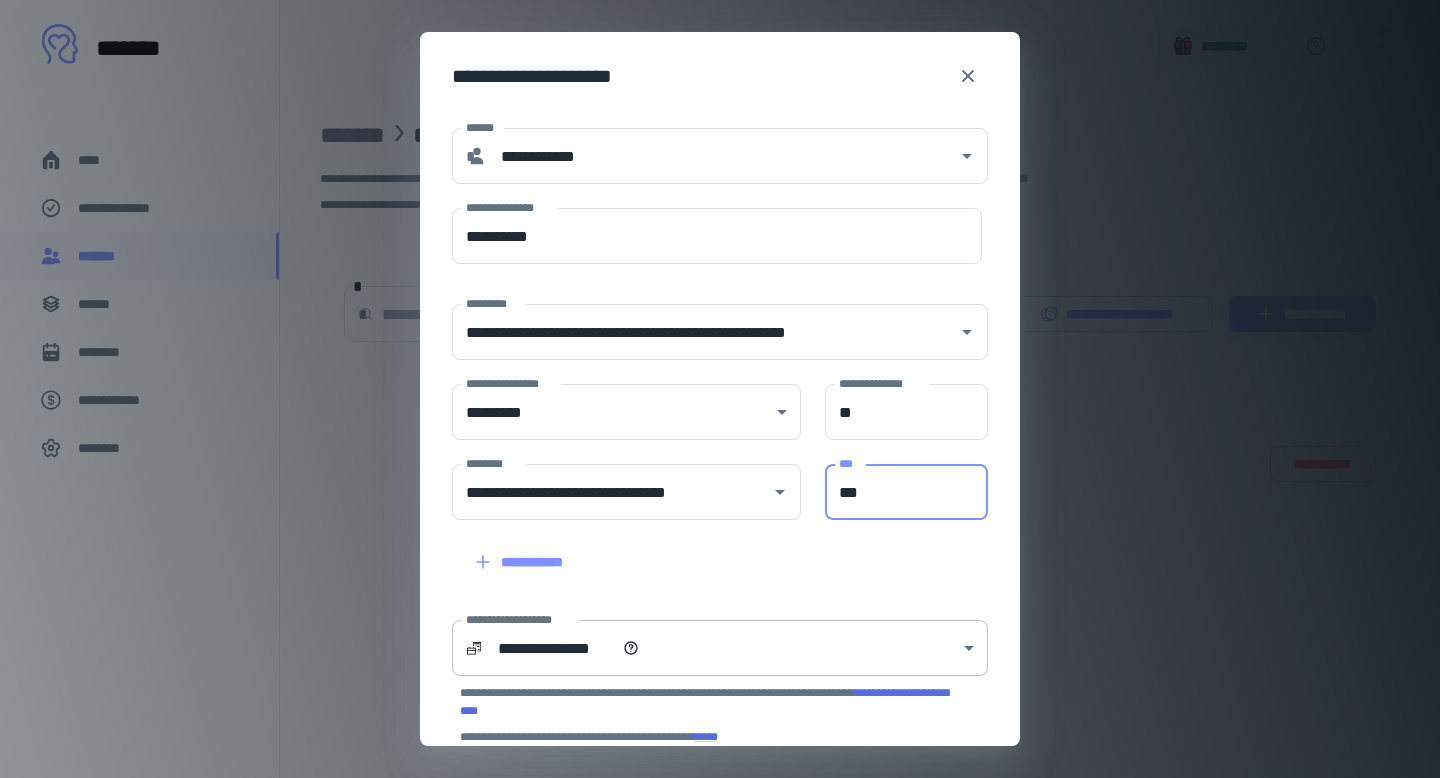 click on "**********" at bounding box center [720, 389] 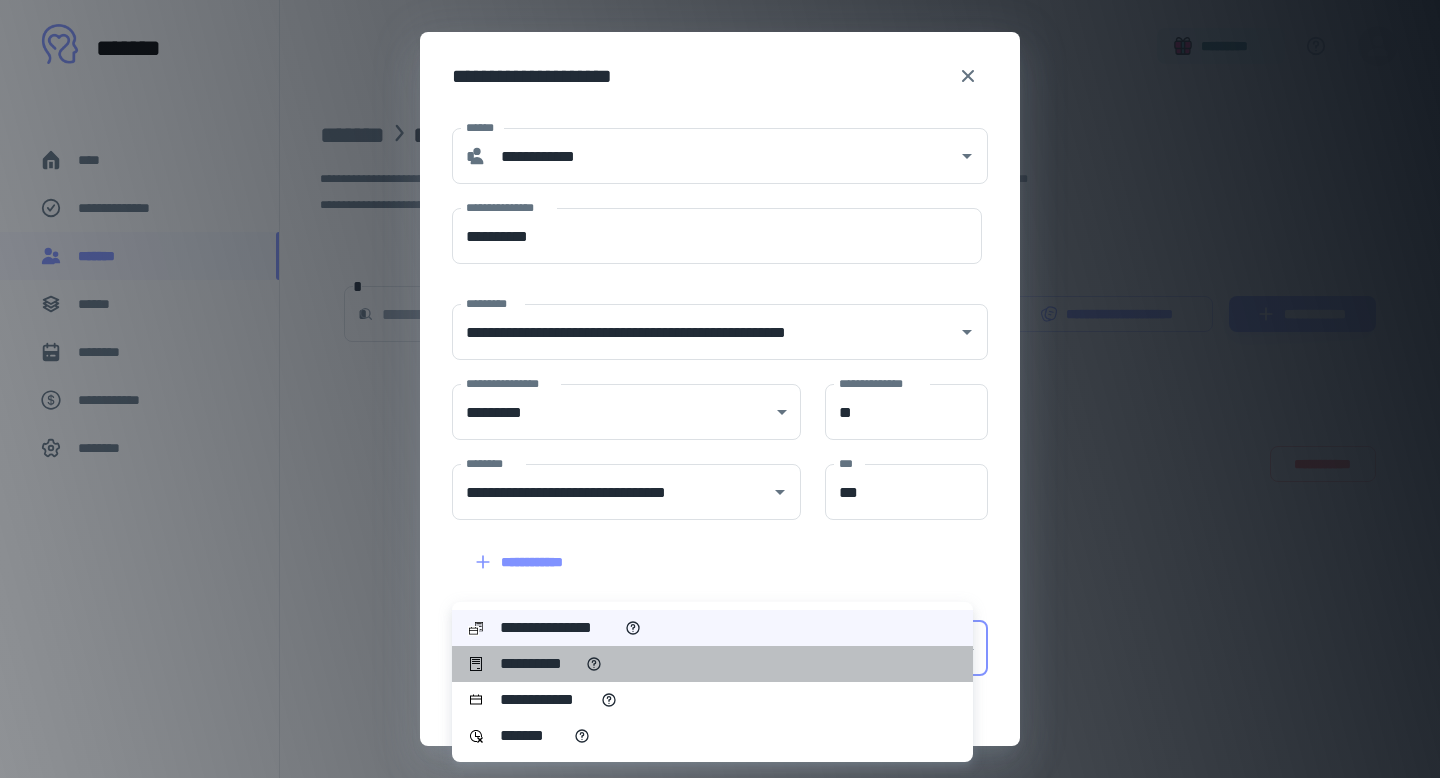 click on "**********" at bounding box center [535, 664] 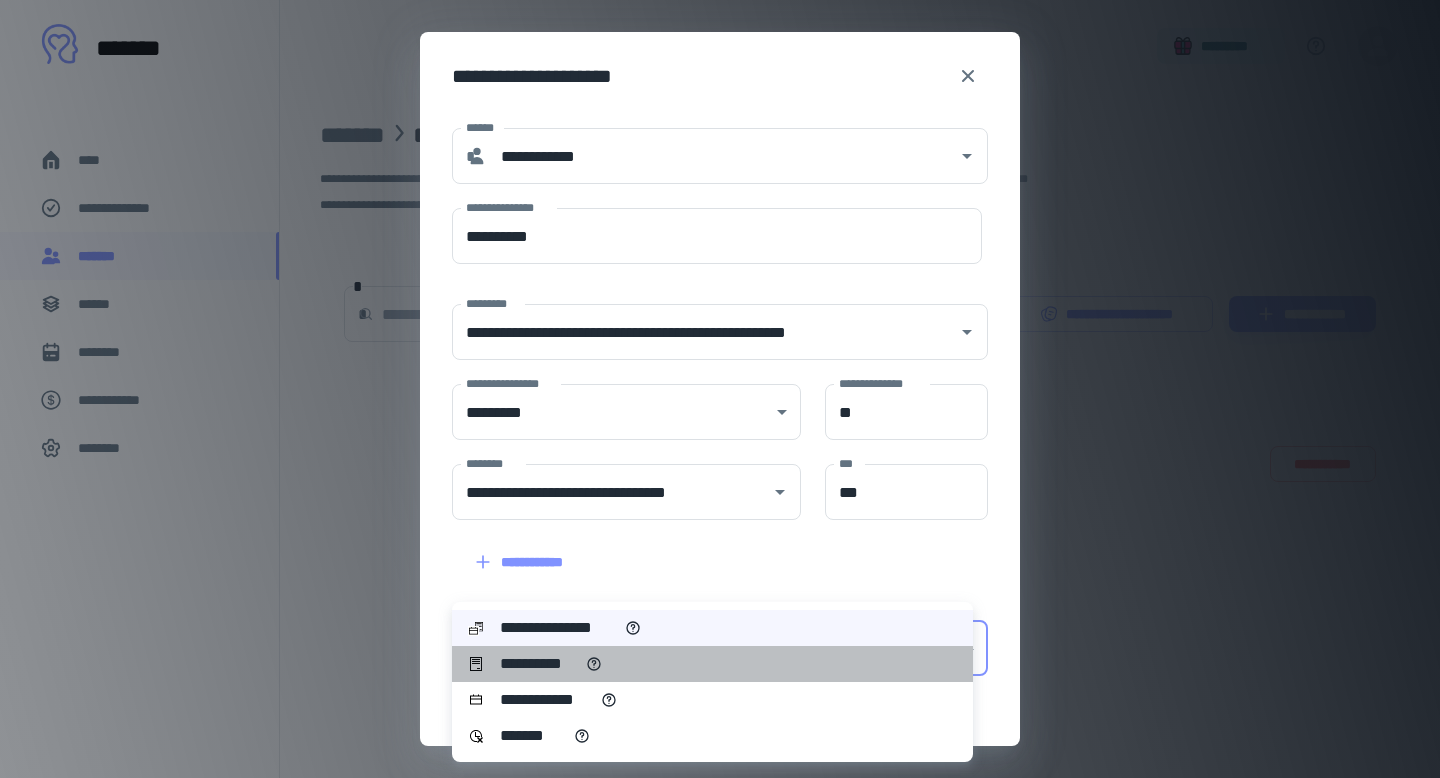 type on "**********" 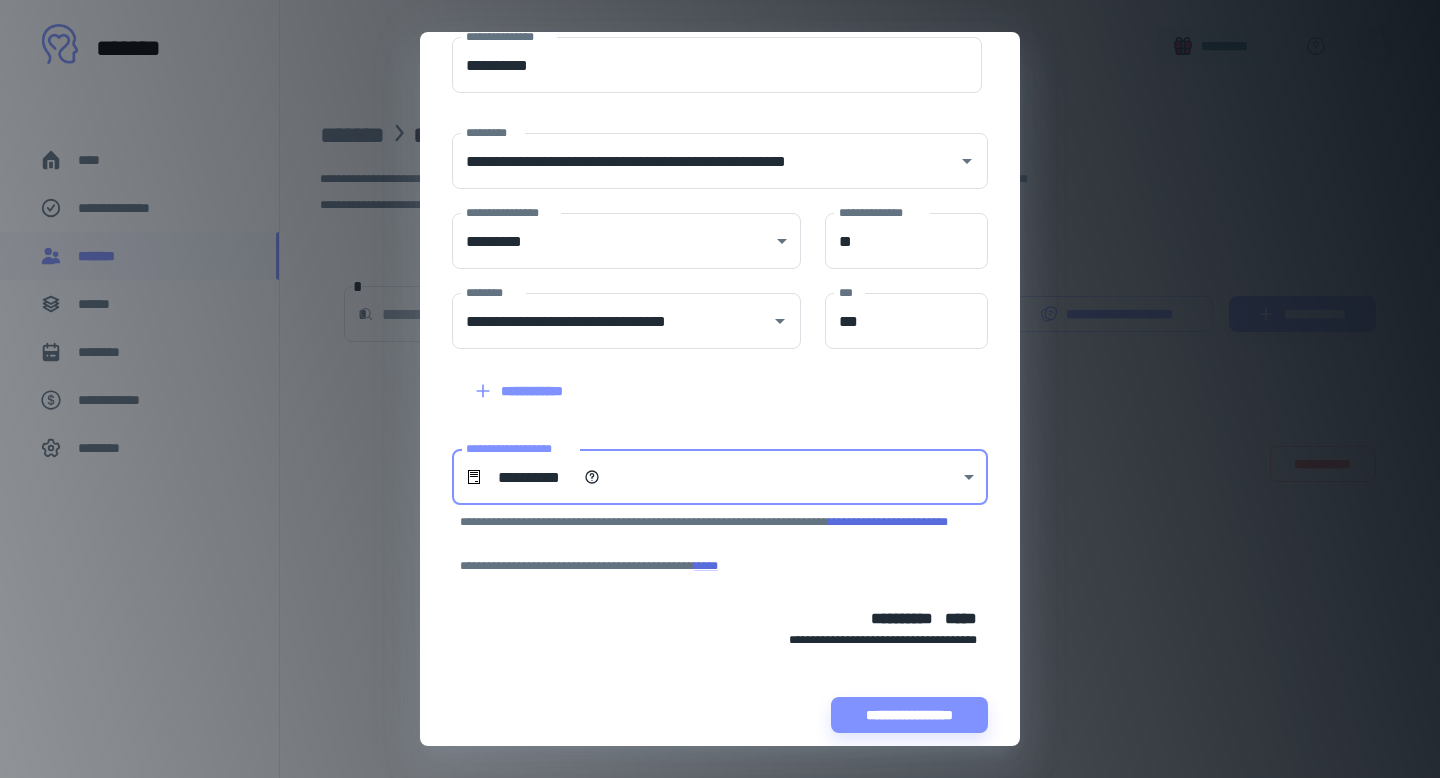 scroll, scrollTop: 190, scrollLeft: 0, axis: vertical 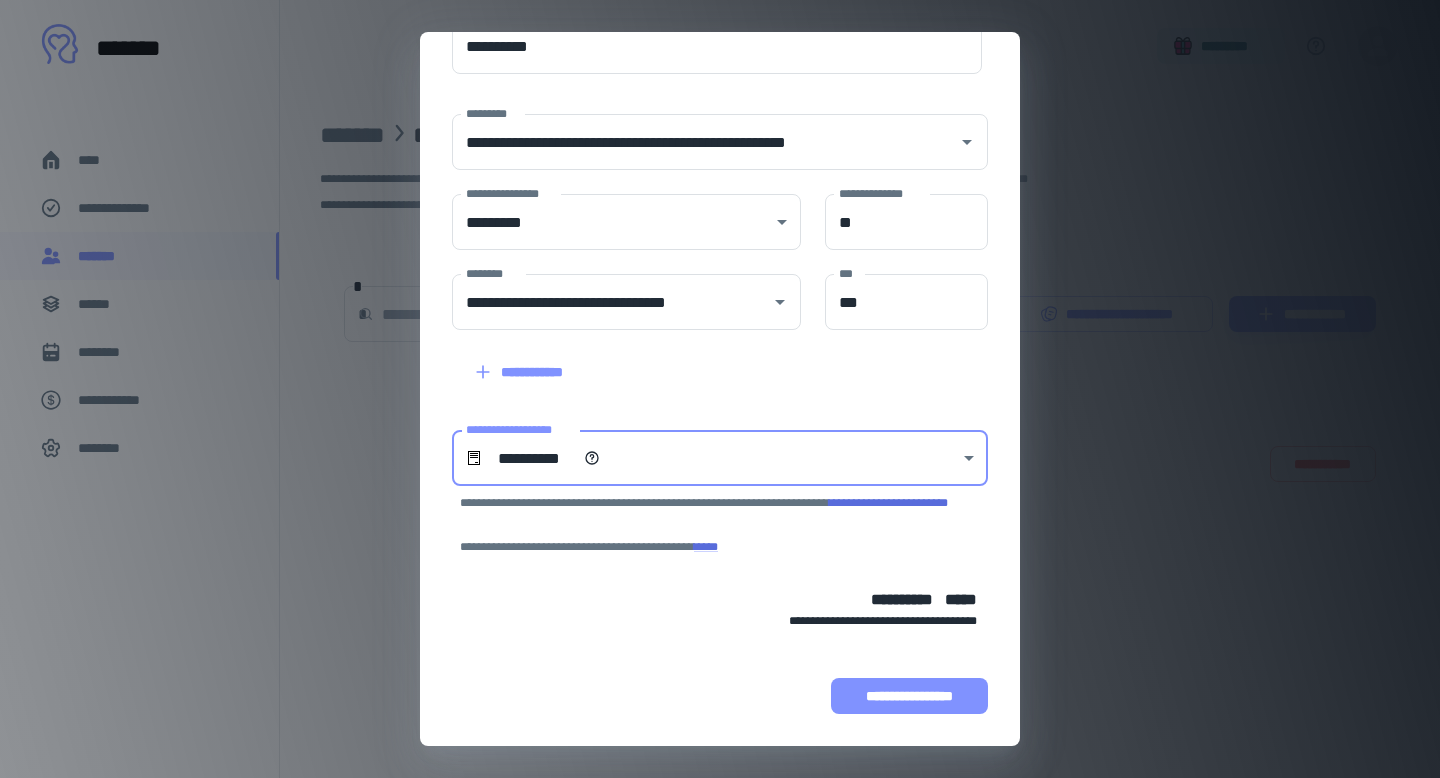 click on "**********" at bounding box center (909, 696) 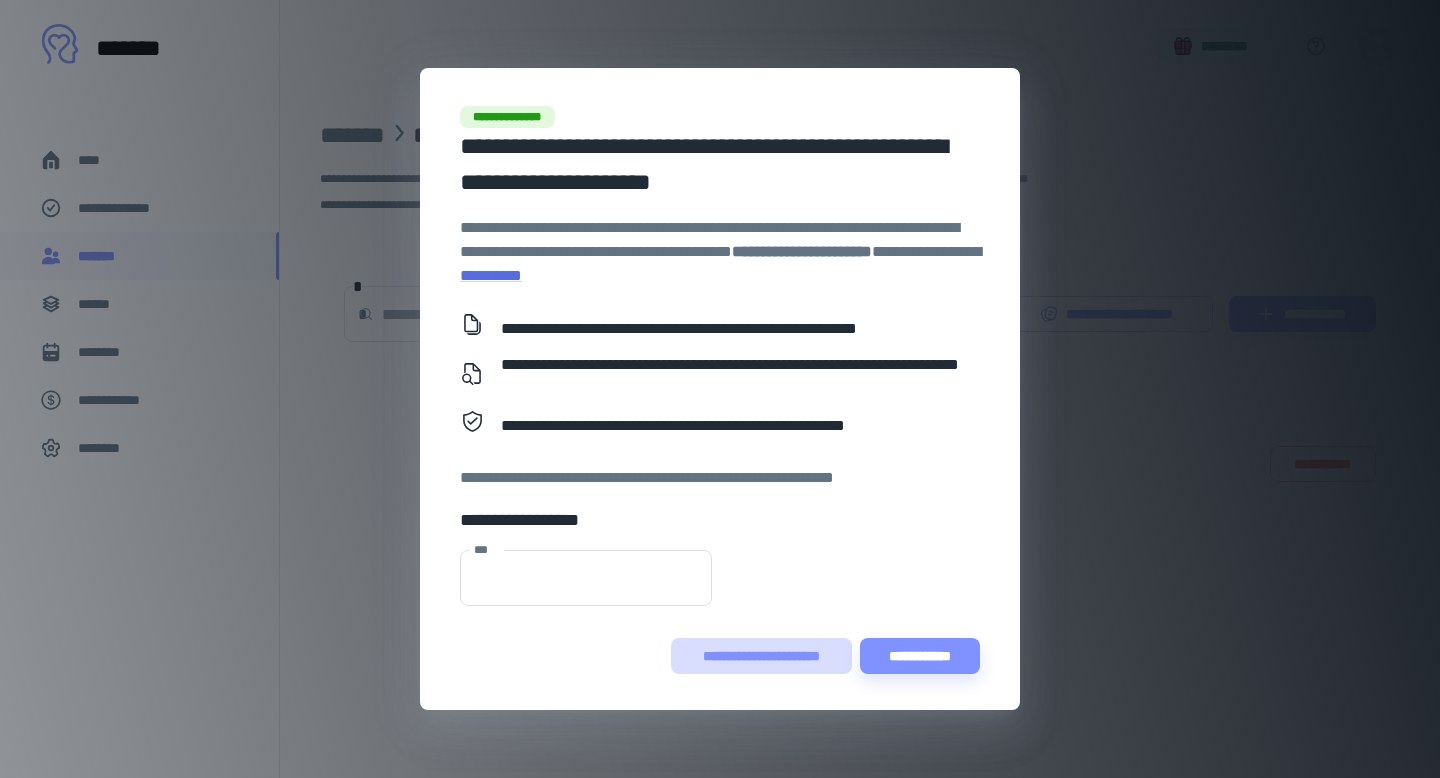 click on "**********" at bounding box center [761, 656] 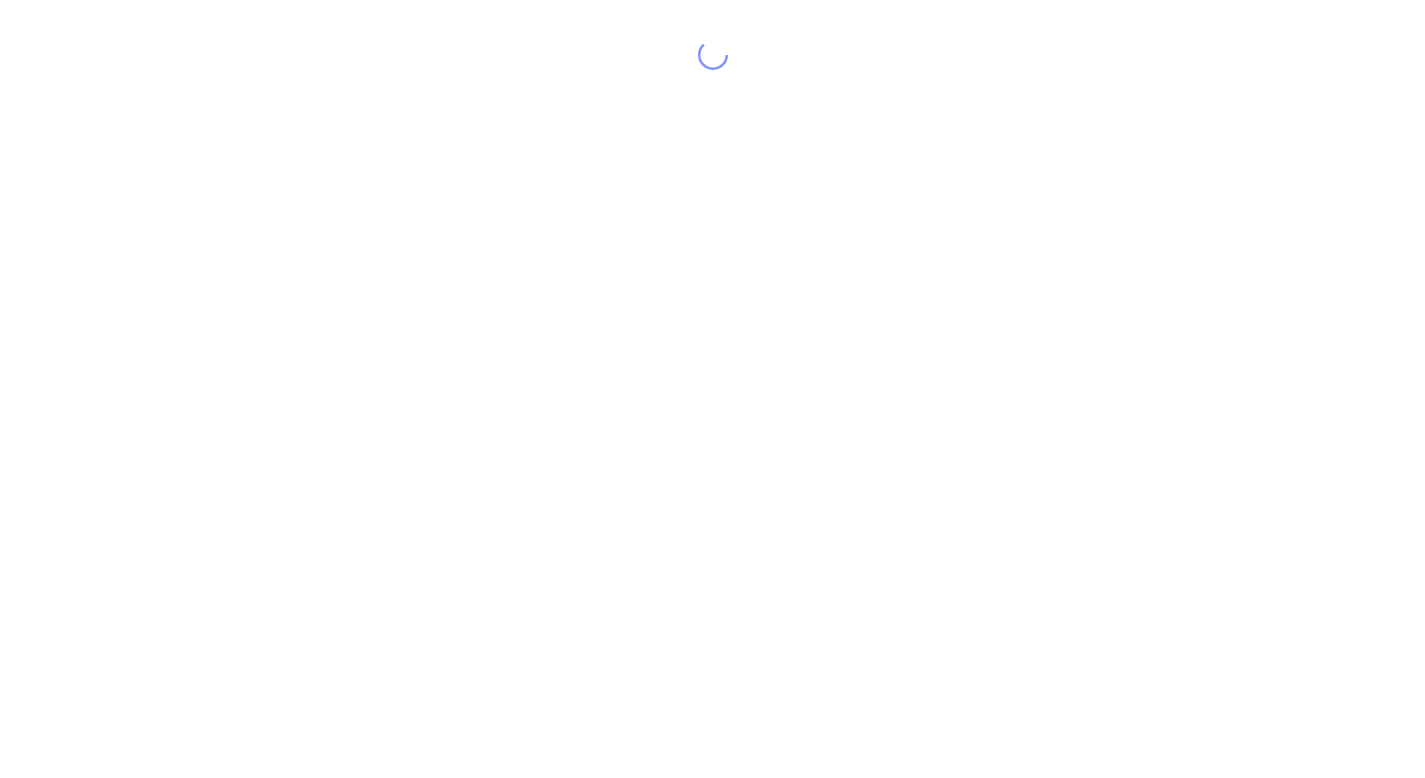 scroll, scrollTop: 0, scrollLeft: 0, axis: both 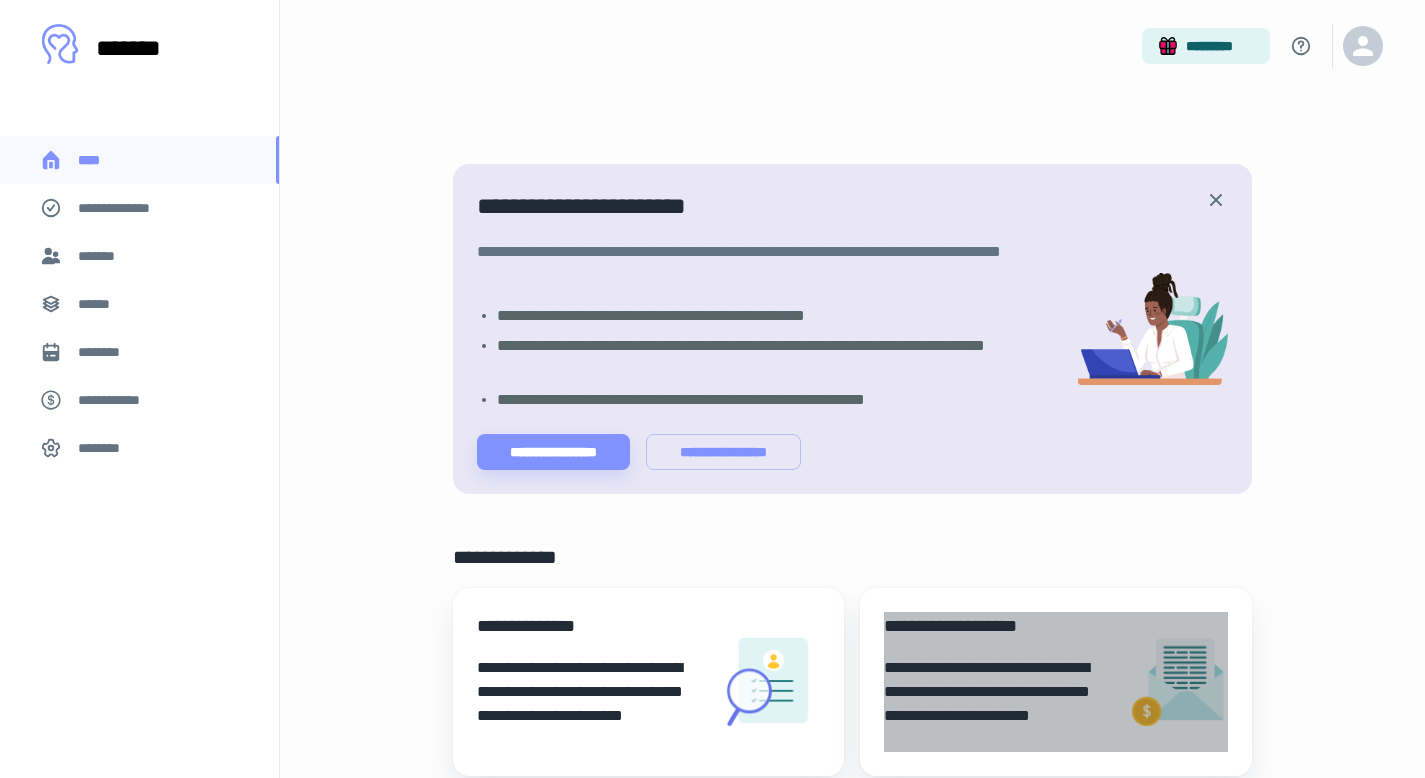 click on "**********" at bounding box center (998, 626) 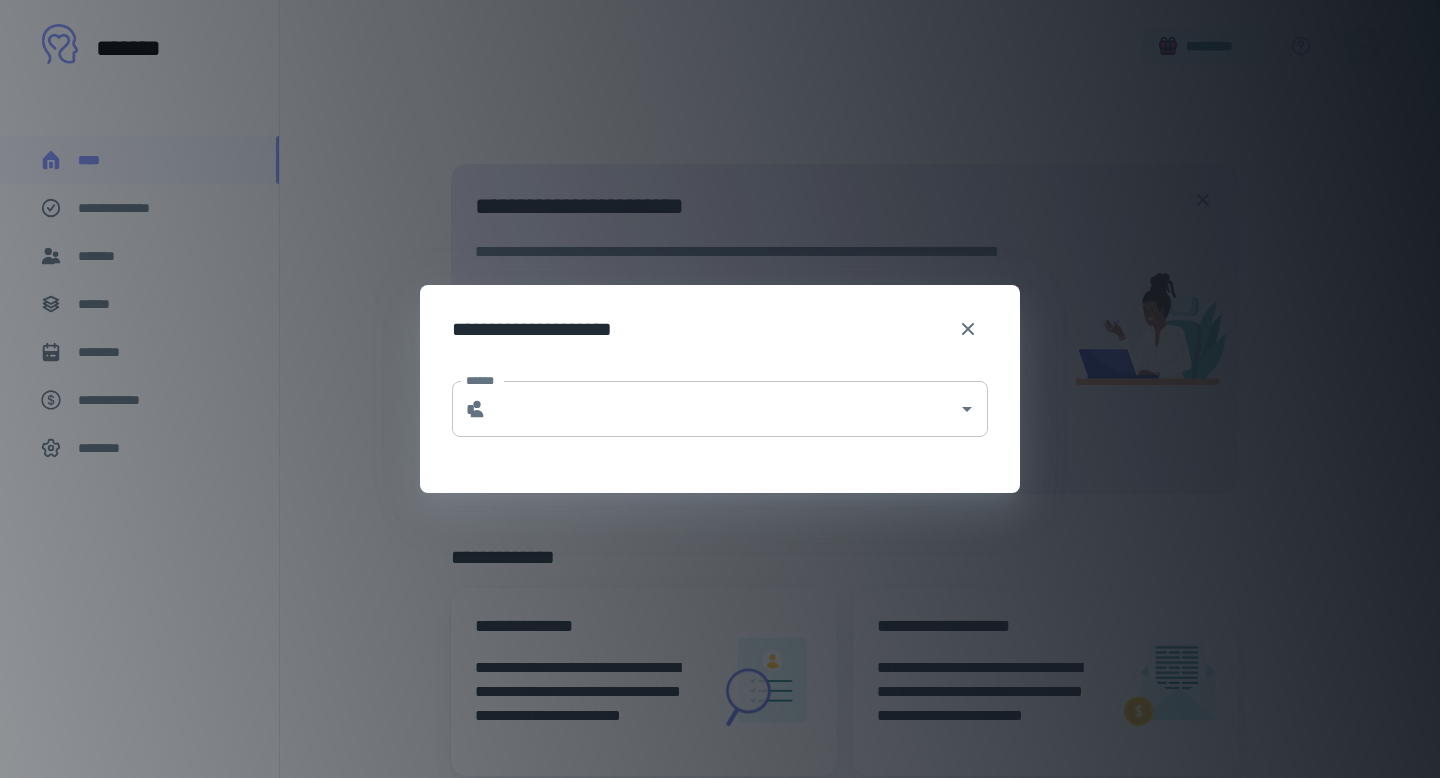 click on "******" at bounding box center (722, 409) 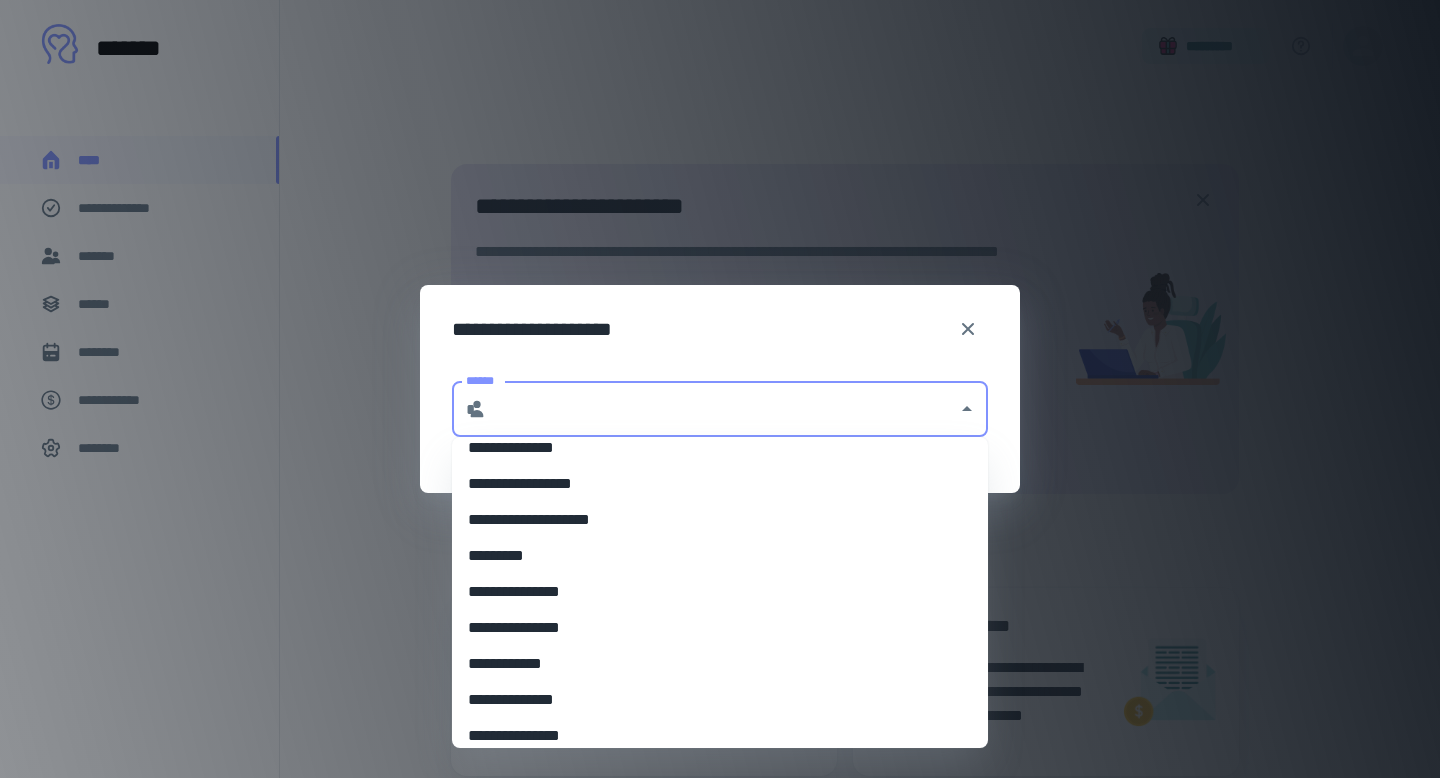scroll, scrollTop: 389, scrollLeft: 0, axis: vertical 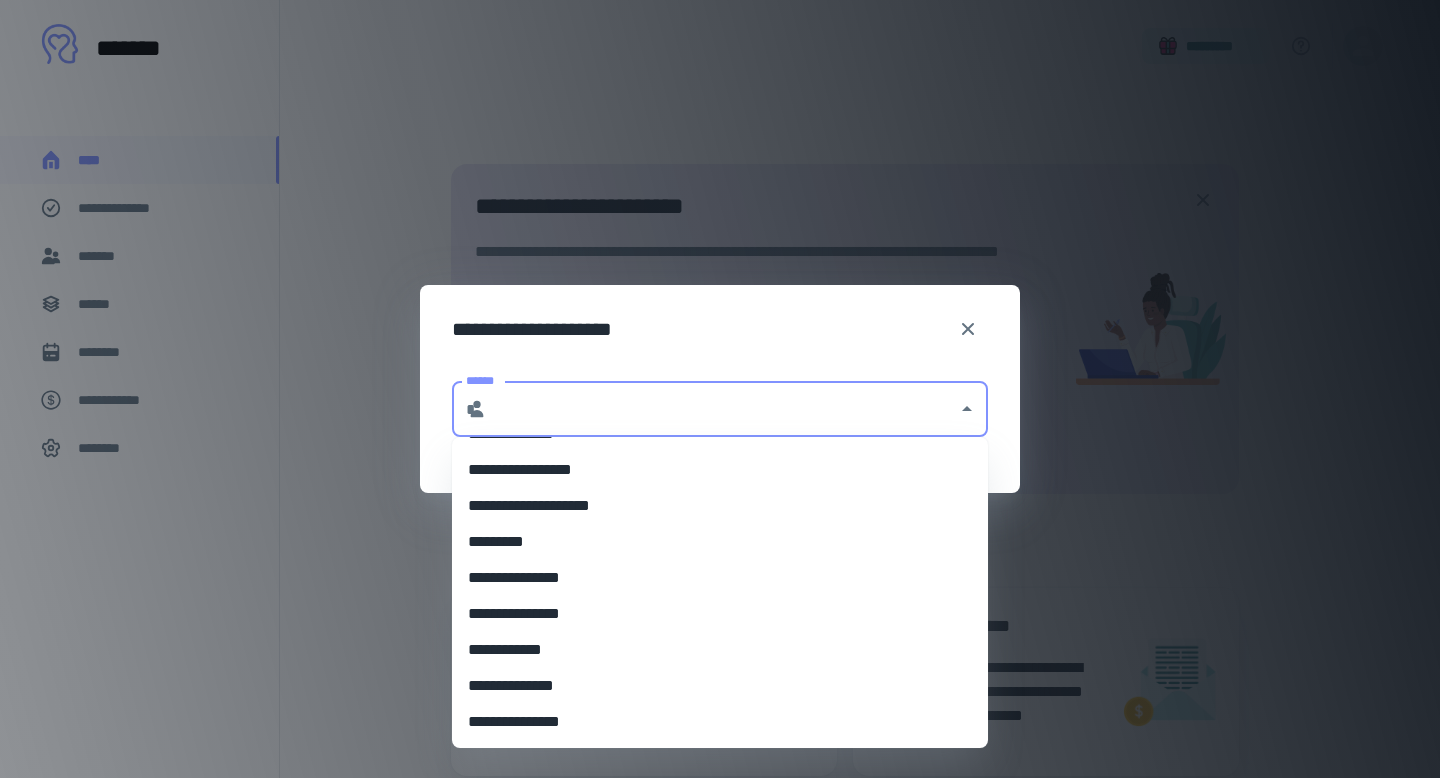 click on "**********" at bounding box center [712, 686] 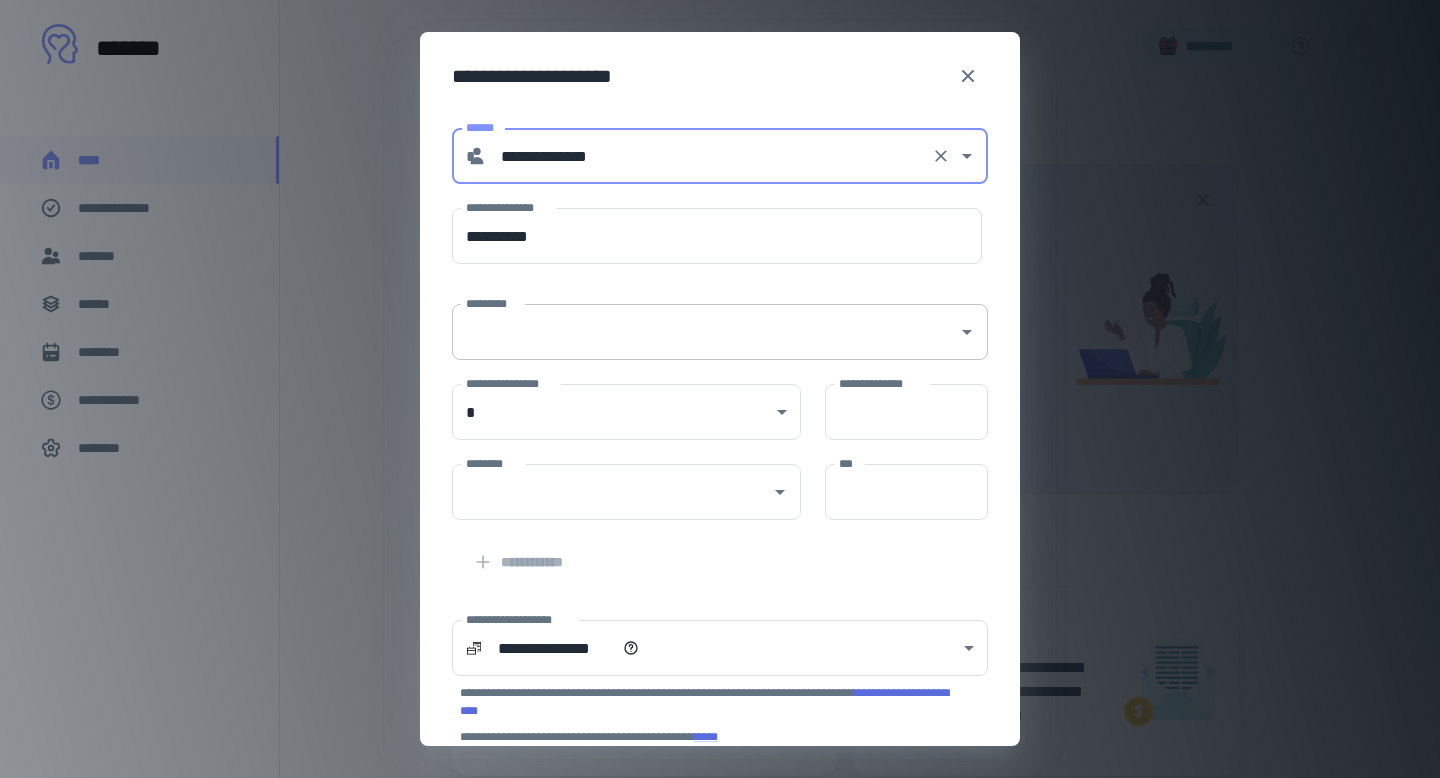click on "*********" at bounding box center (705, 332) 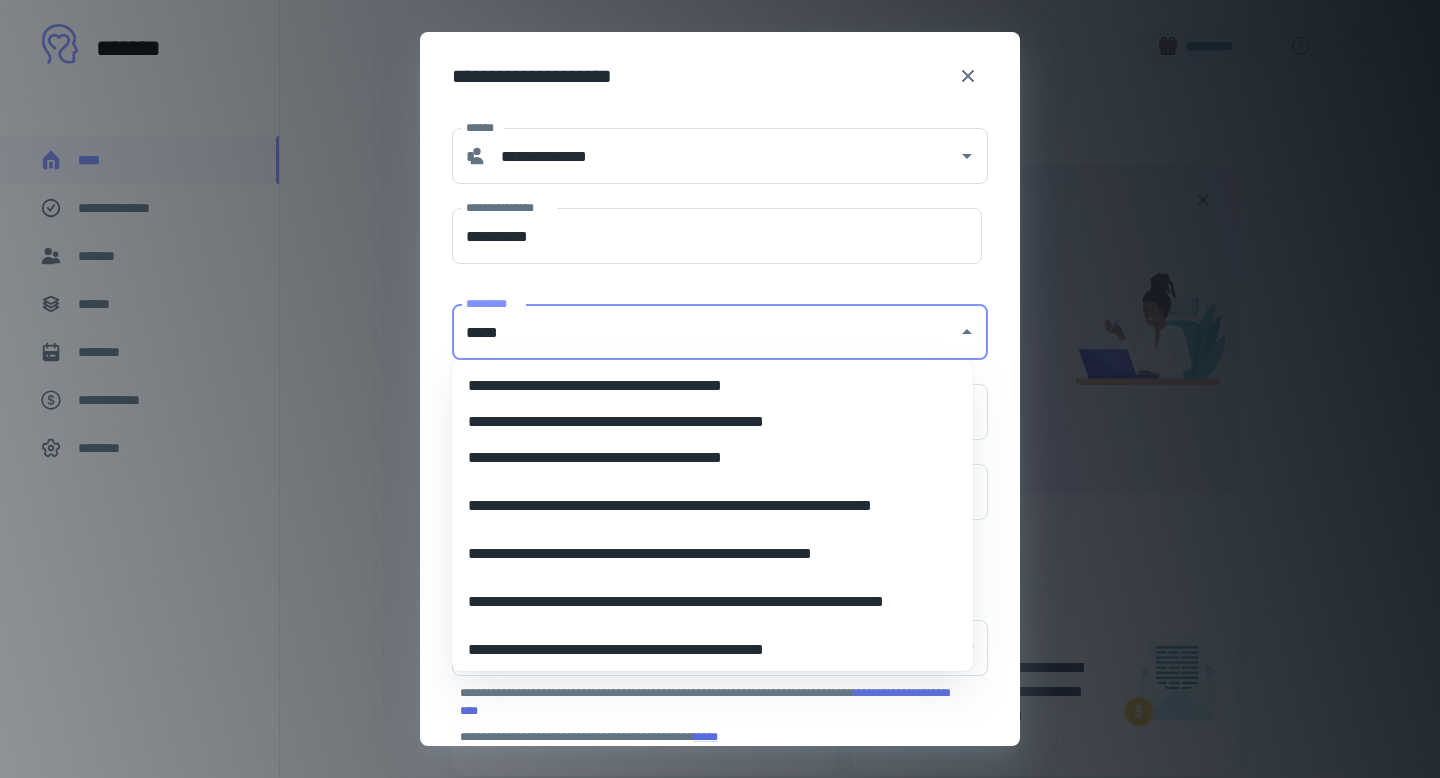 click on "**********" at bounding box center (705, 506) 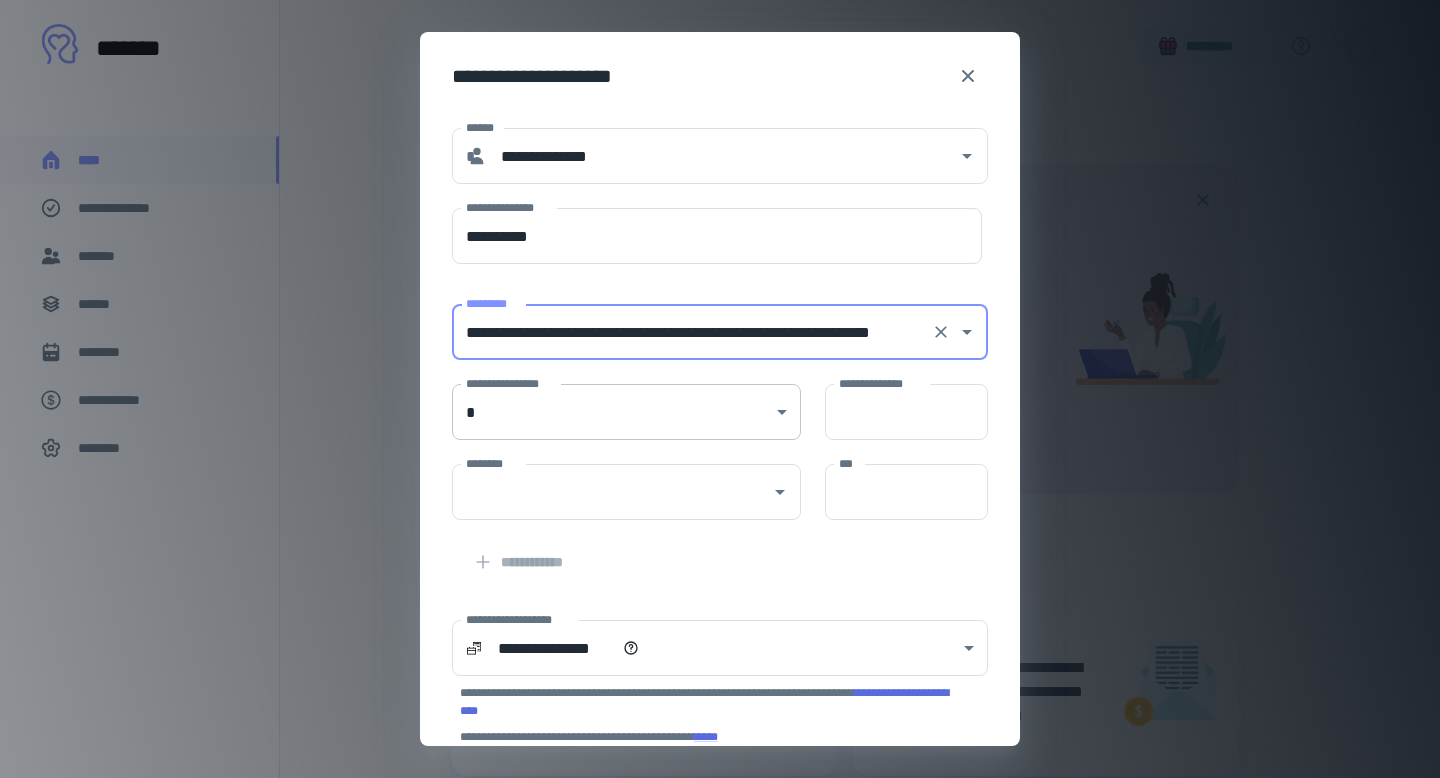 type on "**********" 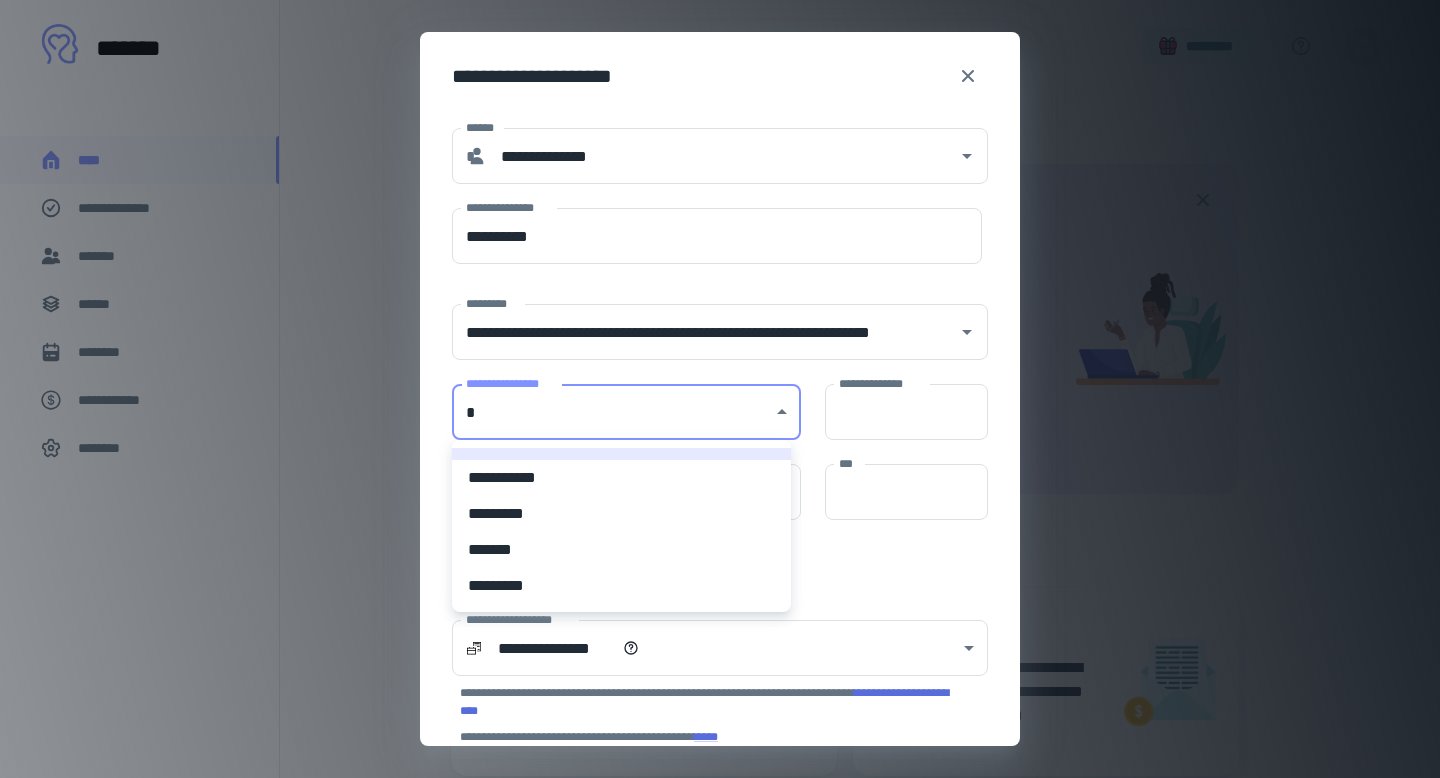 click on "**********" at bounding box center [712, 389] 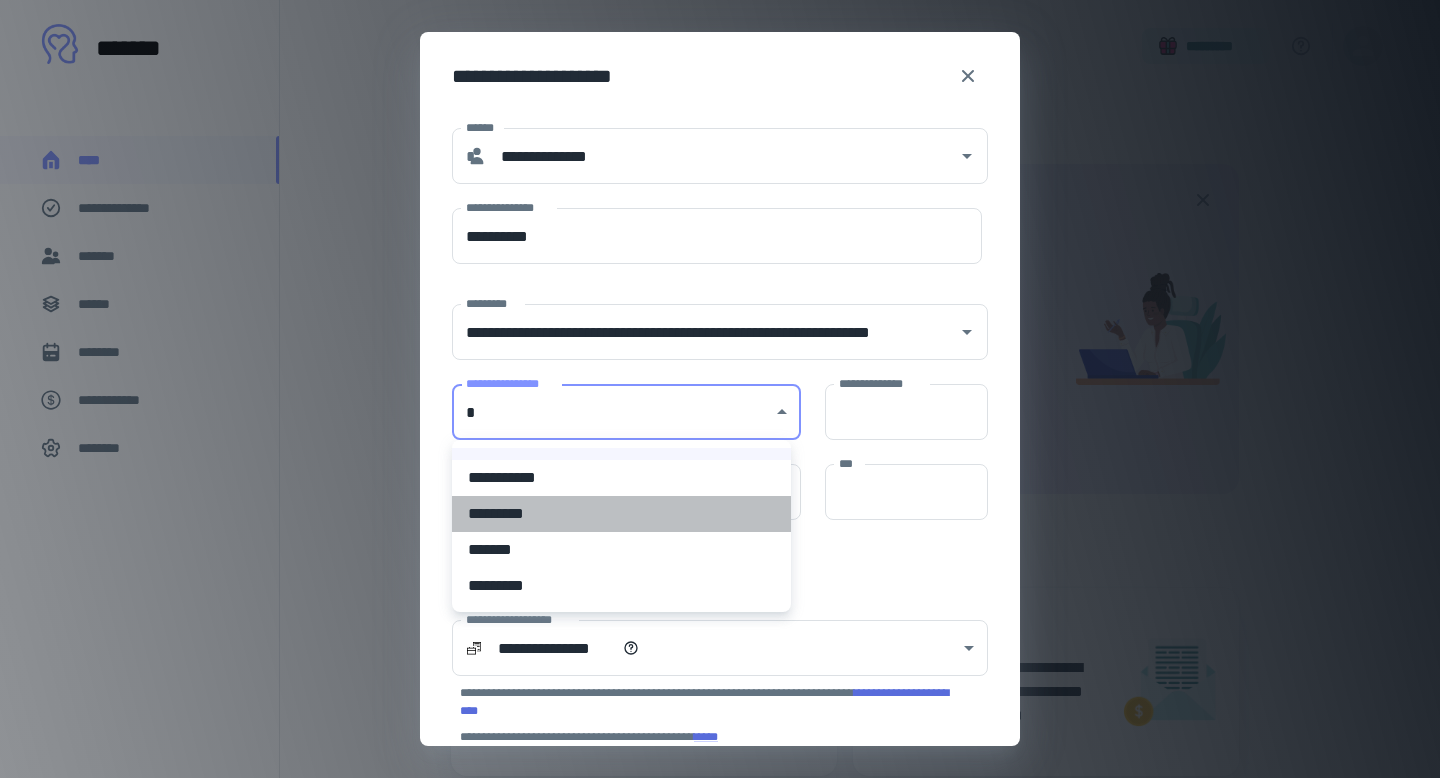 click on "*********" at bounding box center (621, 514) 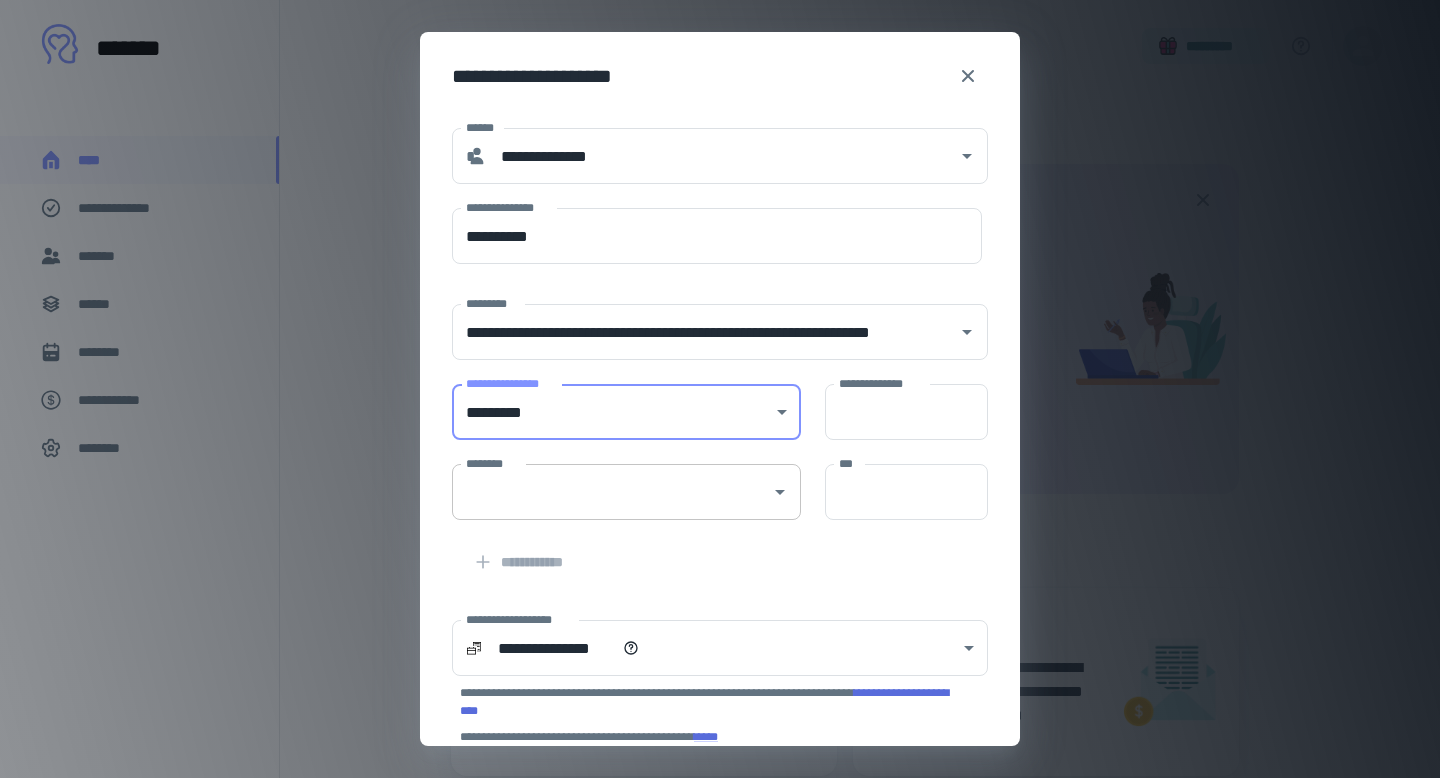 click on "********" at bounding box center (611, 492) 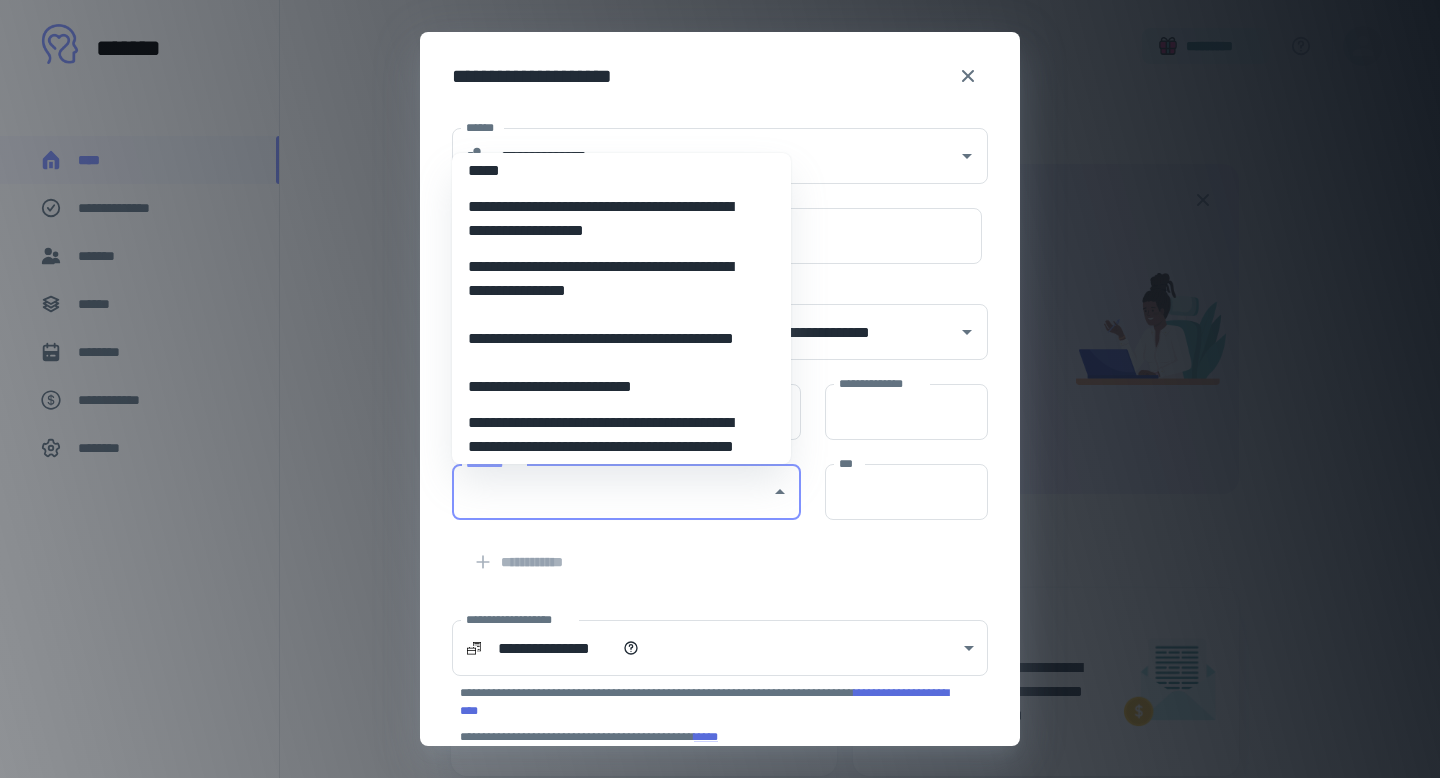scroll, scrollTop: 294, scrollLeft: 0, axis: vertical 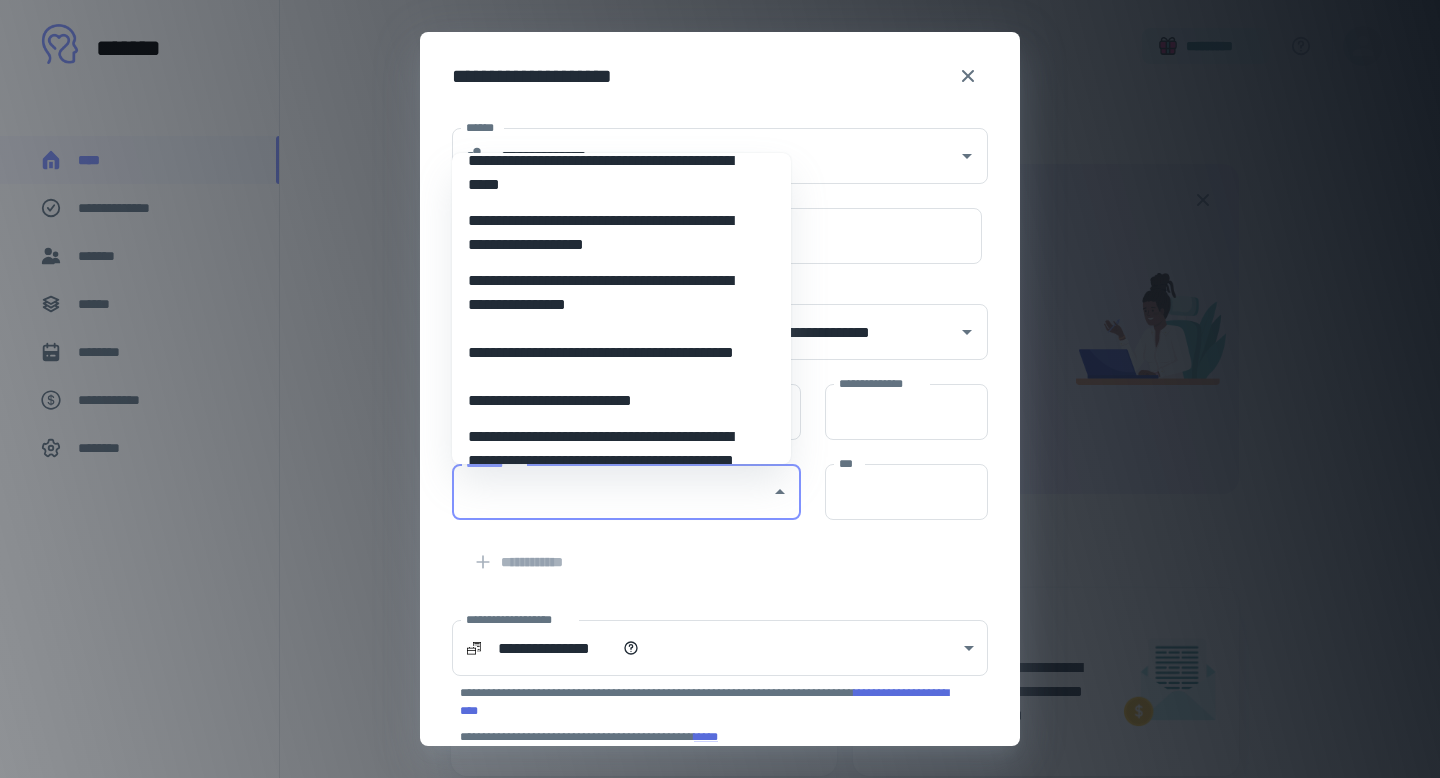 click on "**********" at bounding box center [614, 293] 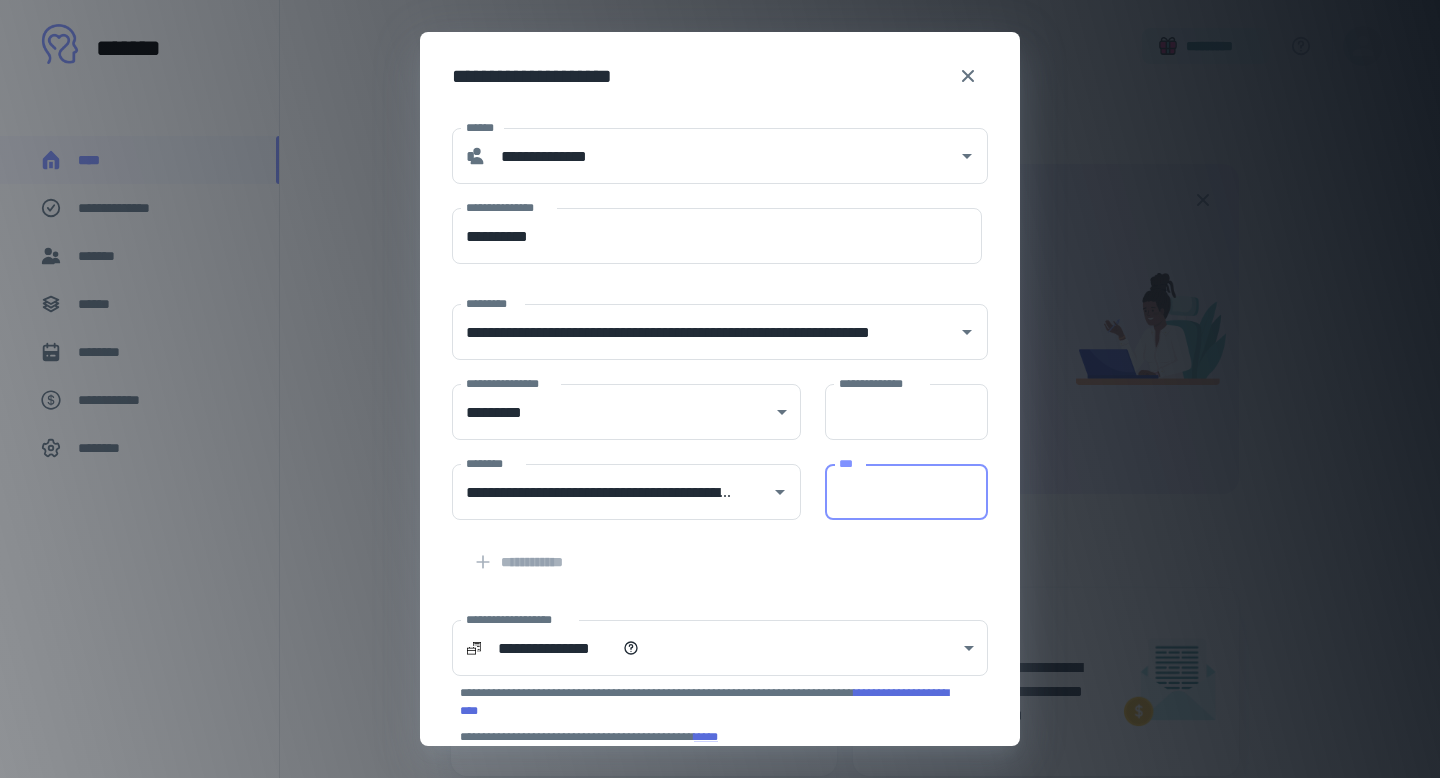 click on "***" at bounding box center (906, 492) 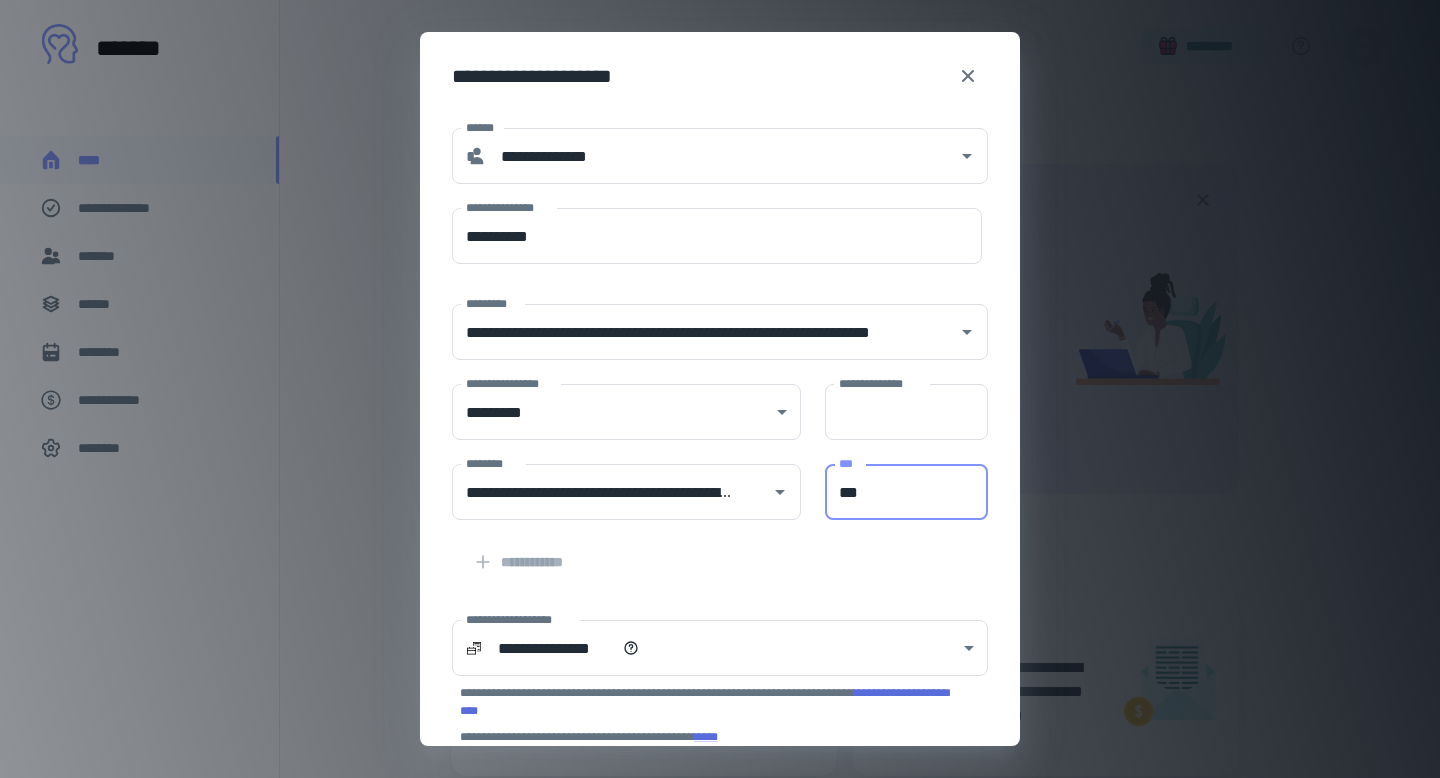 type on "***" 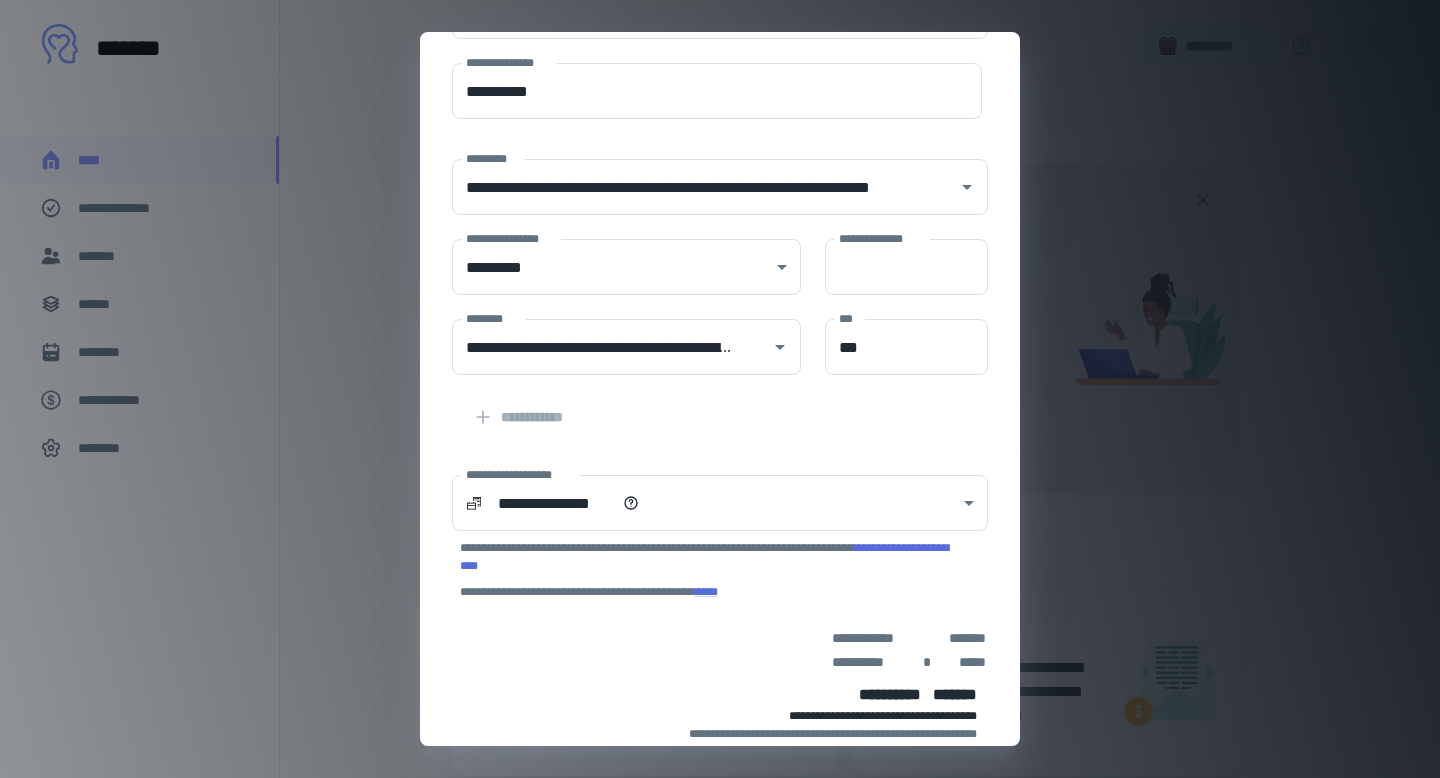scroll, scrollTop: 173, scrollLeft: 0, axis: vertical 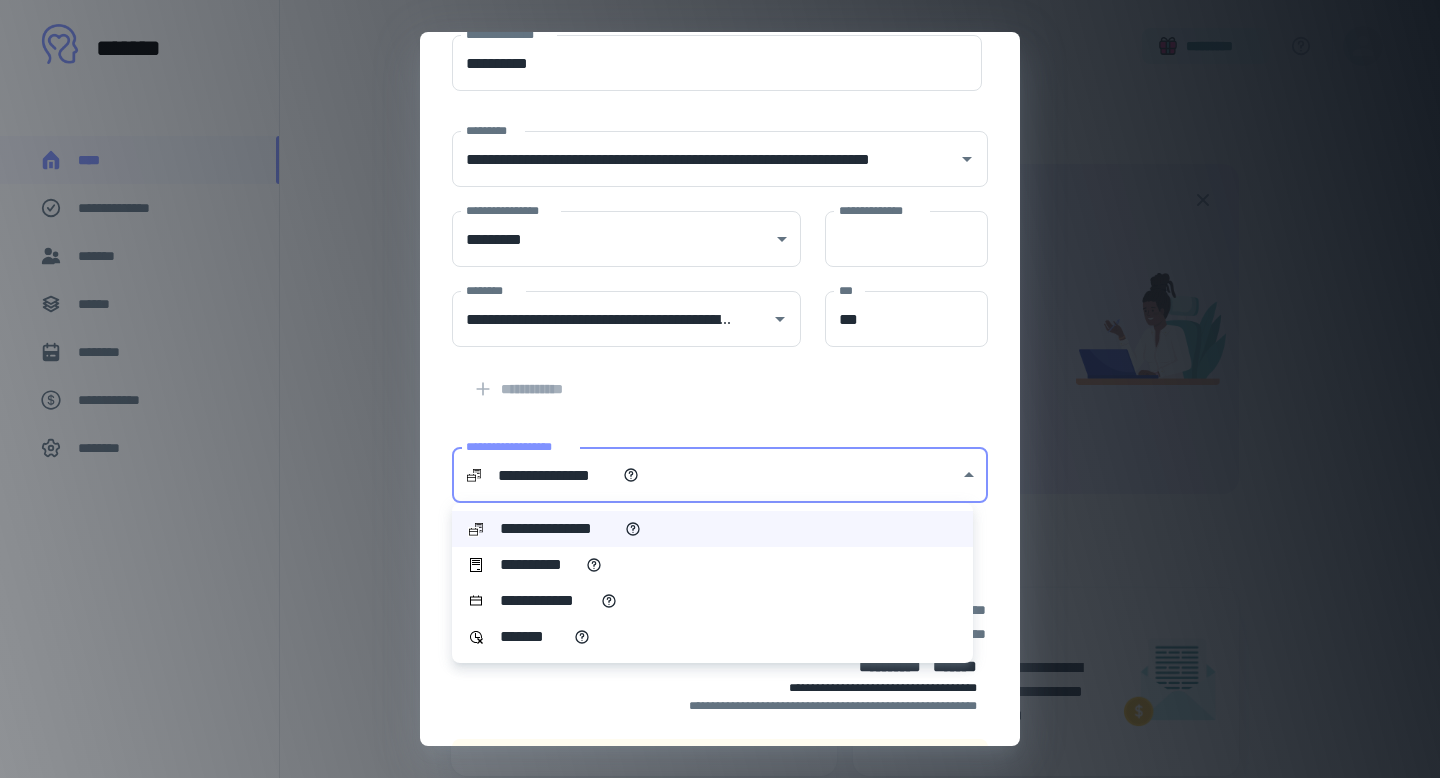click on "**********" at bounding box center (712, 389) 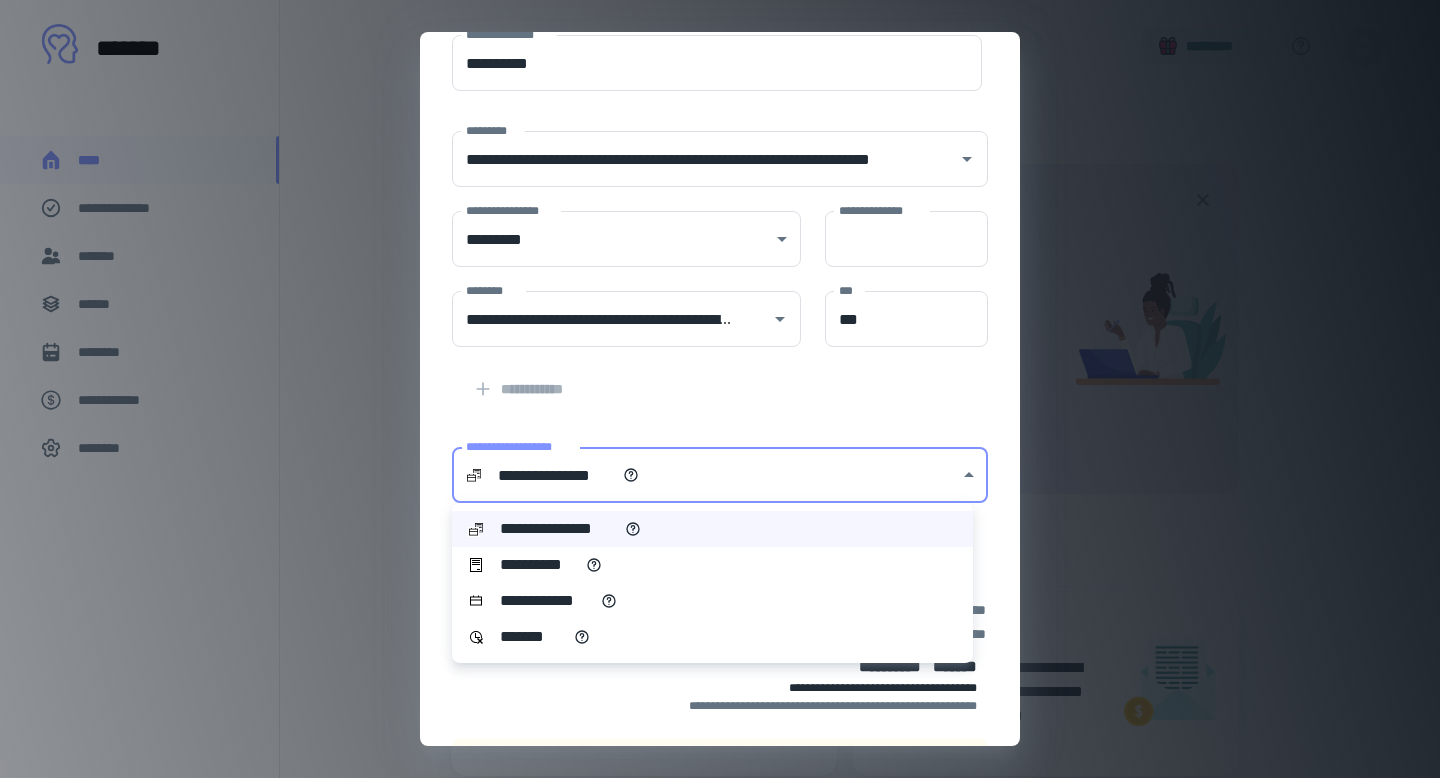 click on "**********" at bounding box center (712, 565) 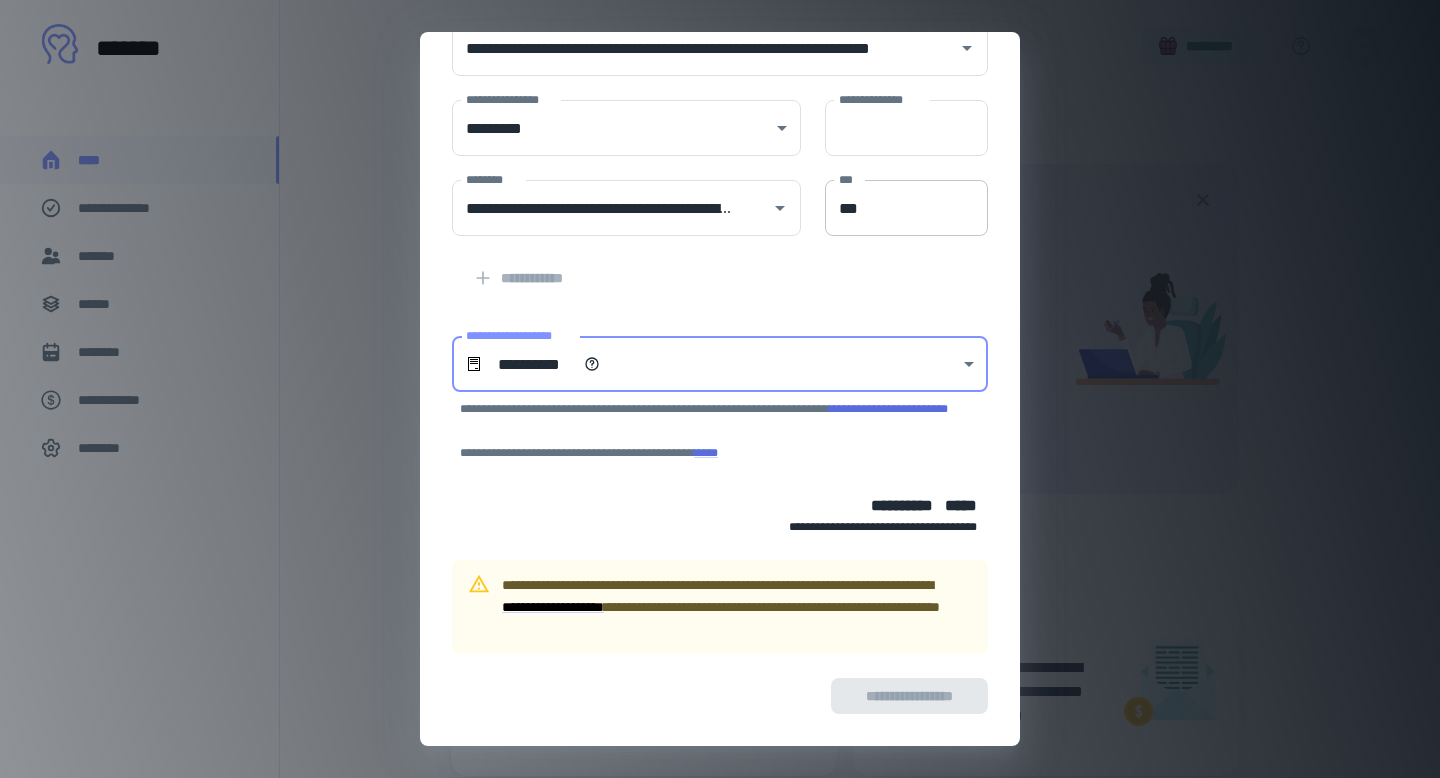 scroll, scrollTop: 0, scrollLeft: 0, axis: both 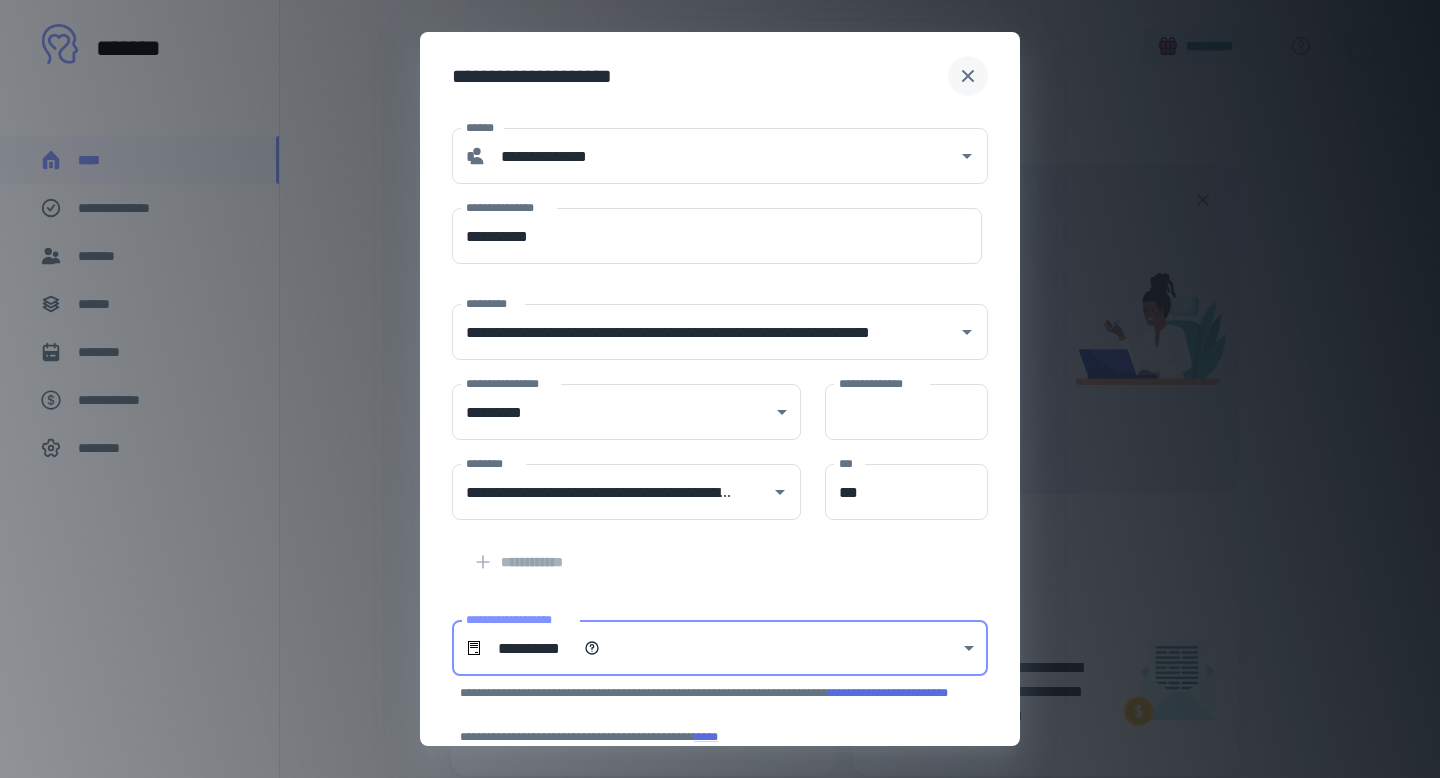 click 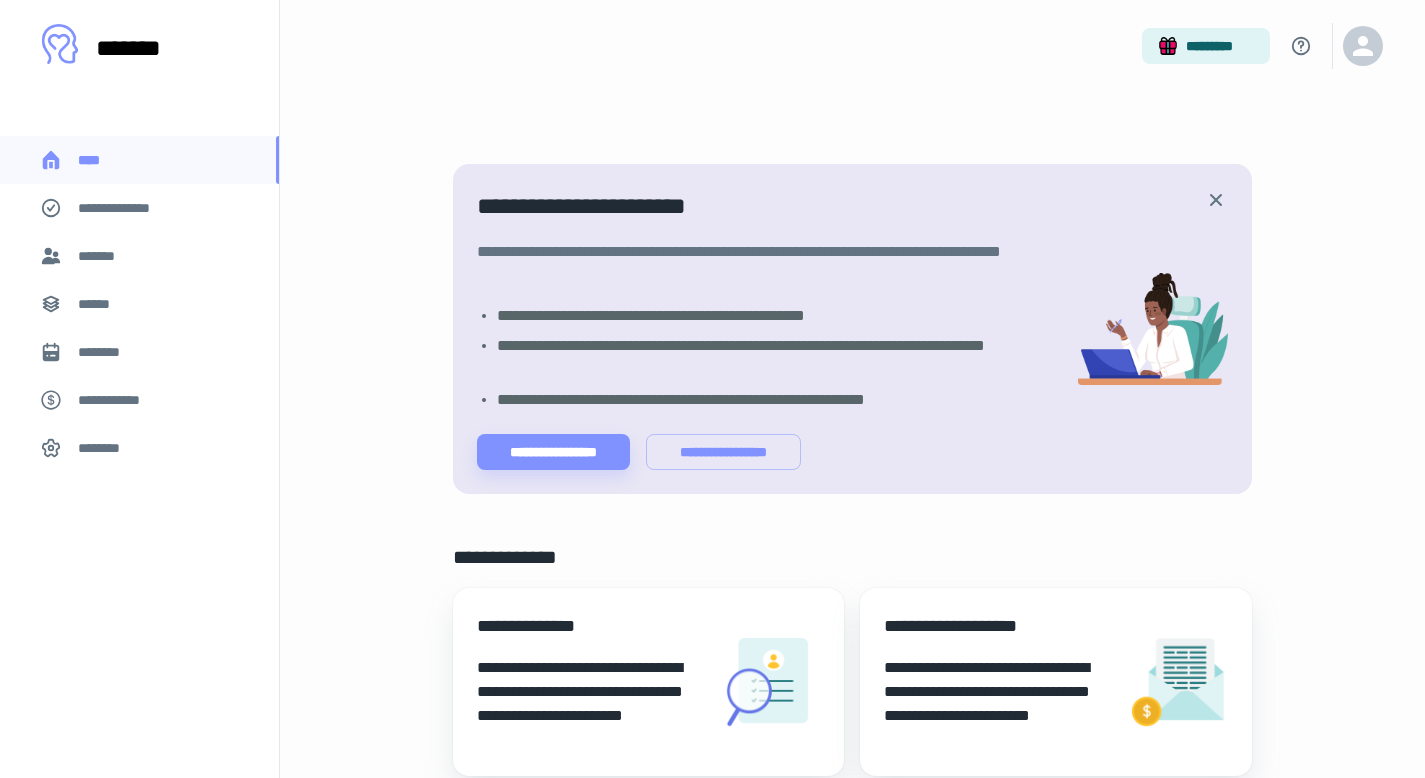 click on "**********" at bounding box center [998, 626] 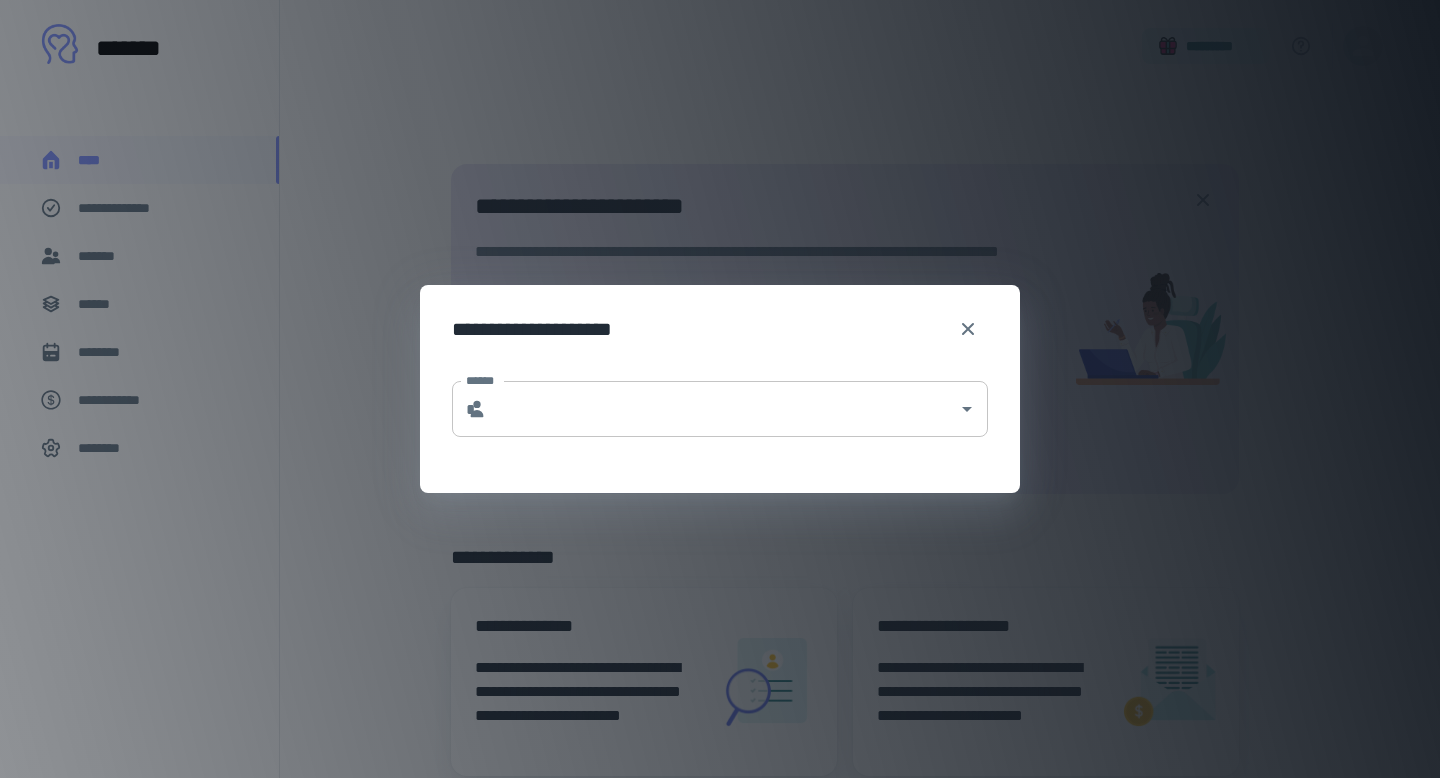 click on "******" at bounding box center [722, 409] 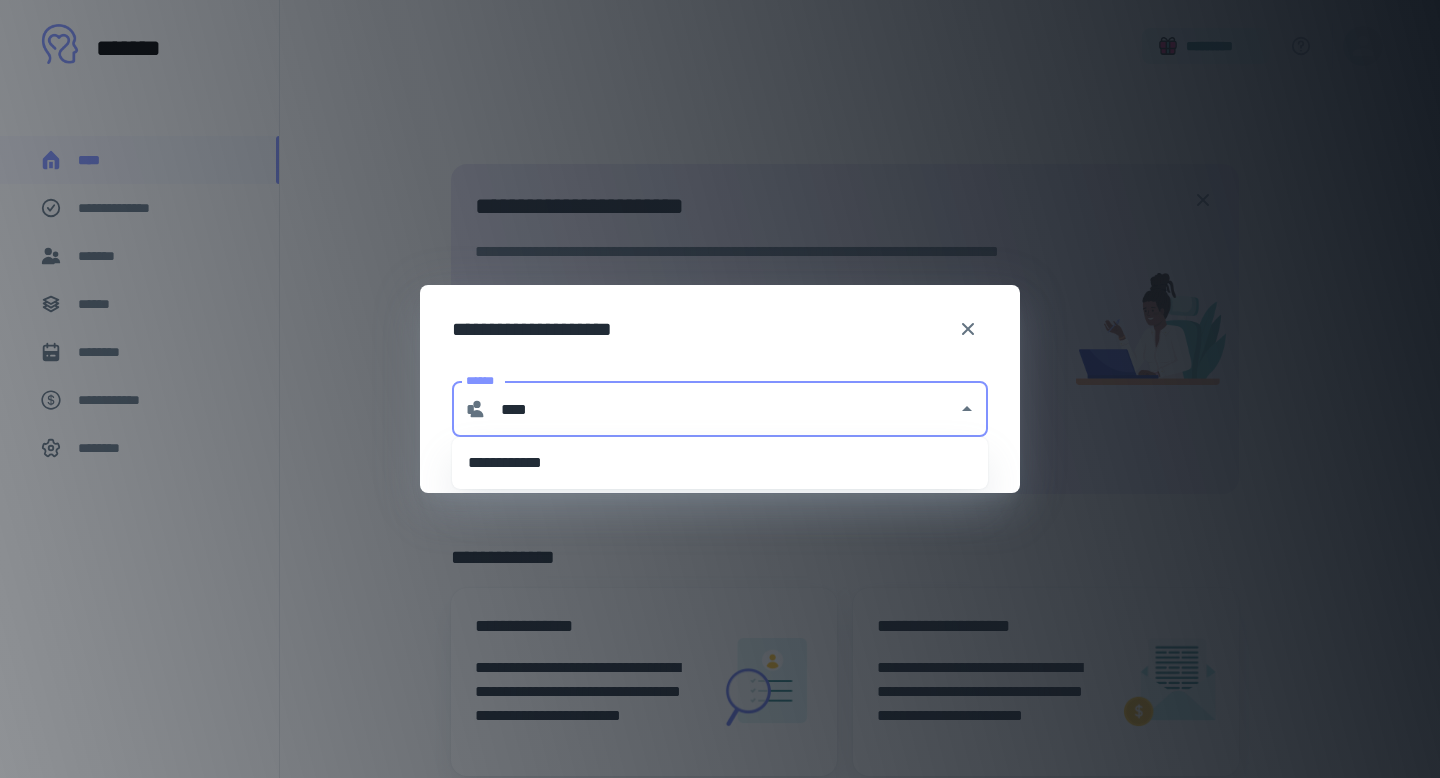 click on "**********" at bounding box center [720, 463] 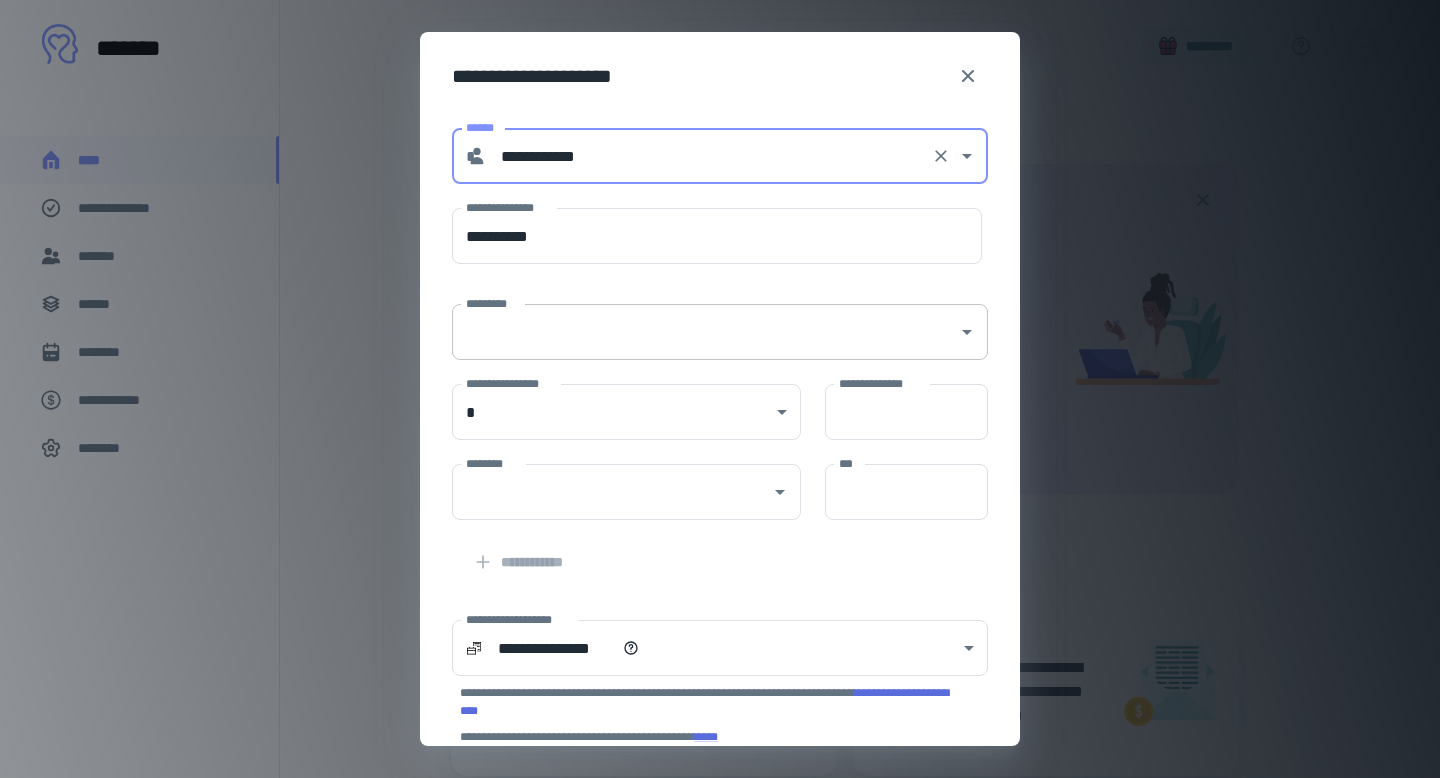 type on "**********" 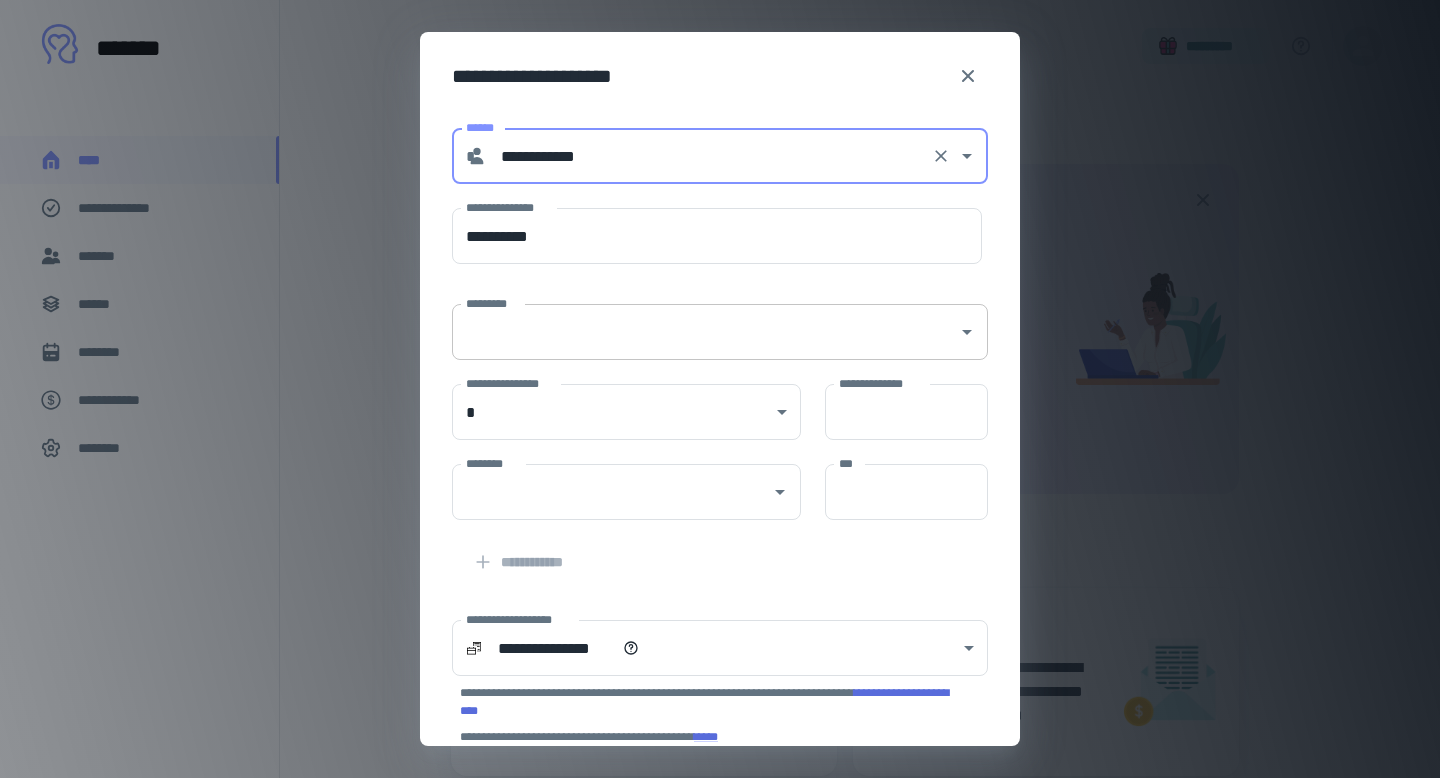 click on "*********" at bounding box center (705, 332) 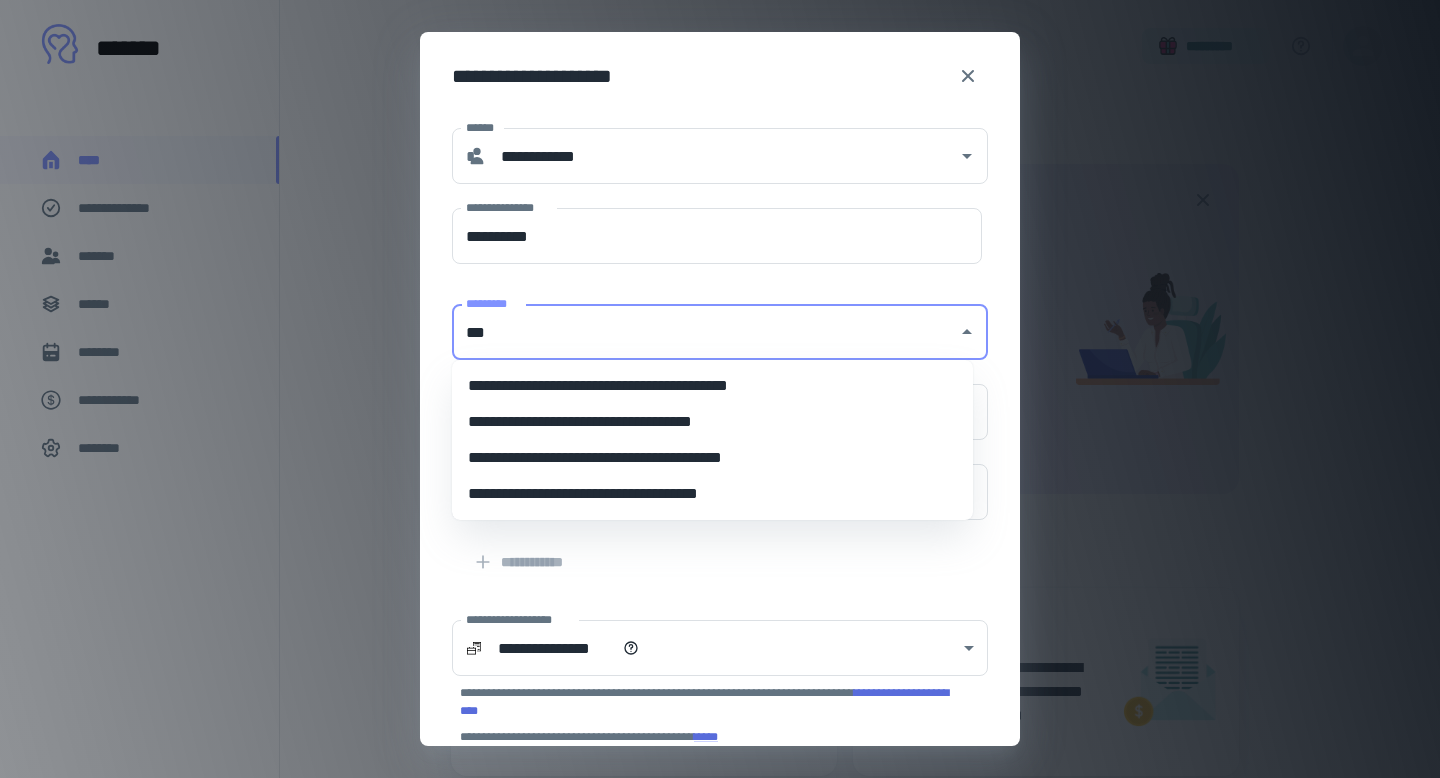 type on "***" 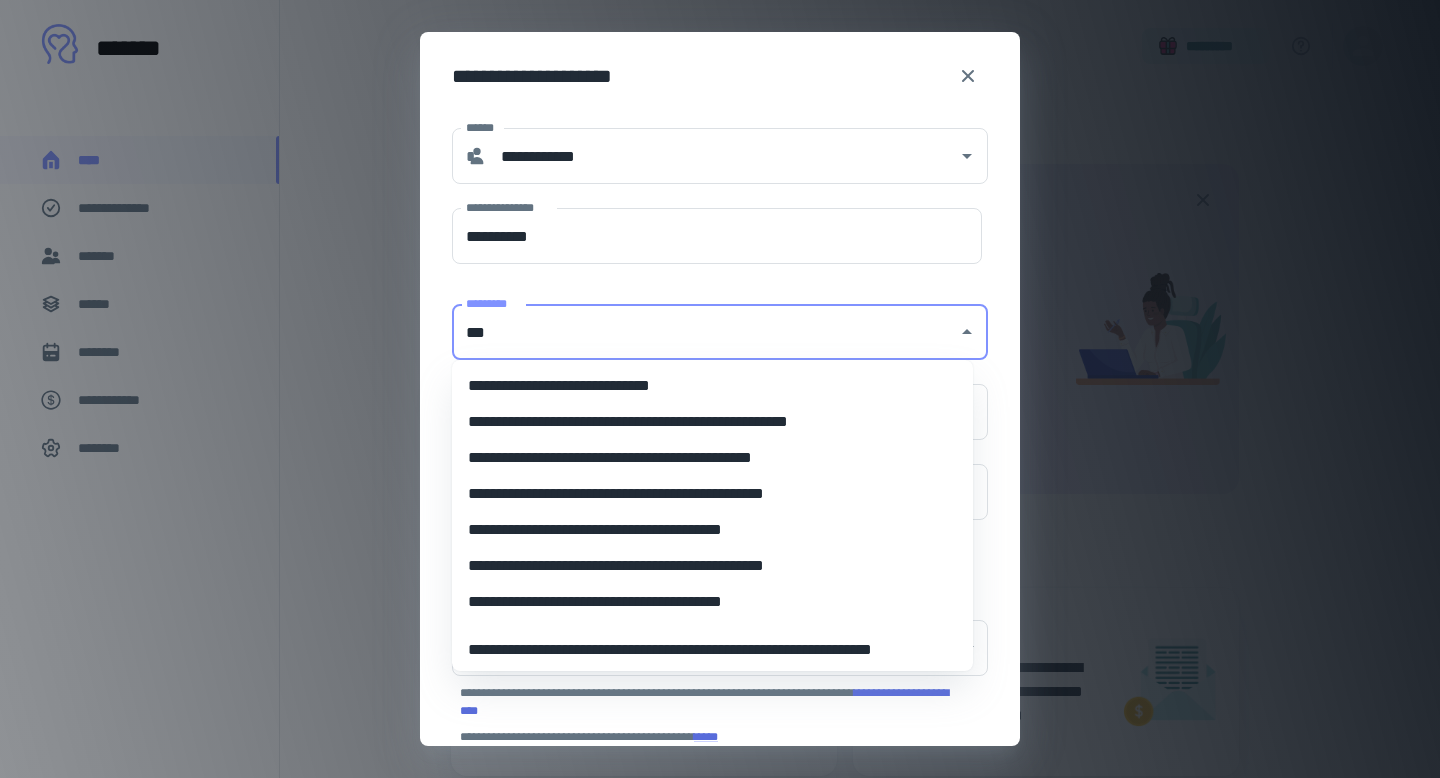 click on "**********" at bounding box center [705, 422] 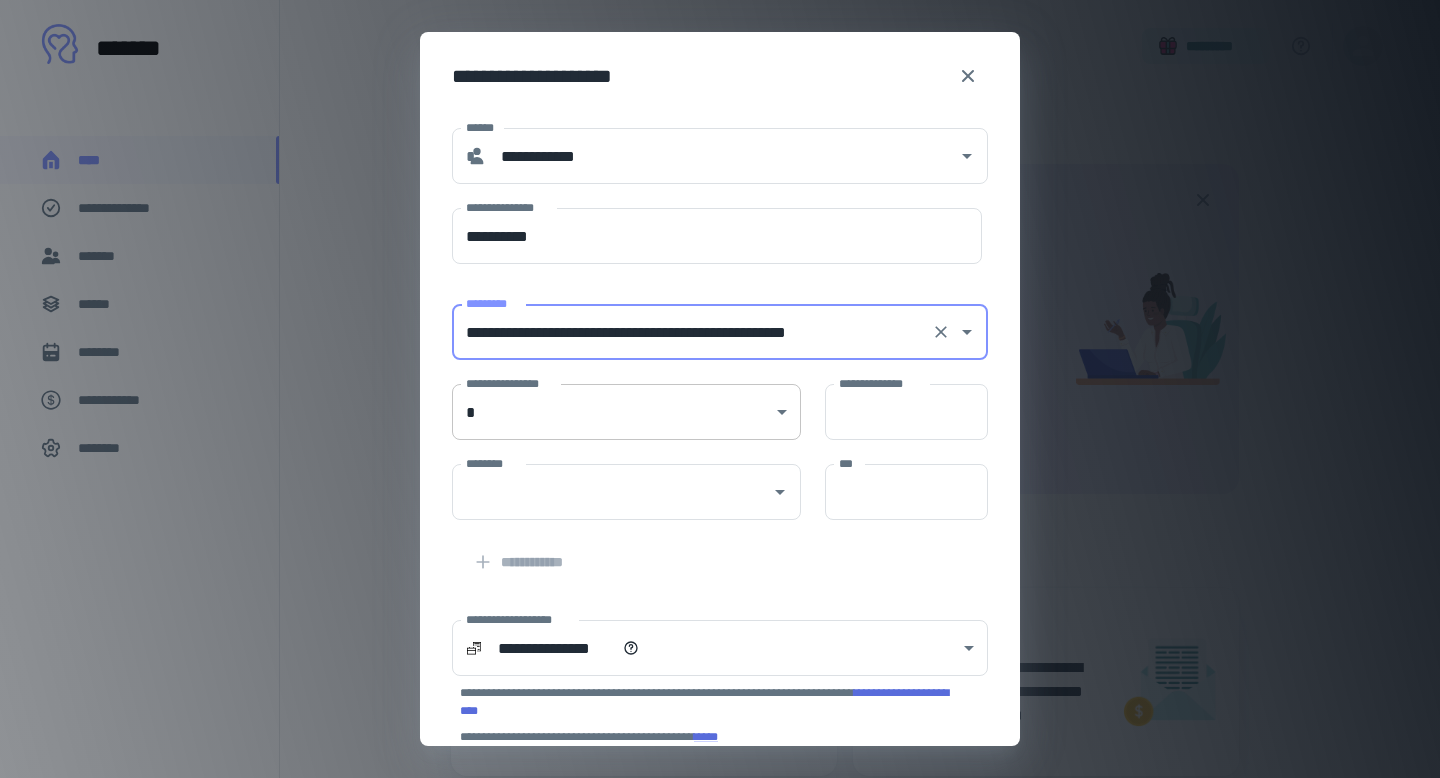 type on "**********" 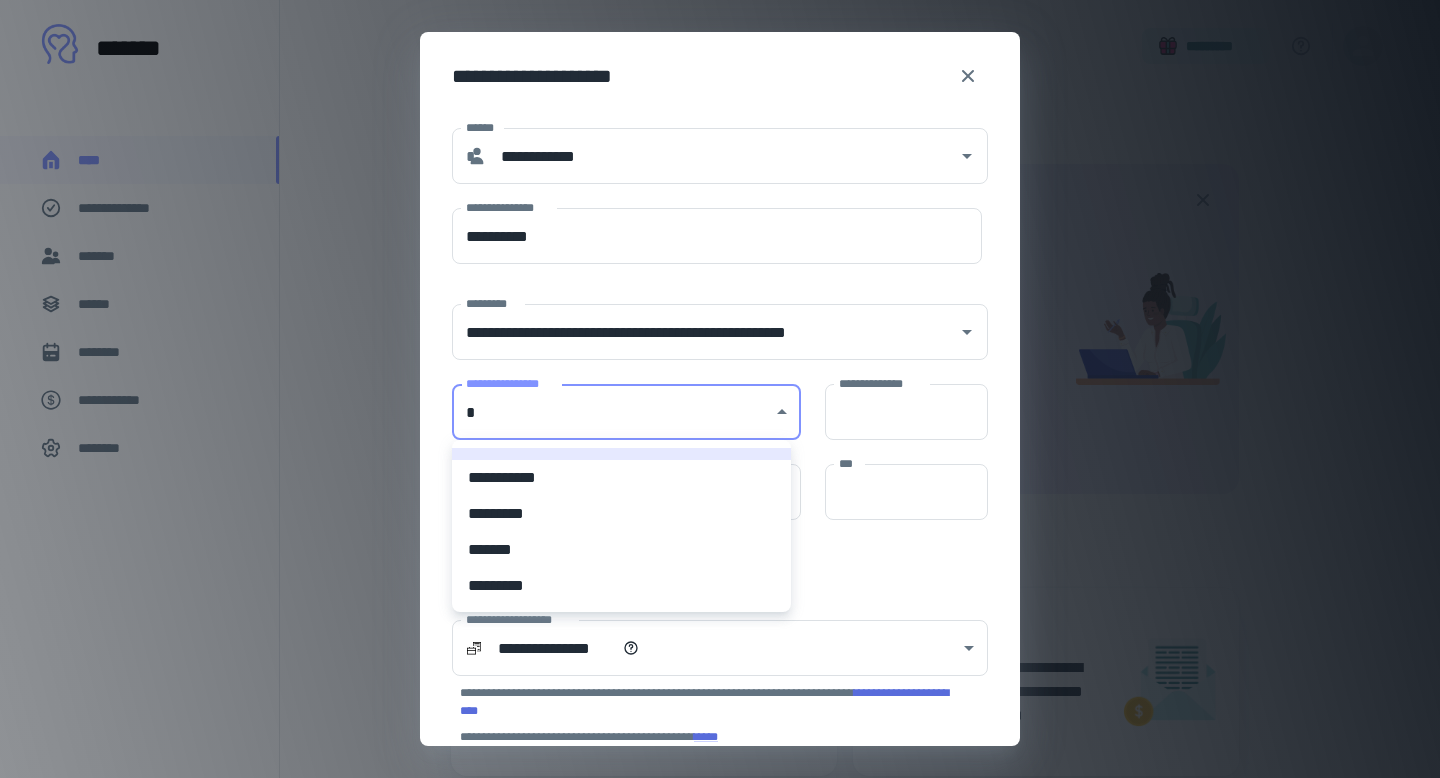 click on "**********" at bounding box center [712, 389] 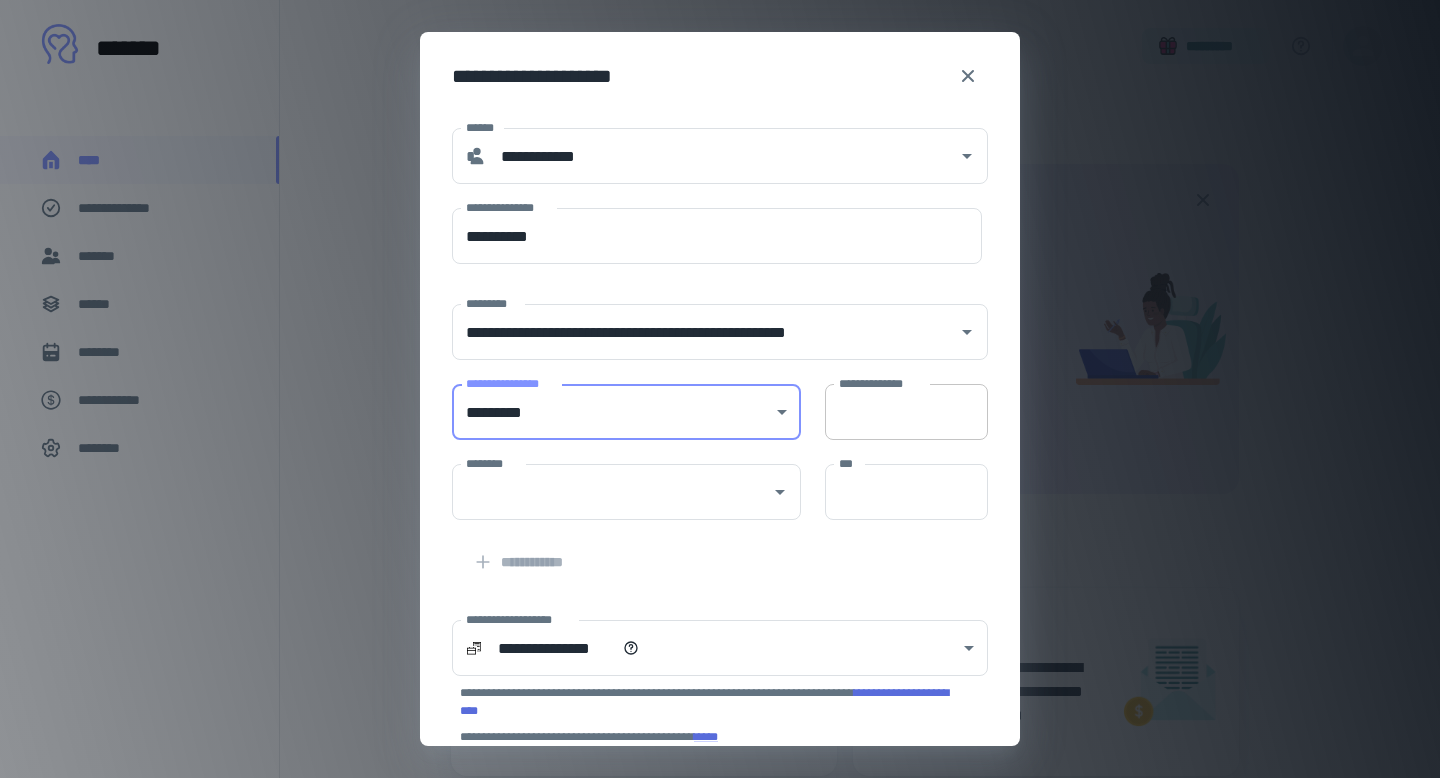 click on "**********" at bounding box center [906, 412] 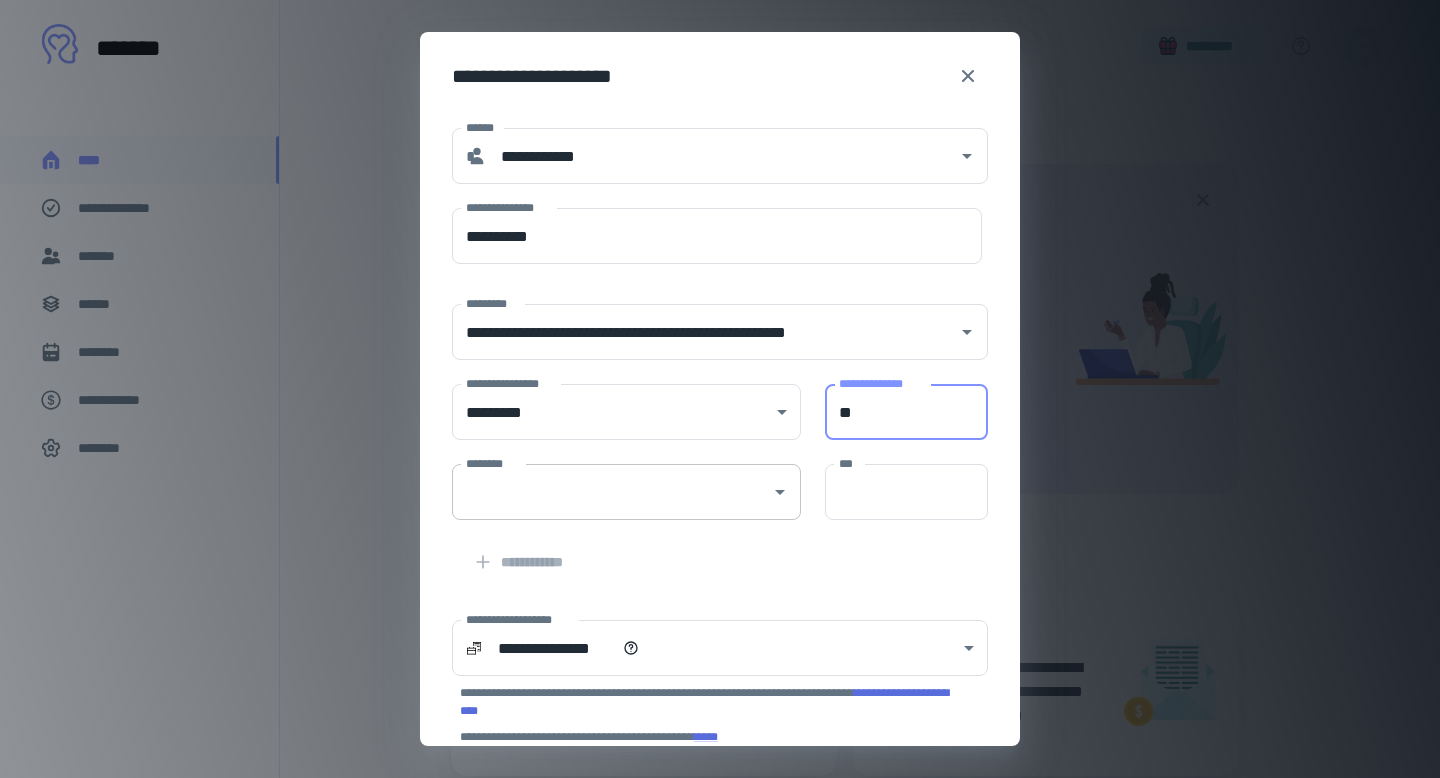 click on "********" at bounding box center (626, 492) 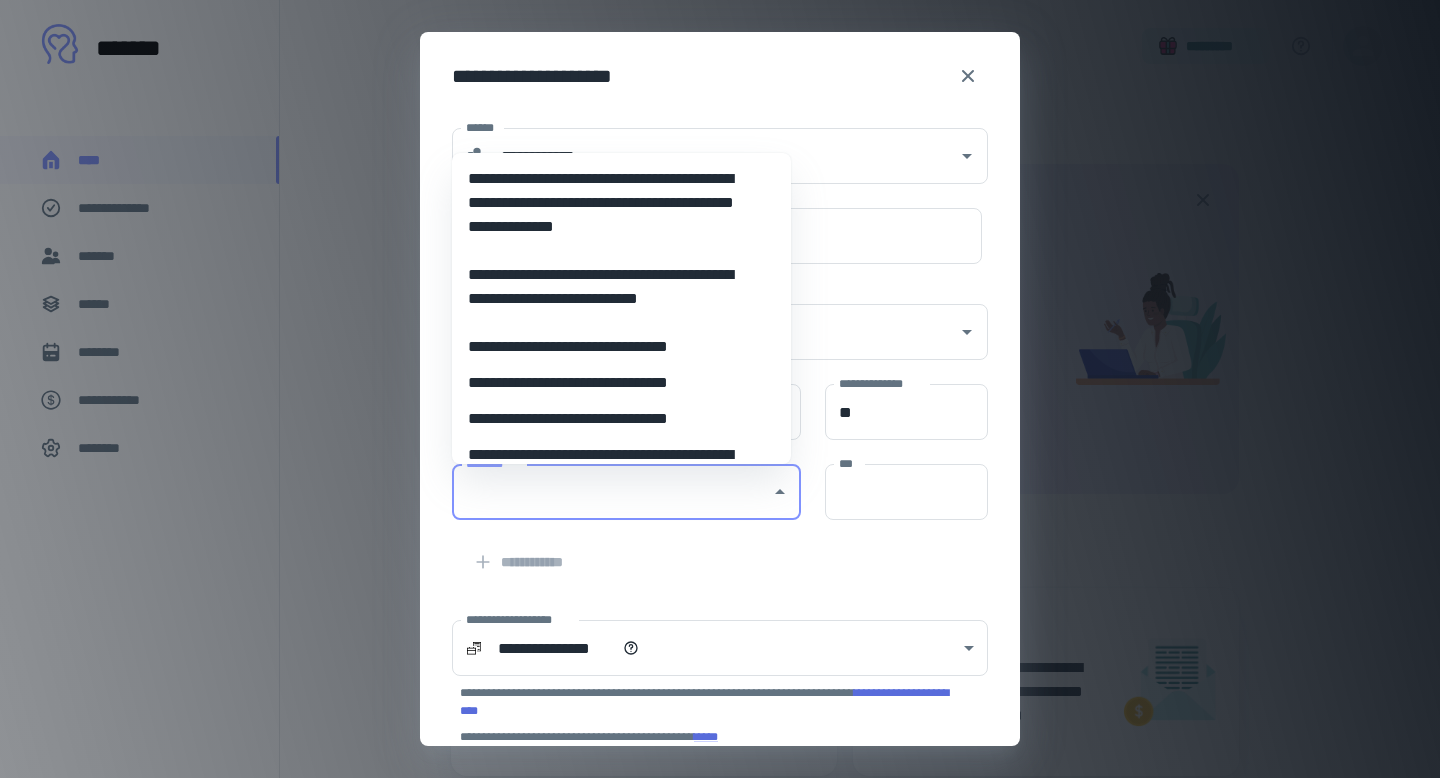 click on "**********" at bounding box center [614, 419] 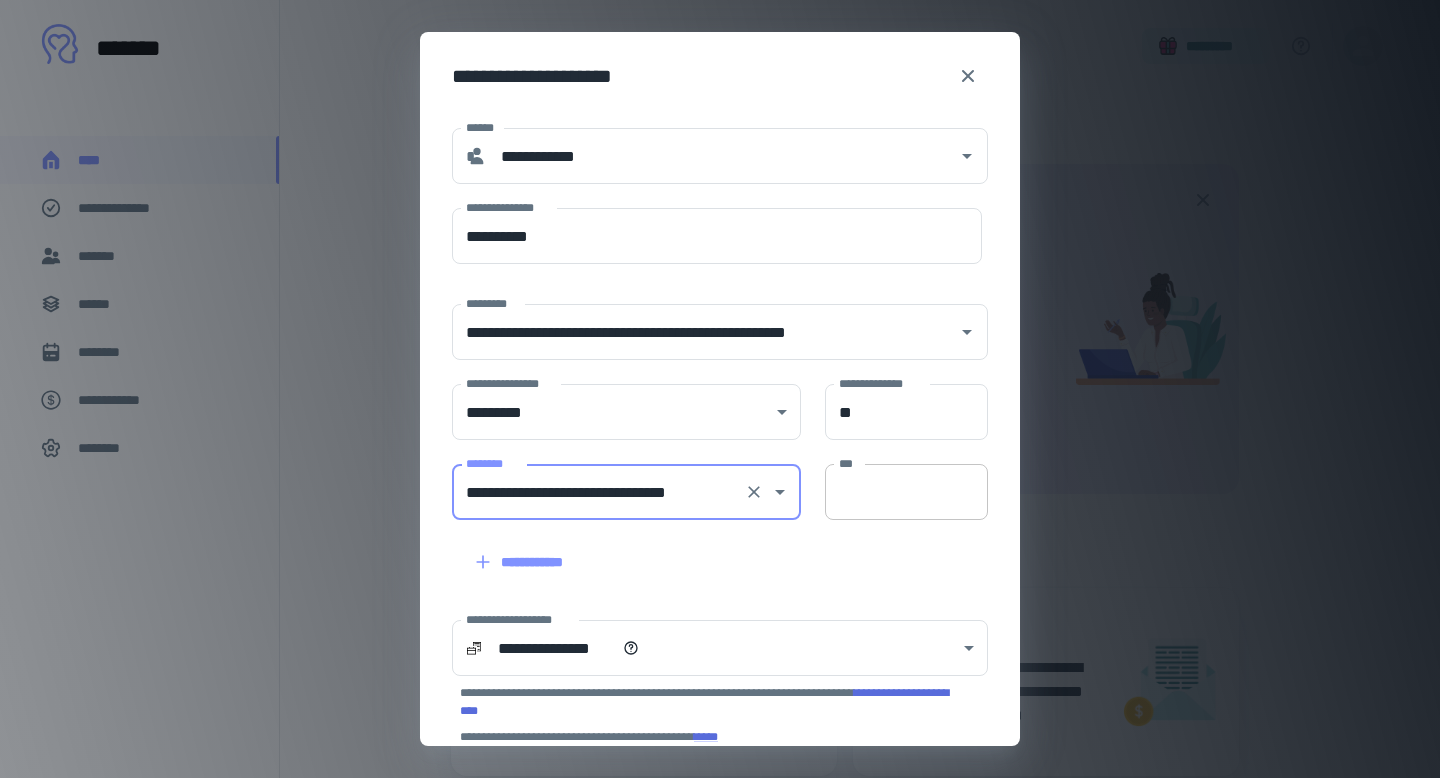 click on "***" at bounding box center [906, 492] 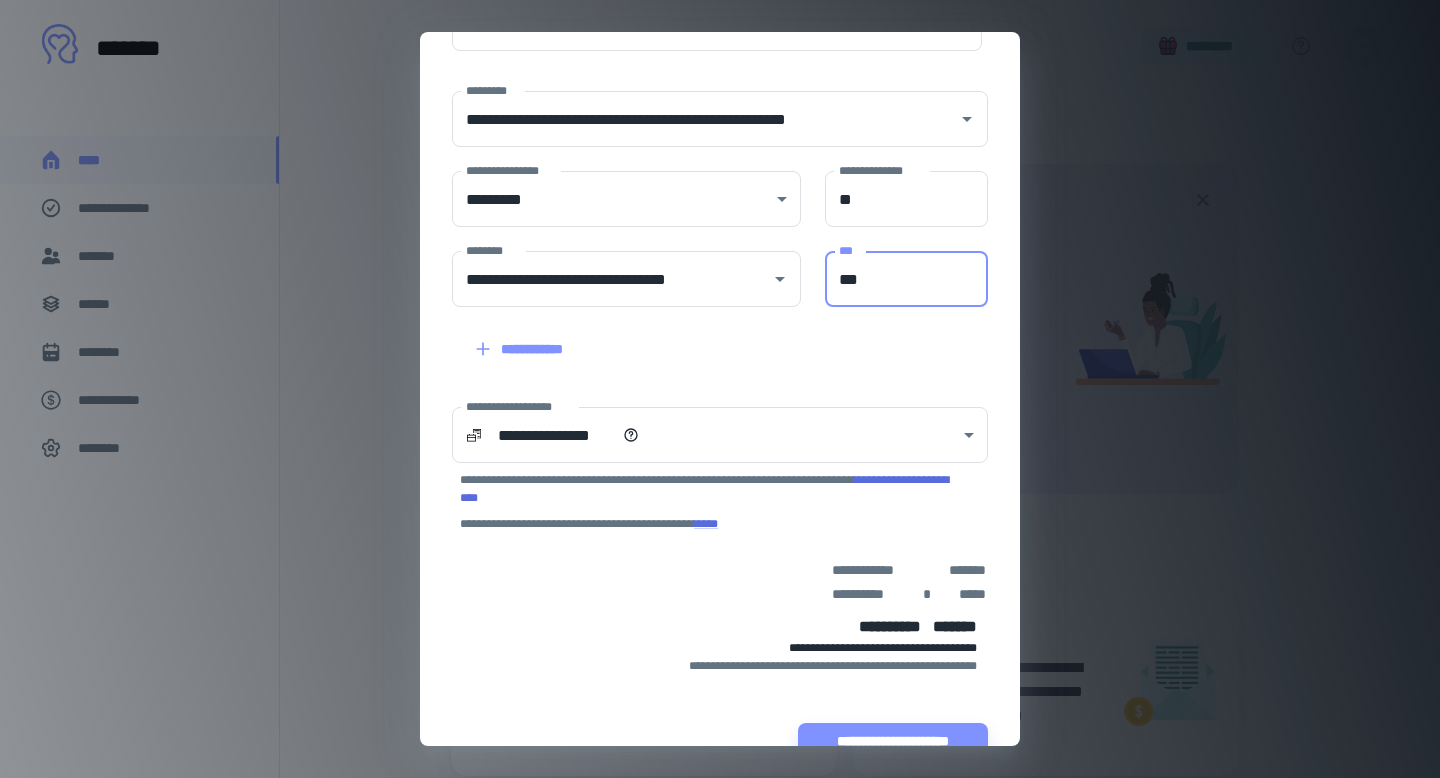 scroll, scrollTop: 215, scrollLeft: 0, axis: vertical 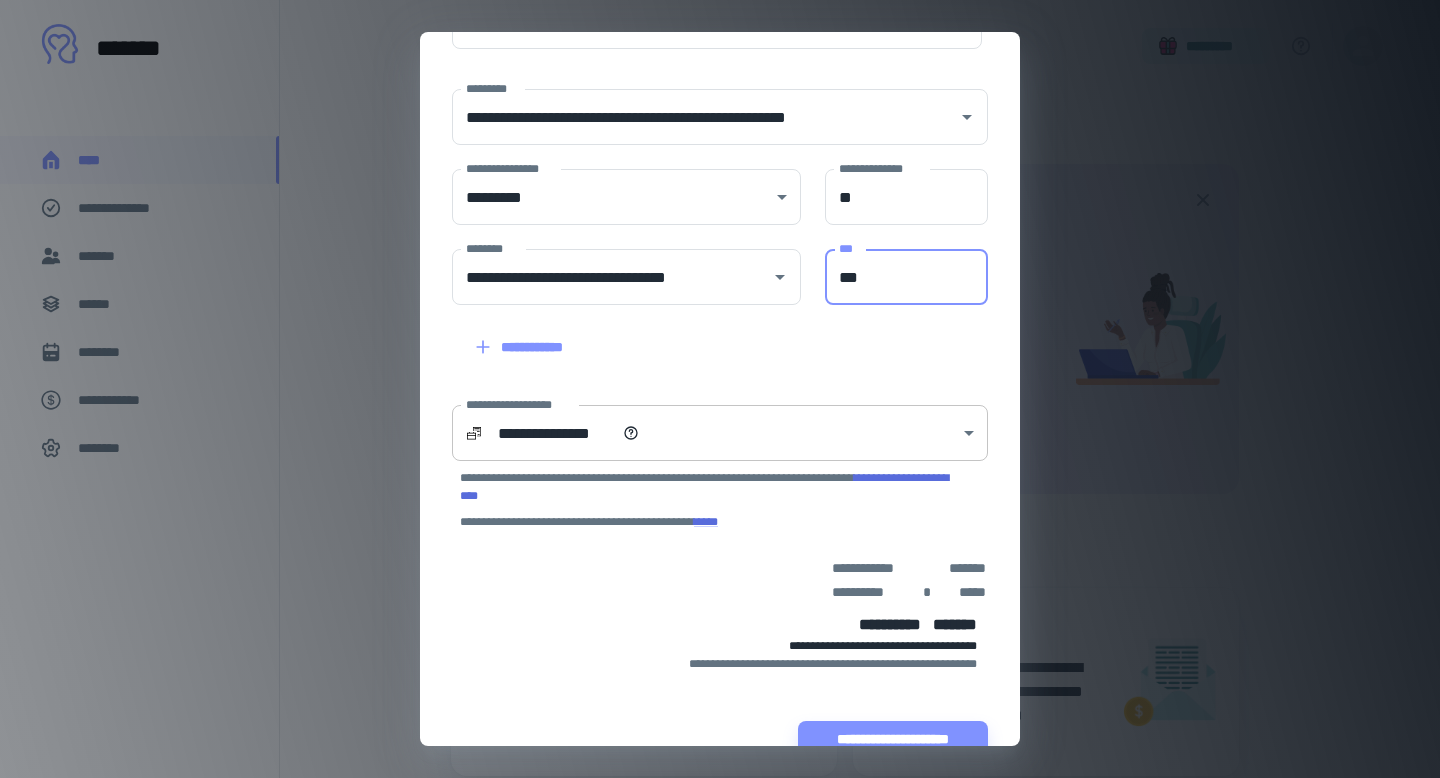 type on "***" 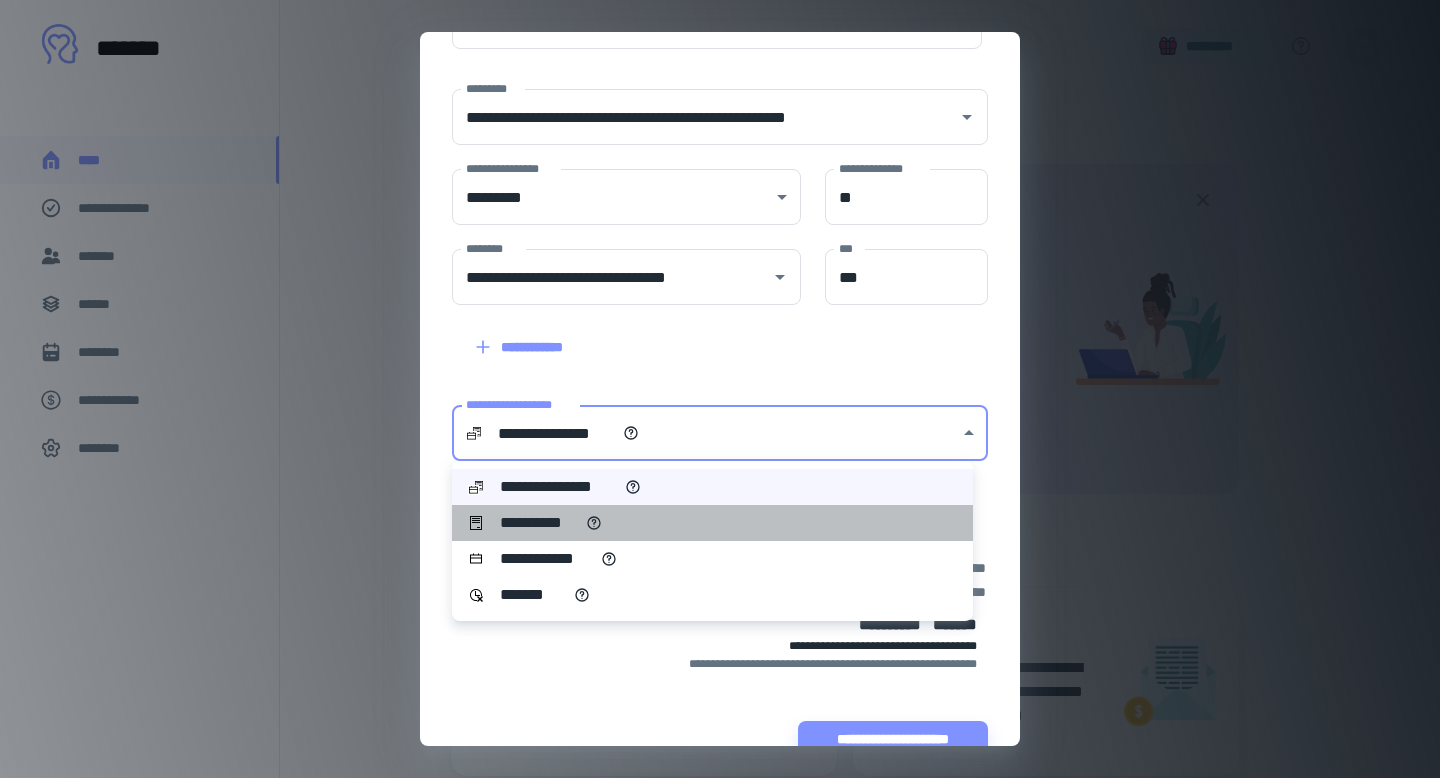 click on "**********" at bounding box center [539, 523] 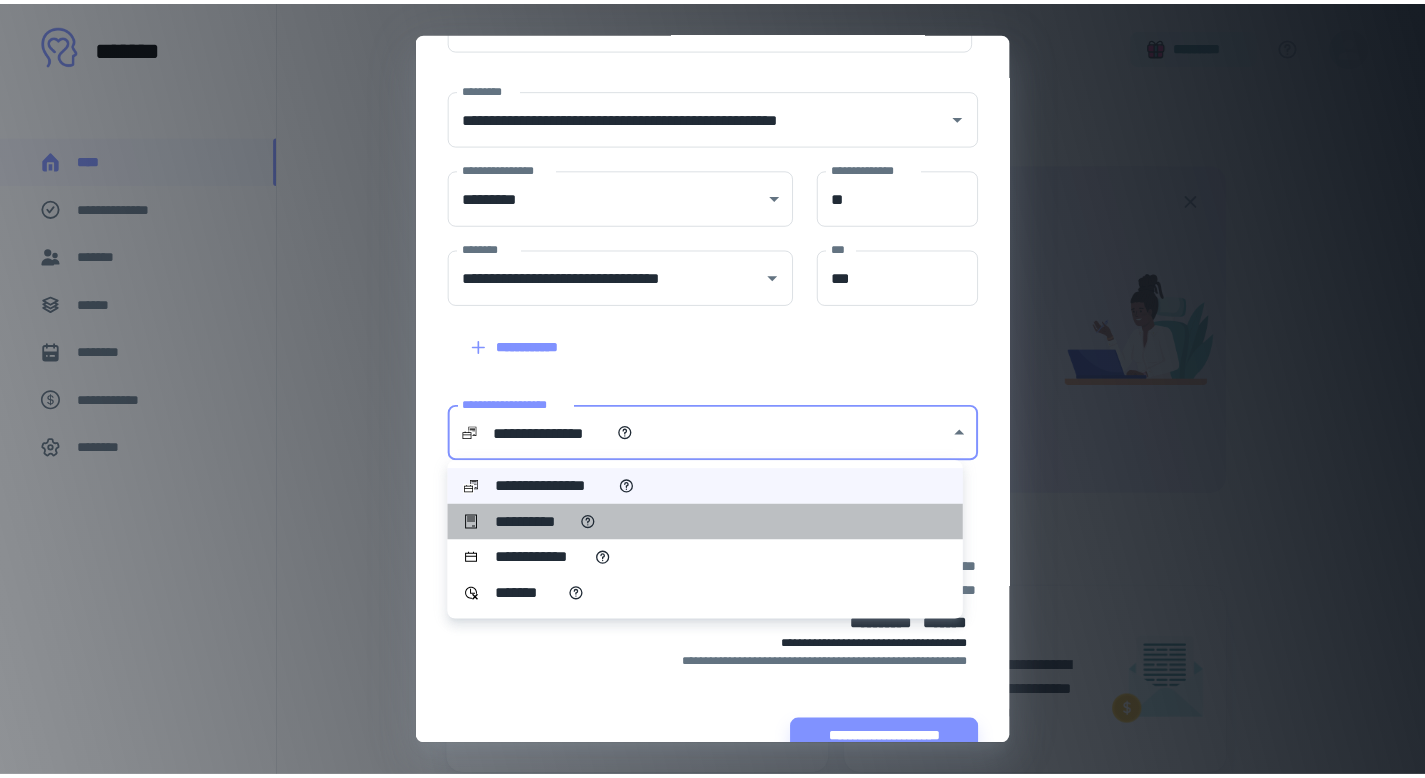scroll, scrollTop: 190, scrollLeft: 0, axis: vertical 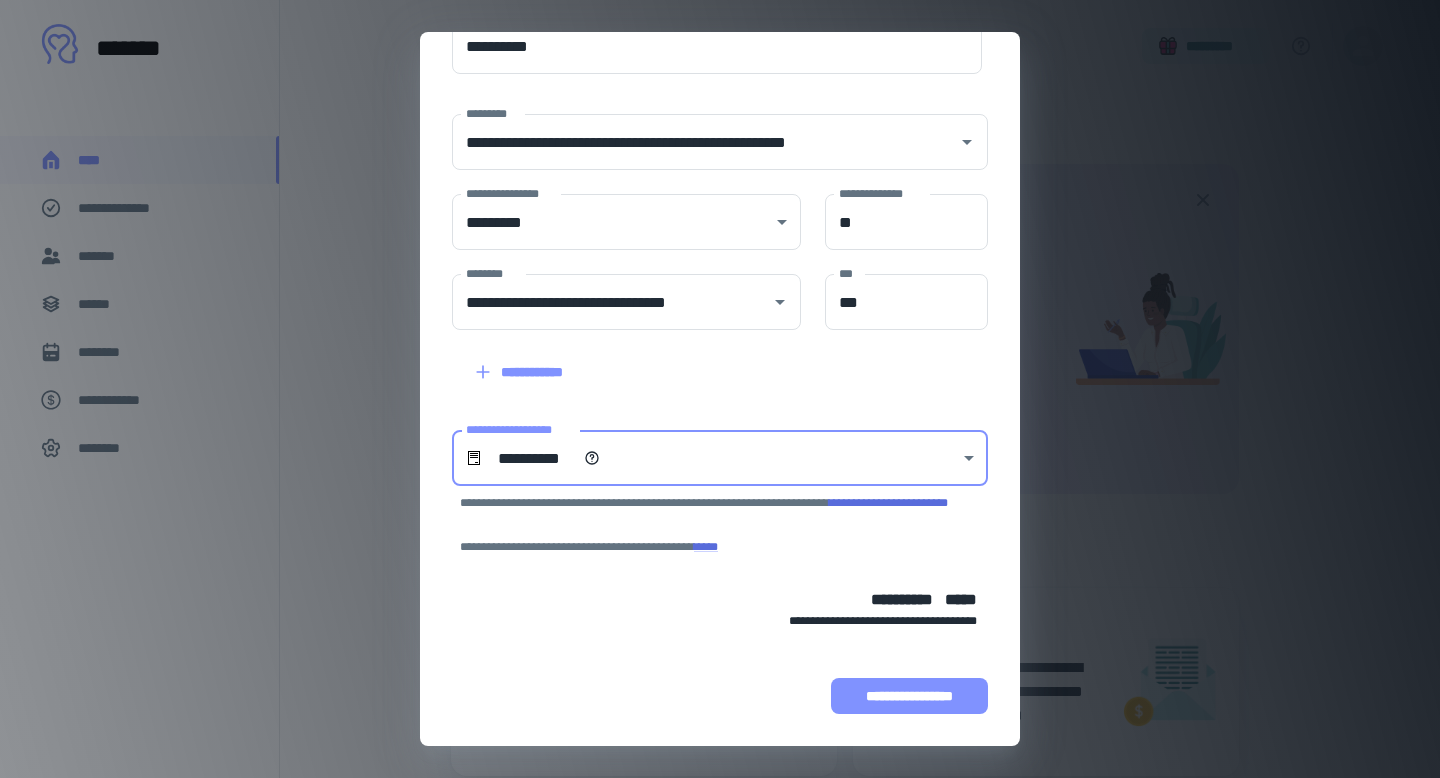click on "**********" at bounding box center [909, 696] 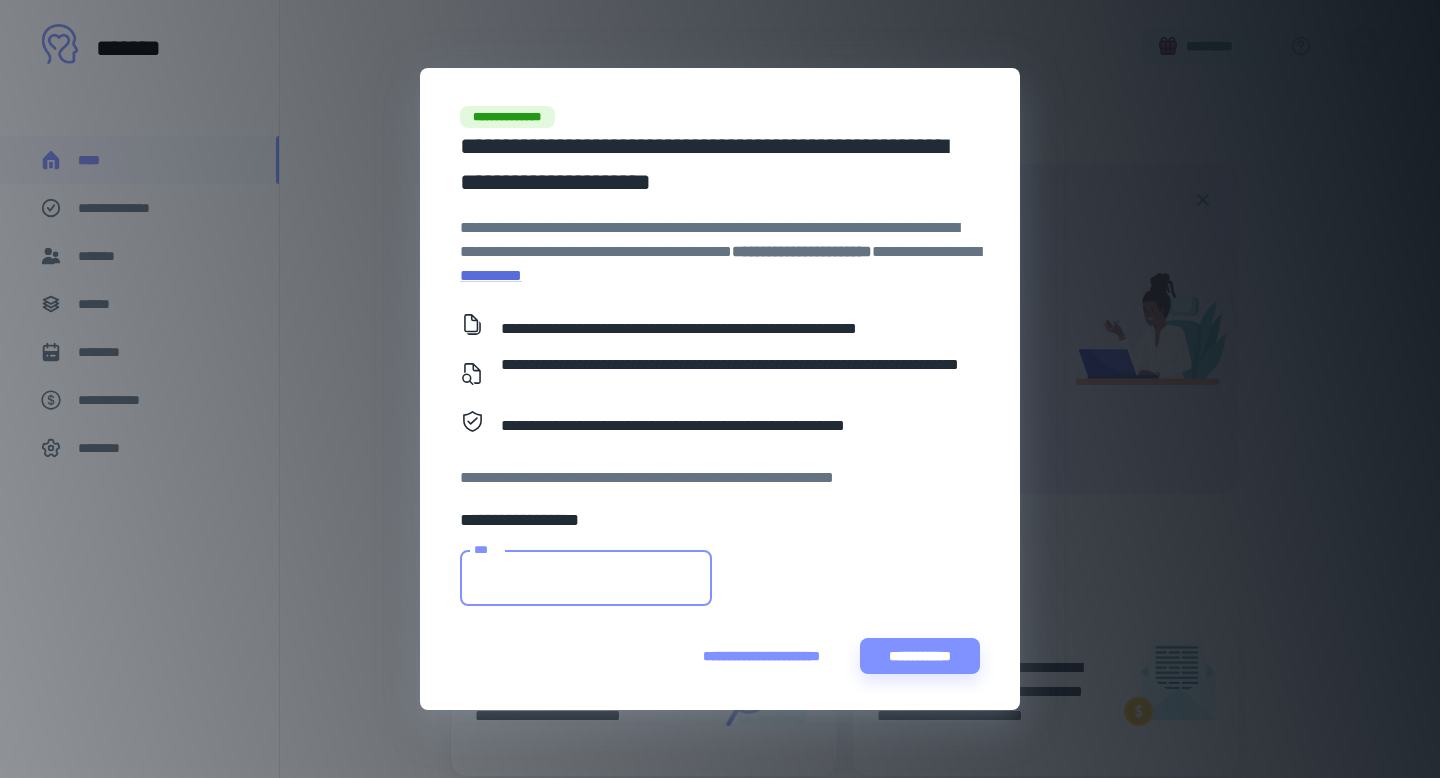 click on "***" at bounding box center [586, 578] 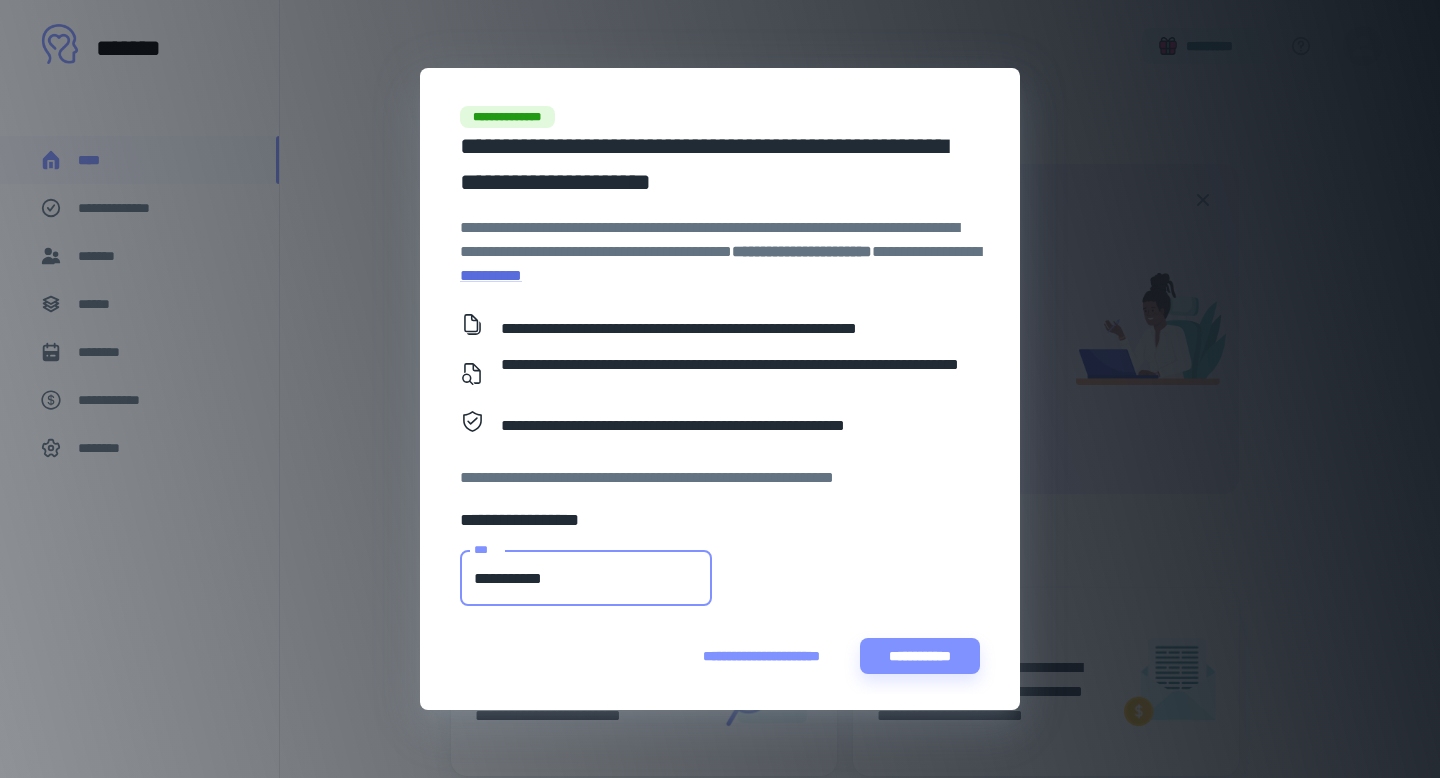 drag, startPoint x: 566, startPoint y: 580, endPoint x: 436, endPoint y: 567, distance: 130.64838 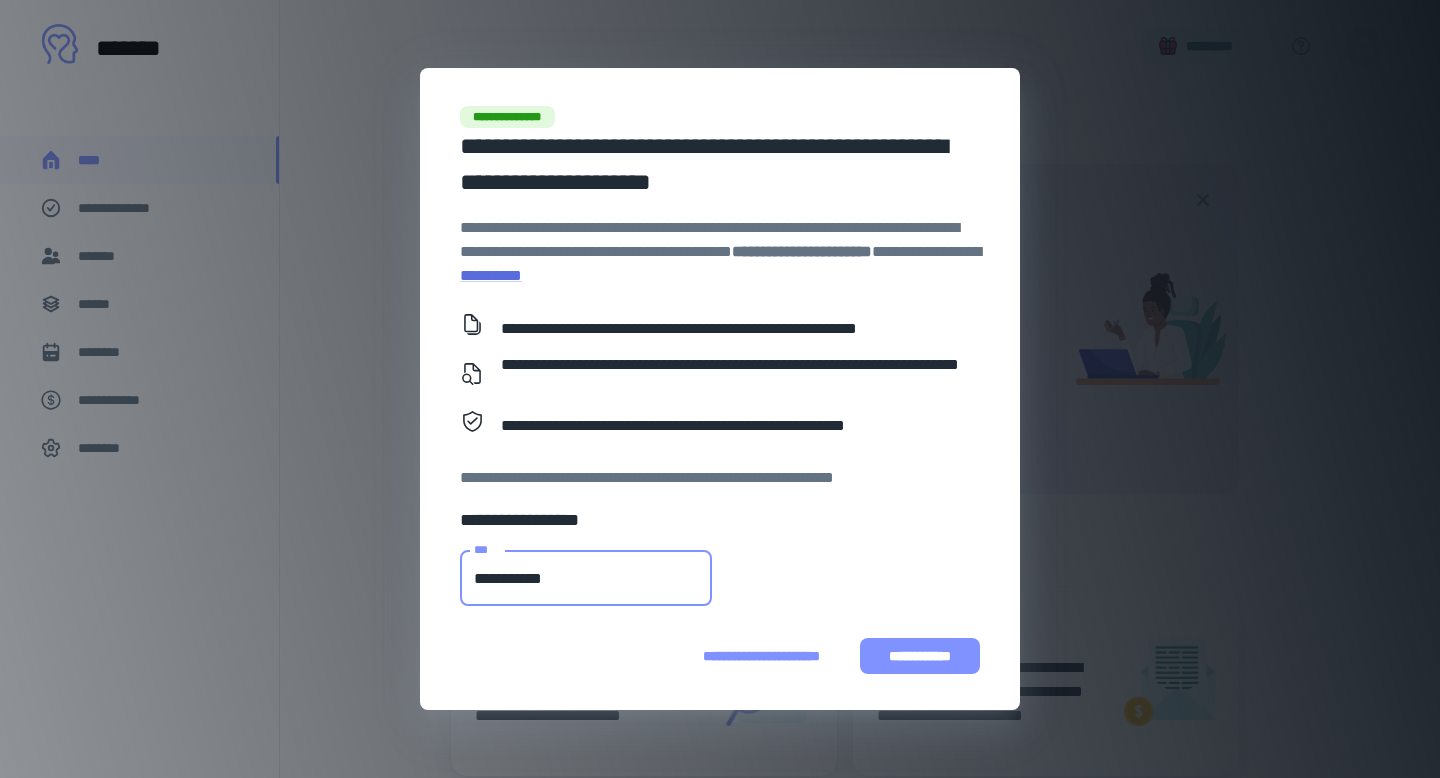 type on "**********" 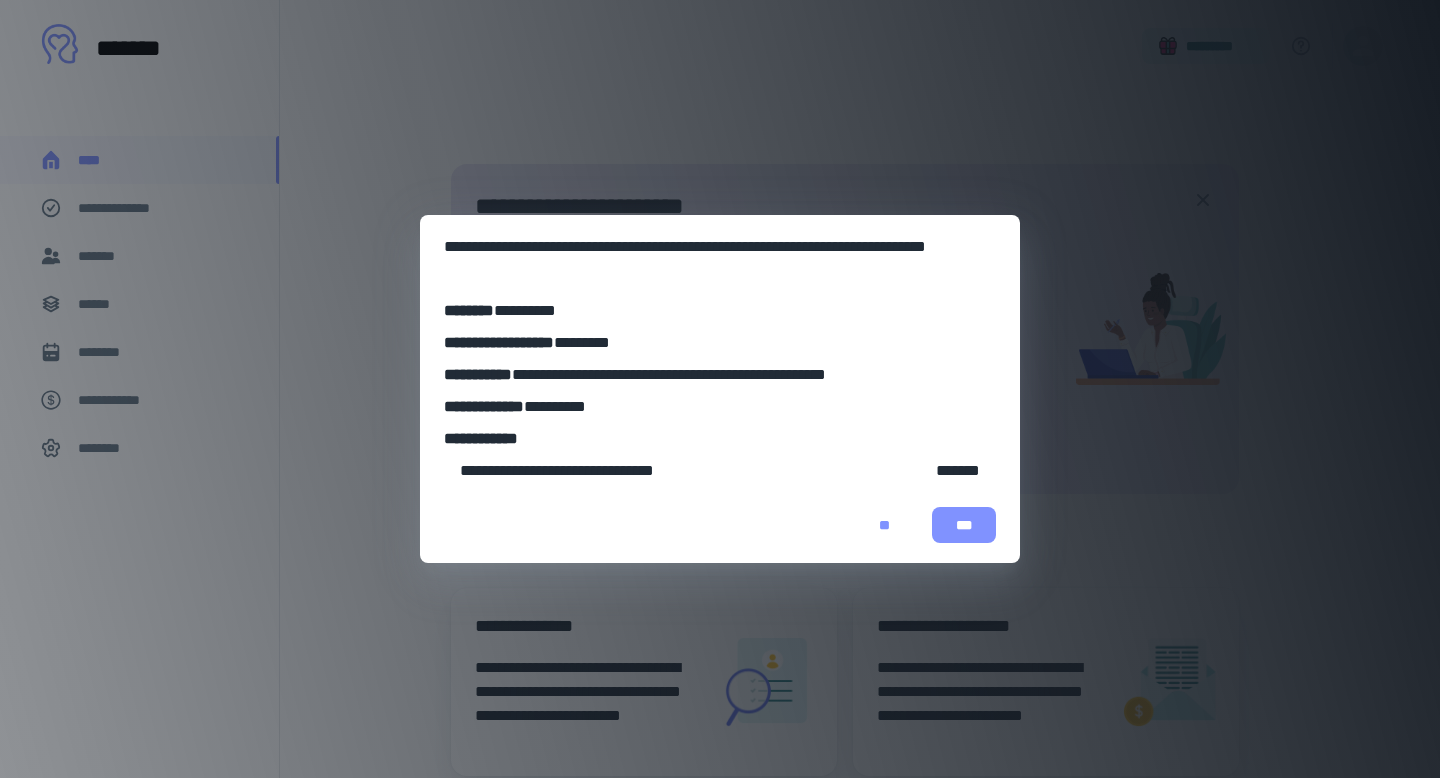 click on "***" at bounding box center (964, 525) 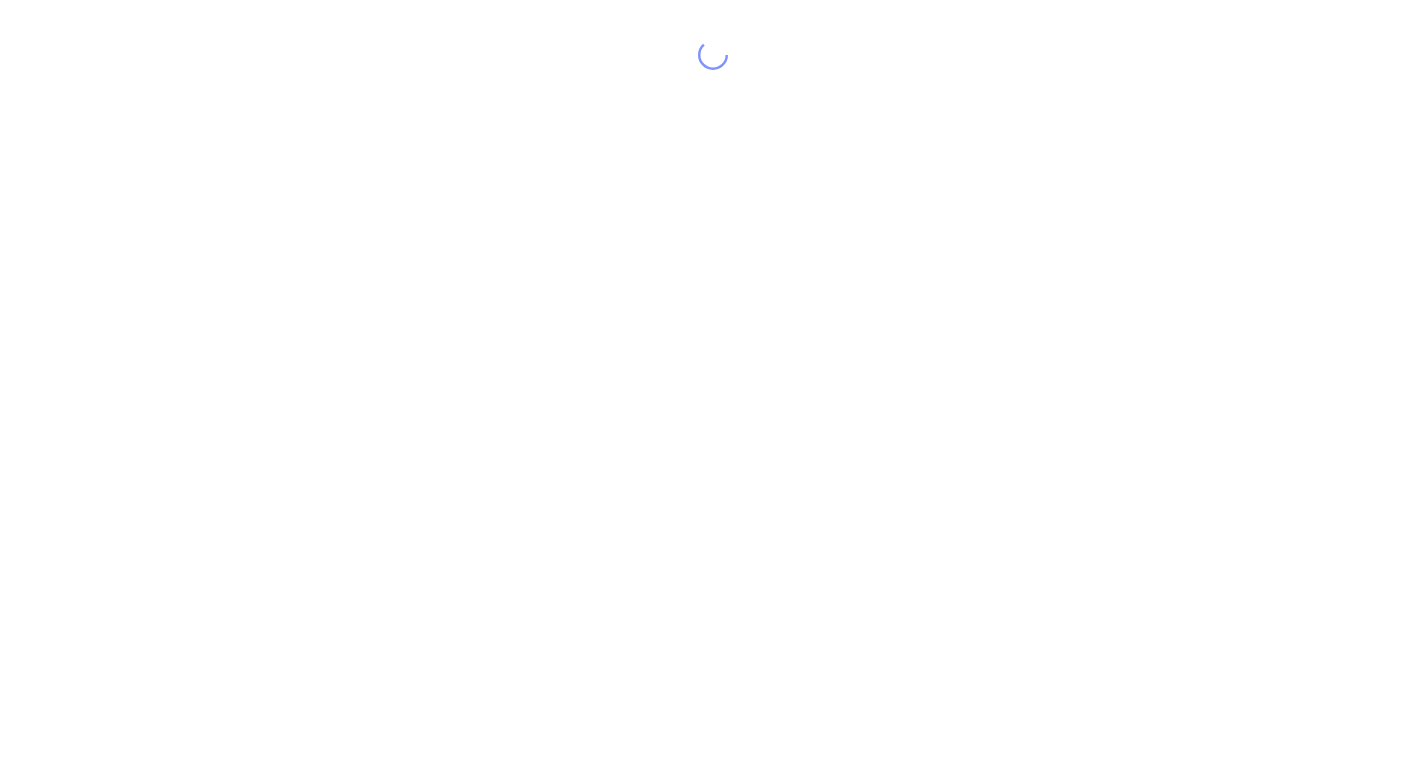 scroll, scrollTop: 0, scrollLeft: 0, axis: both 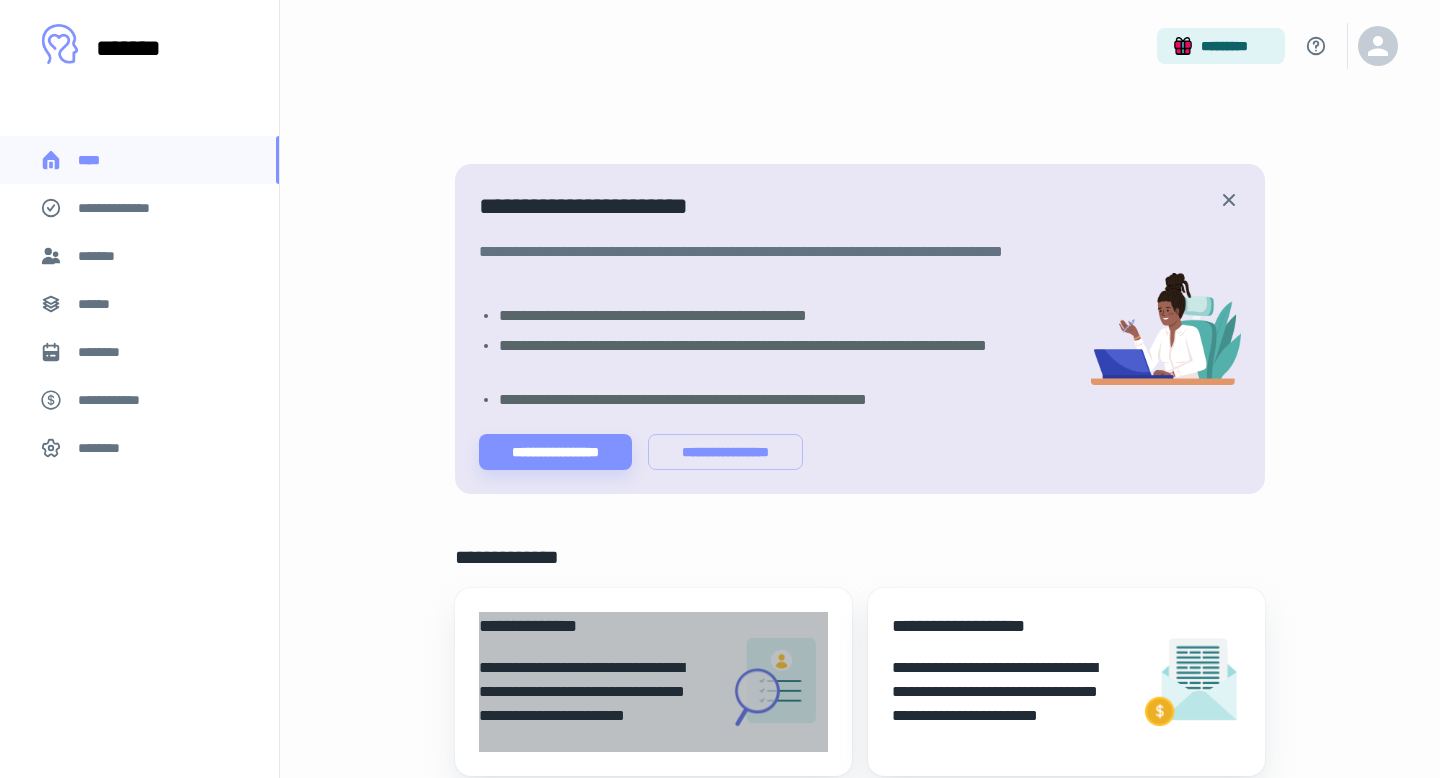 click on "**********" at bounding box center [595, 626] 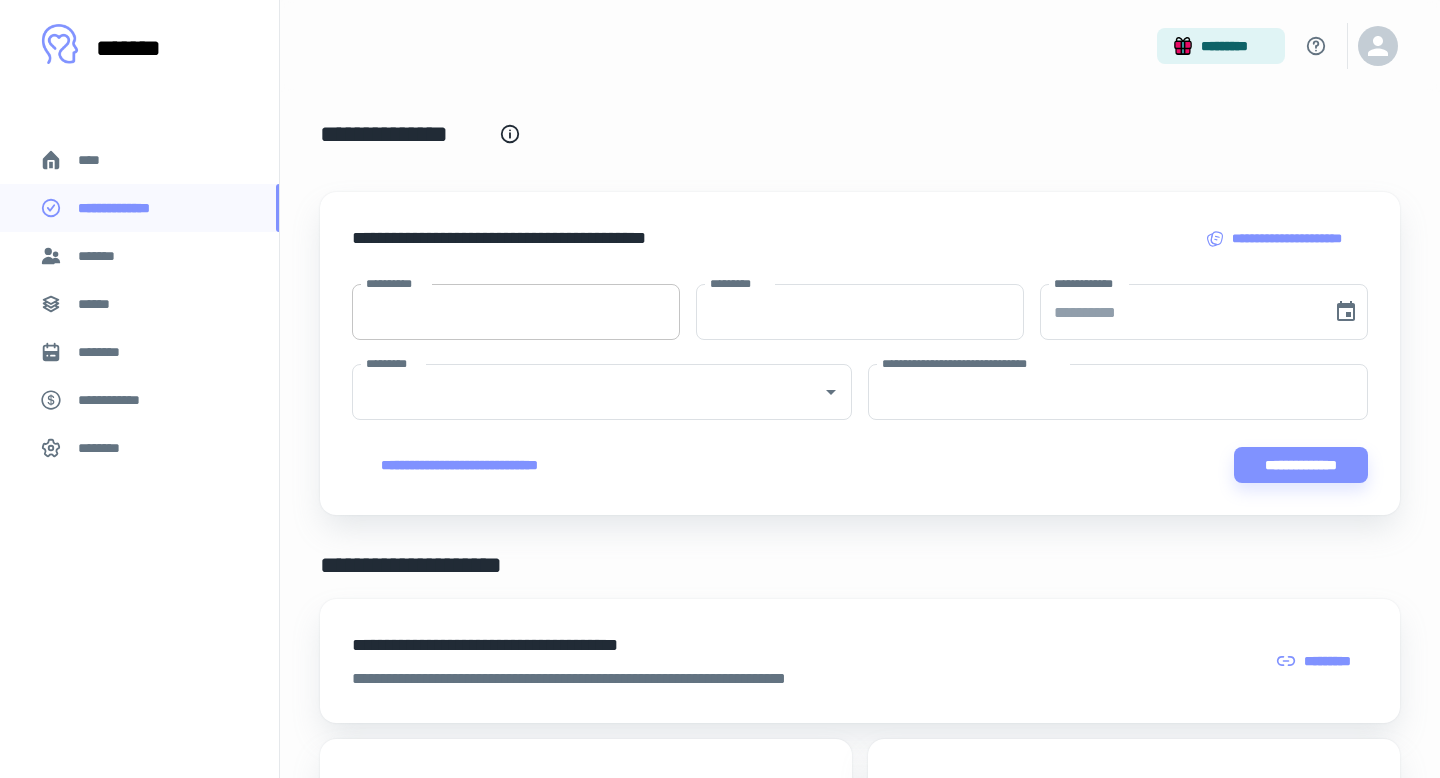 click on "**********" at bounding box center (516, 312) 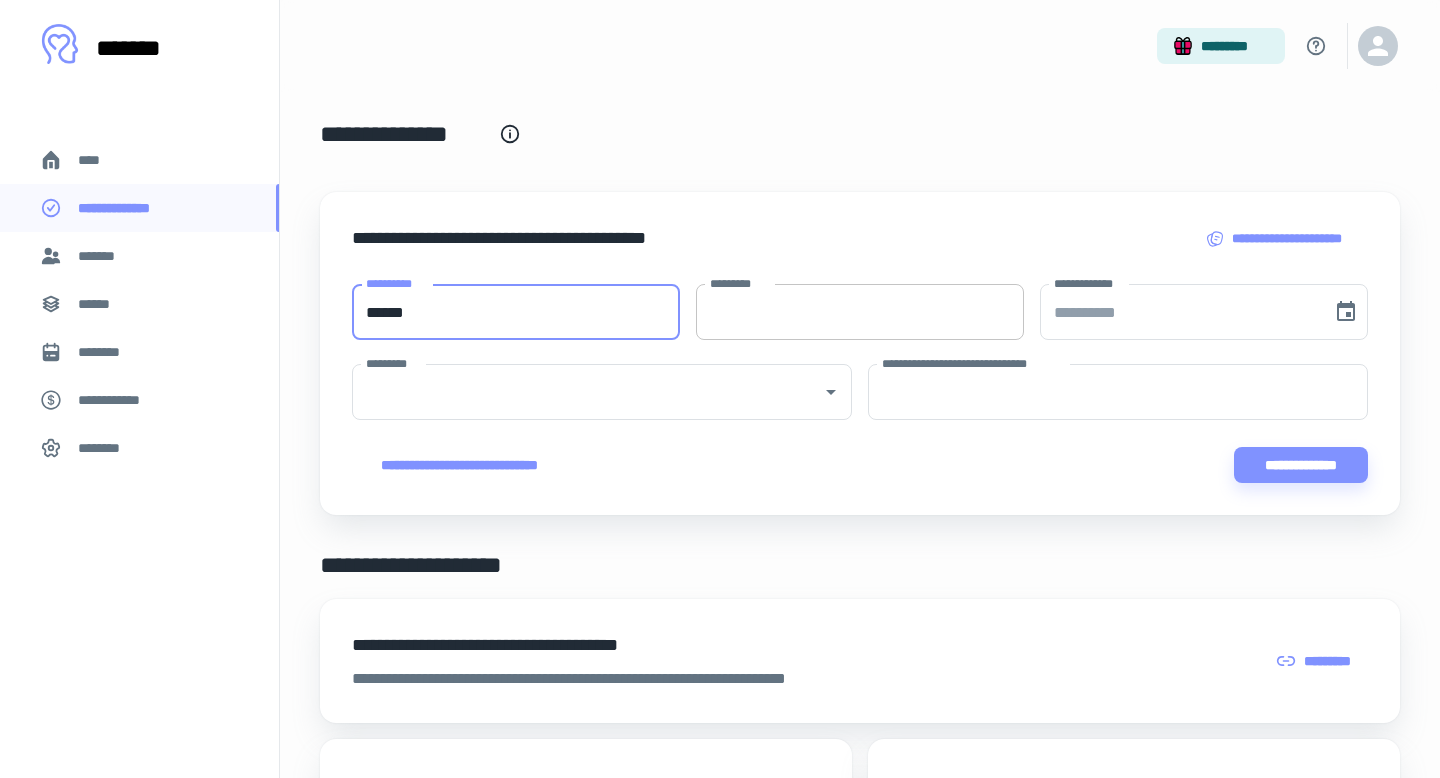 type on "******" 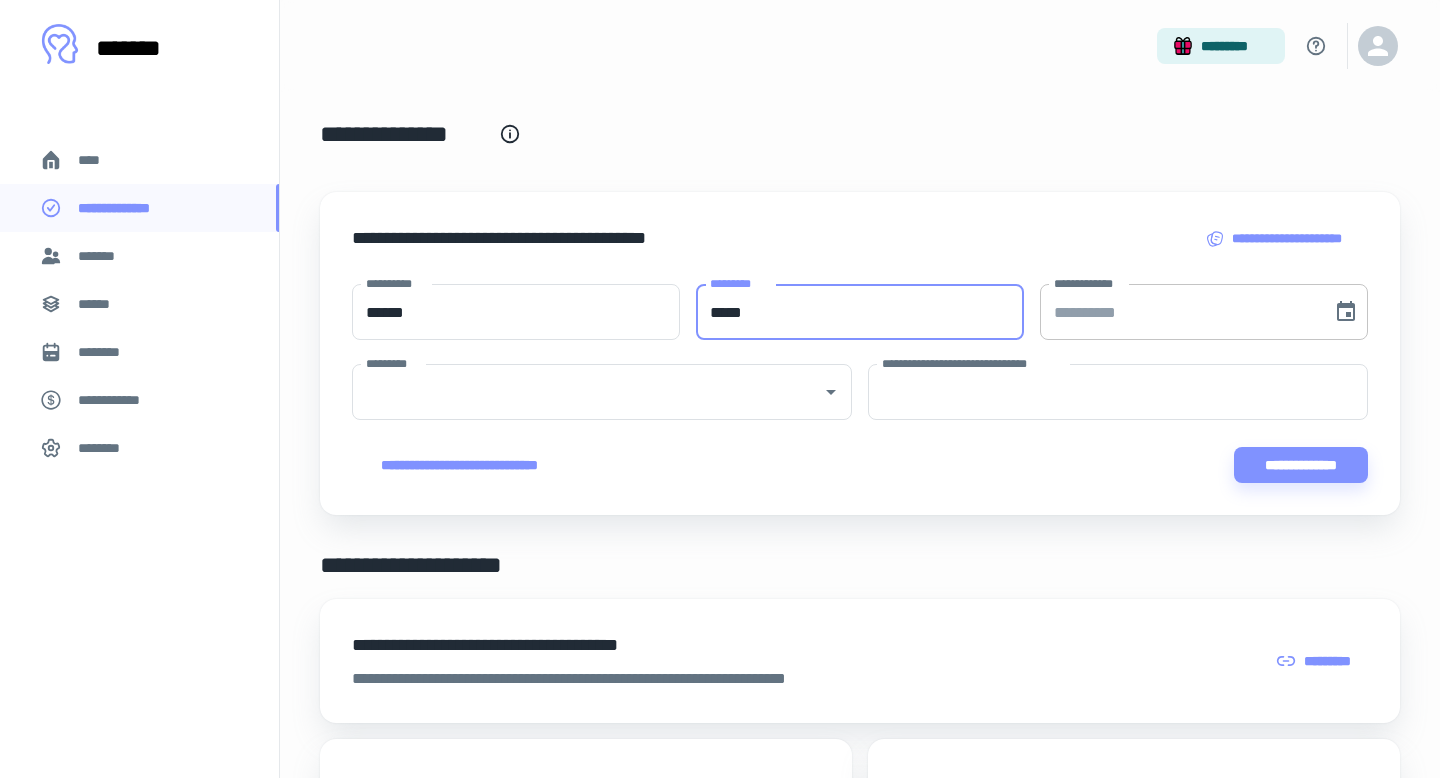 type on "*****" 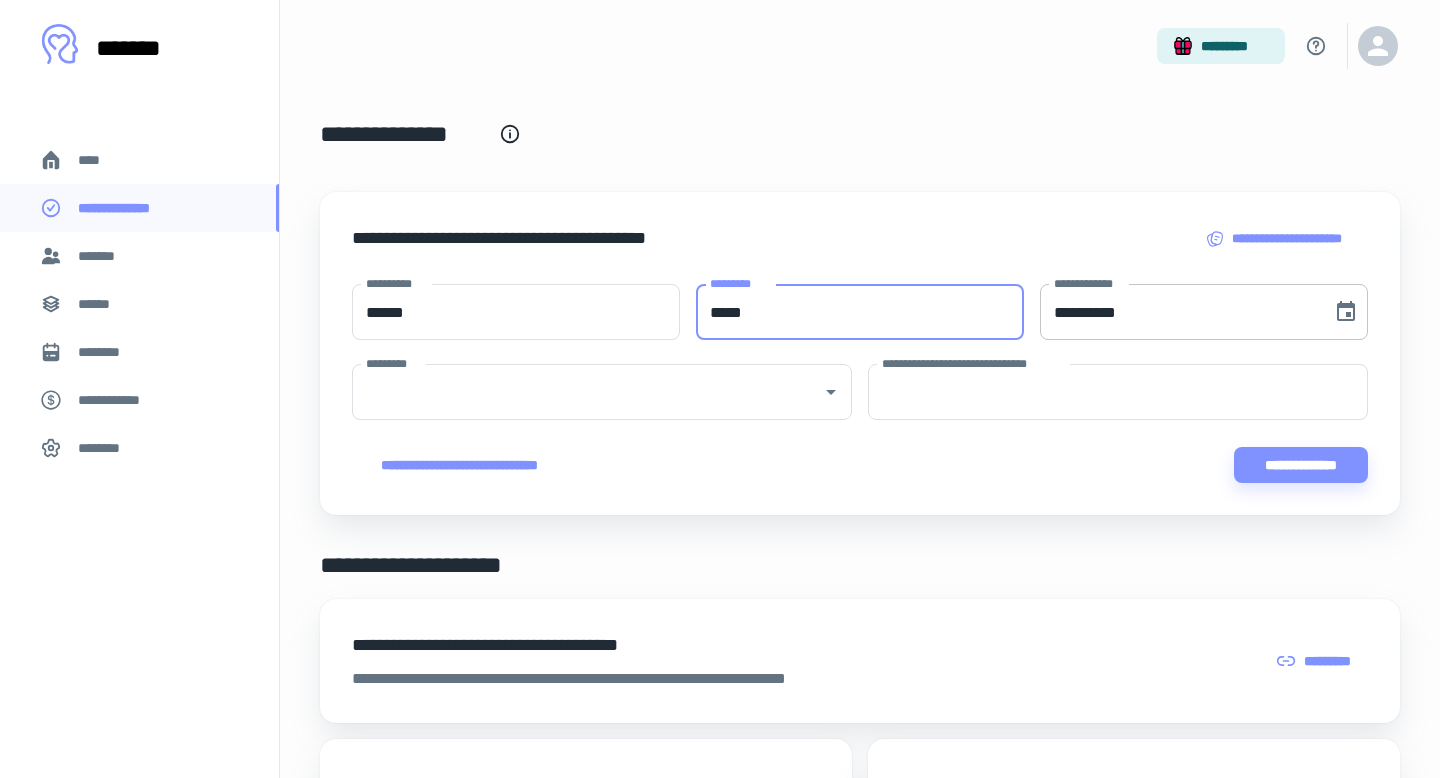 click on "**********" at bounding box center (1179, 312) 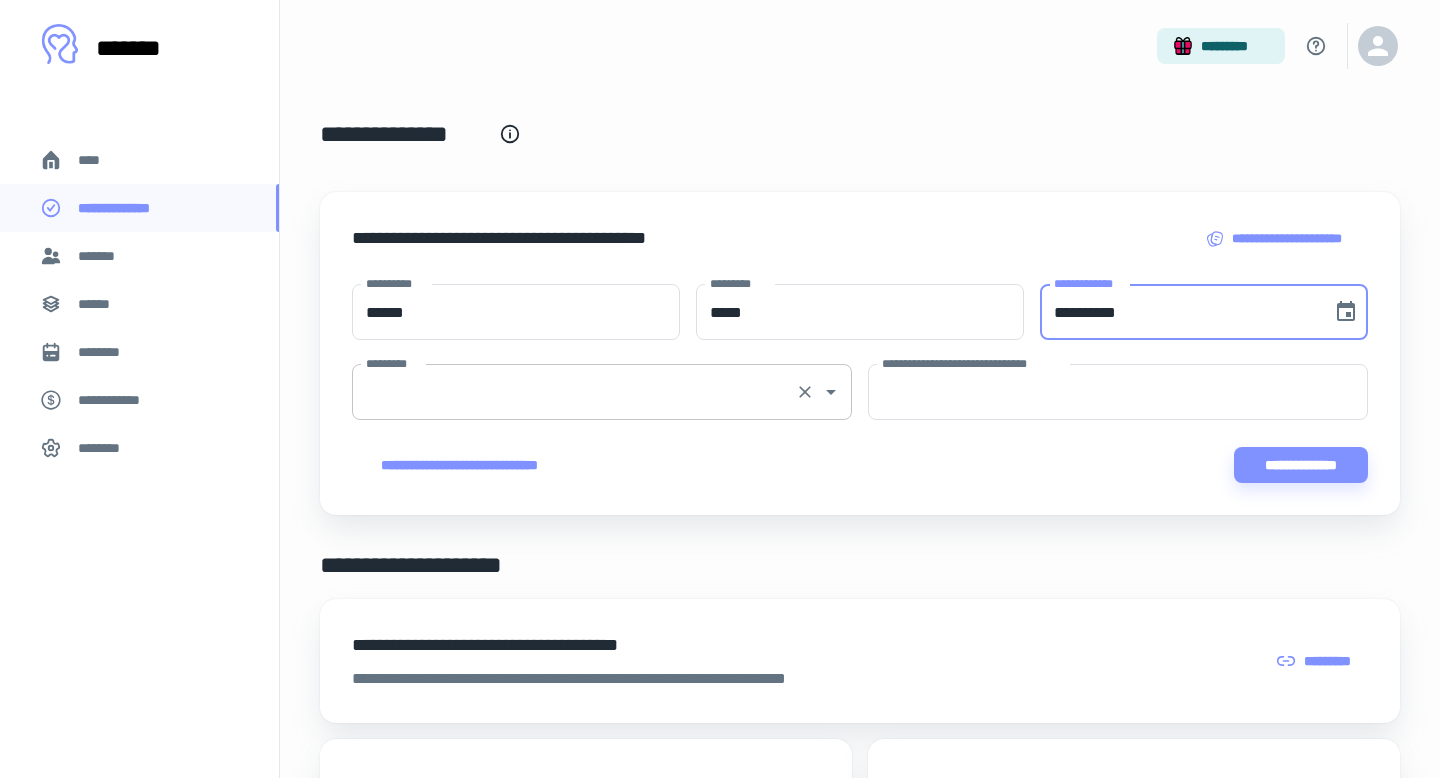 type on "**********" 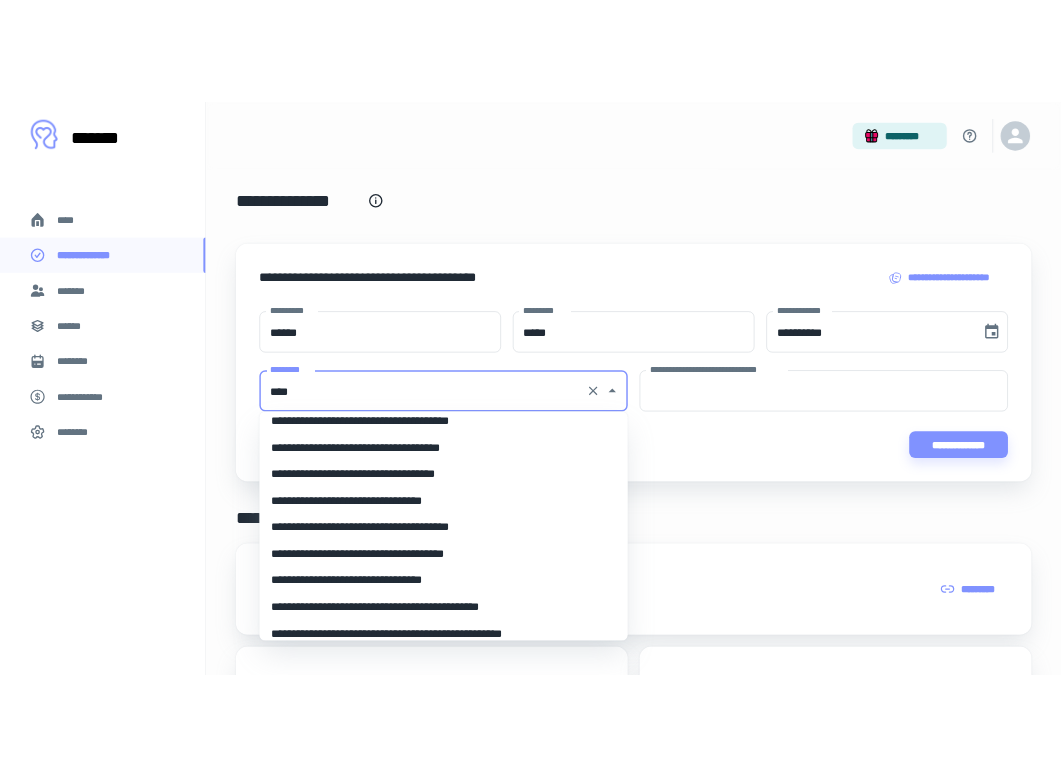 scroll, scrollTop: 1524, scrollLeft: 0, axis: vertical 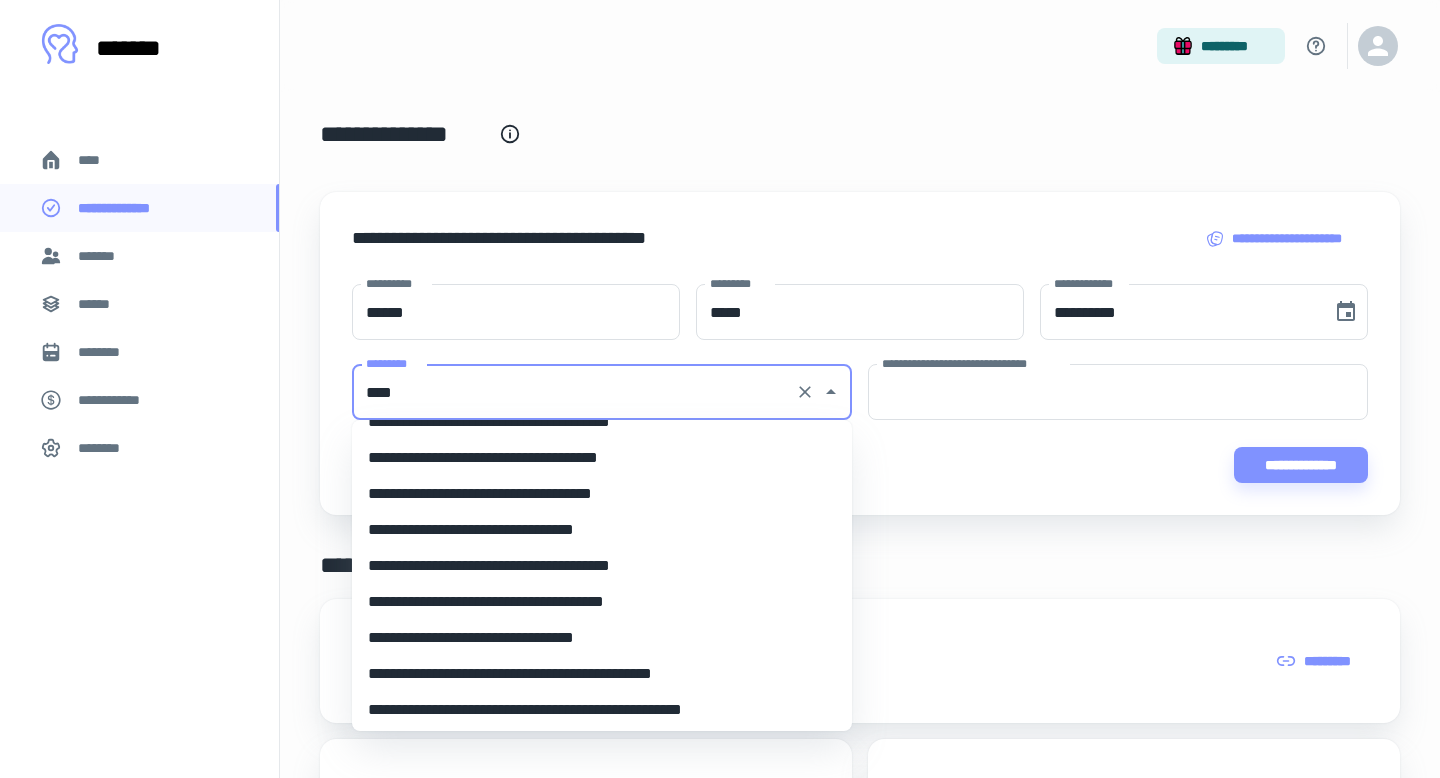 click on "**********" at bounding box center [602, 602] 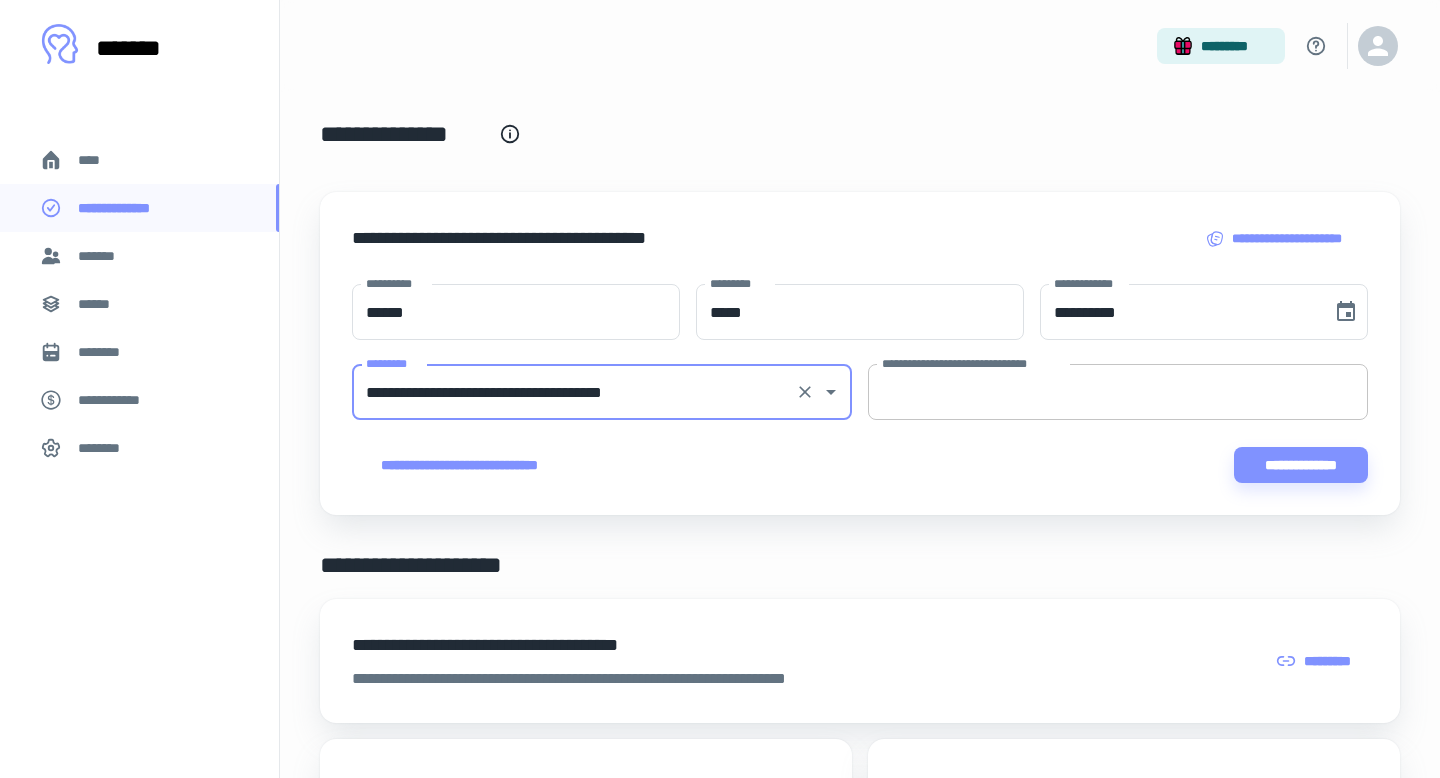 type on "**********" 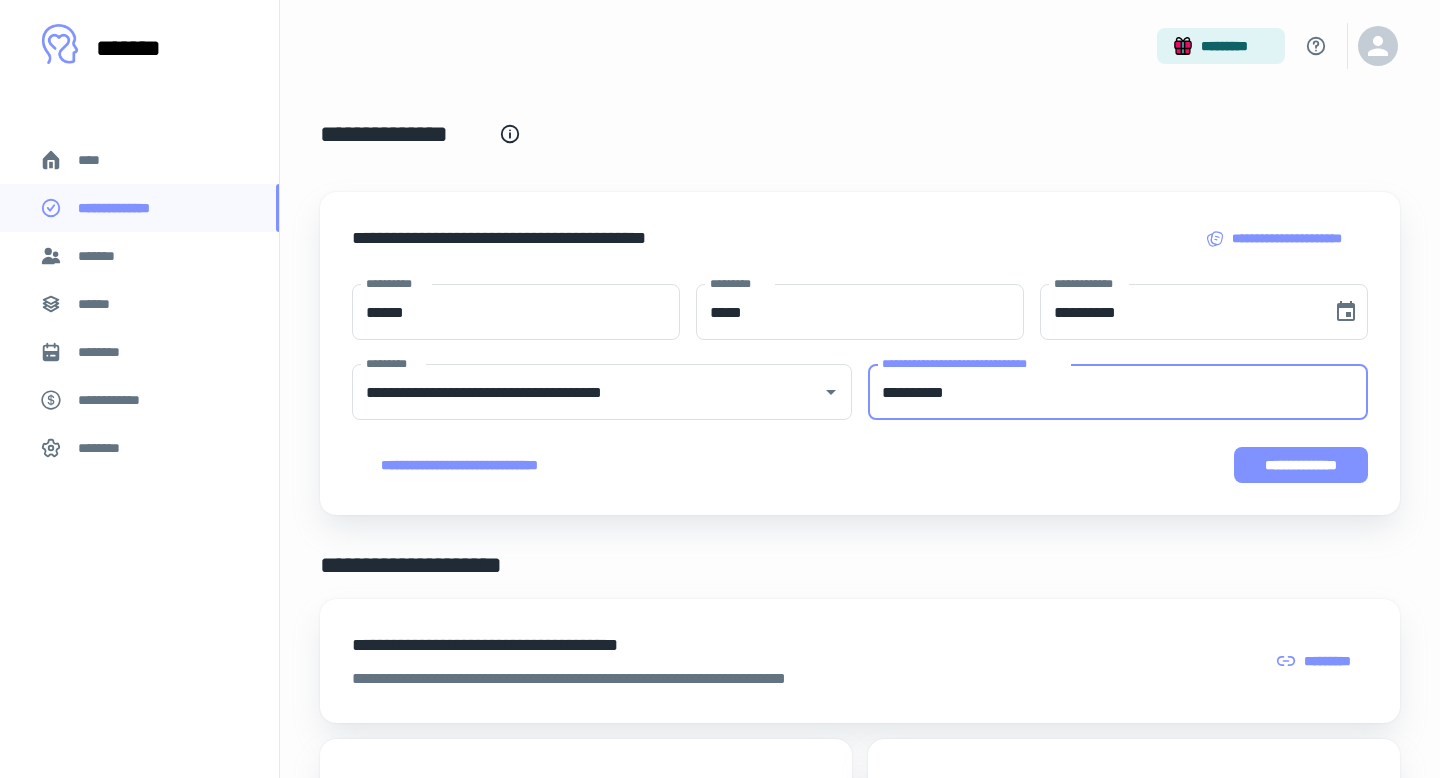 type on "**********" 